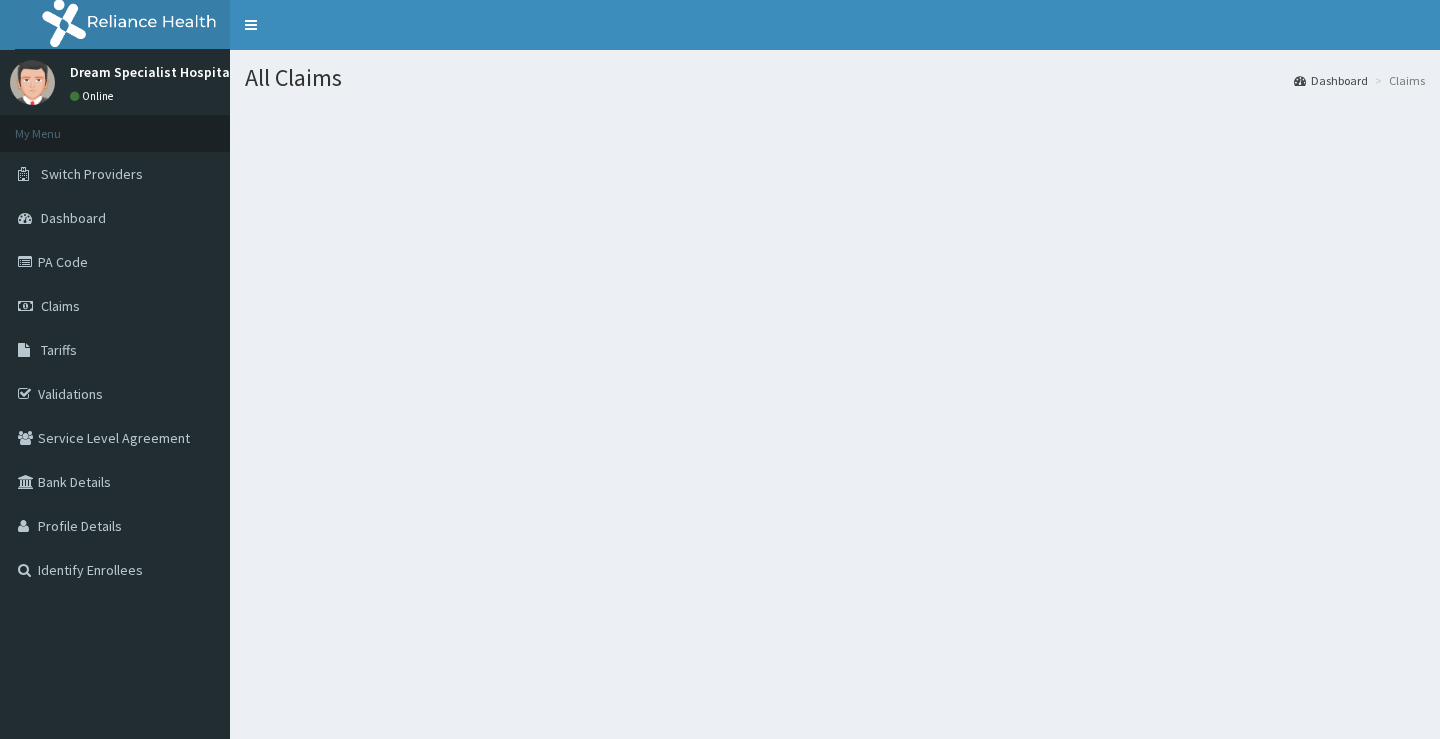 scroll, scrollTop: 0, scrollLeft: 0, axis: both 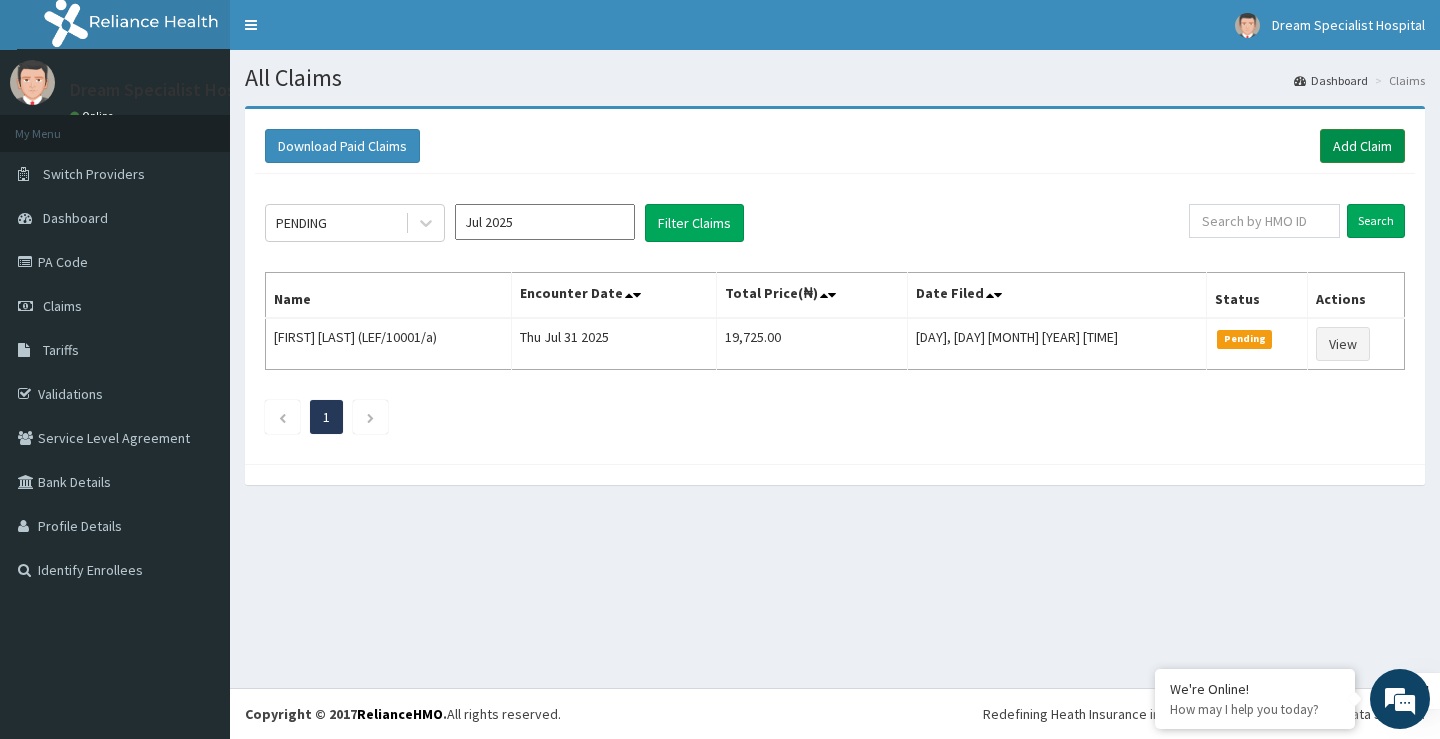 click on "Add Claim" at bounding box center (1362, 146) 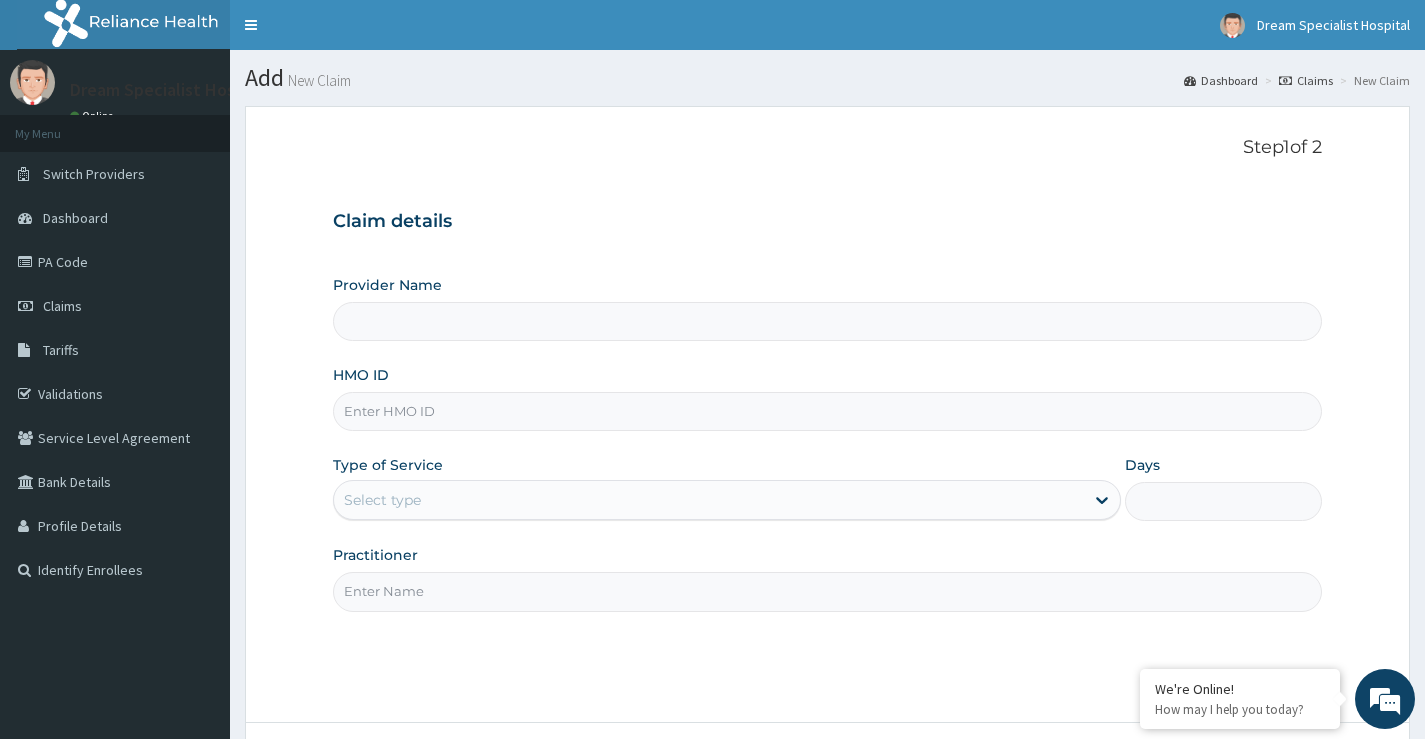 scroll, scrollTop: 0, scrollLeft: 0, axis: both 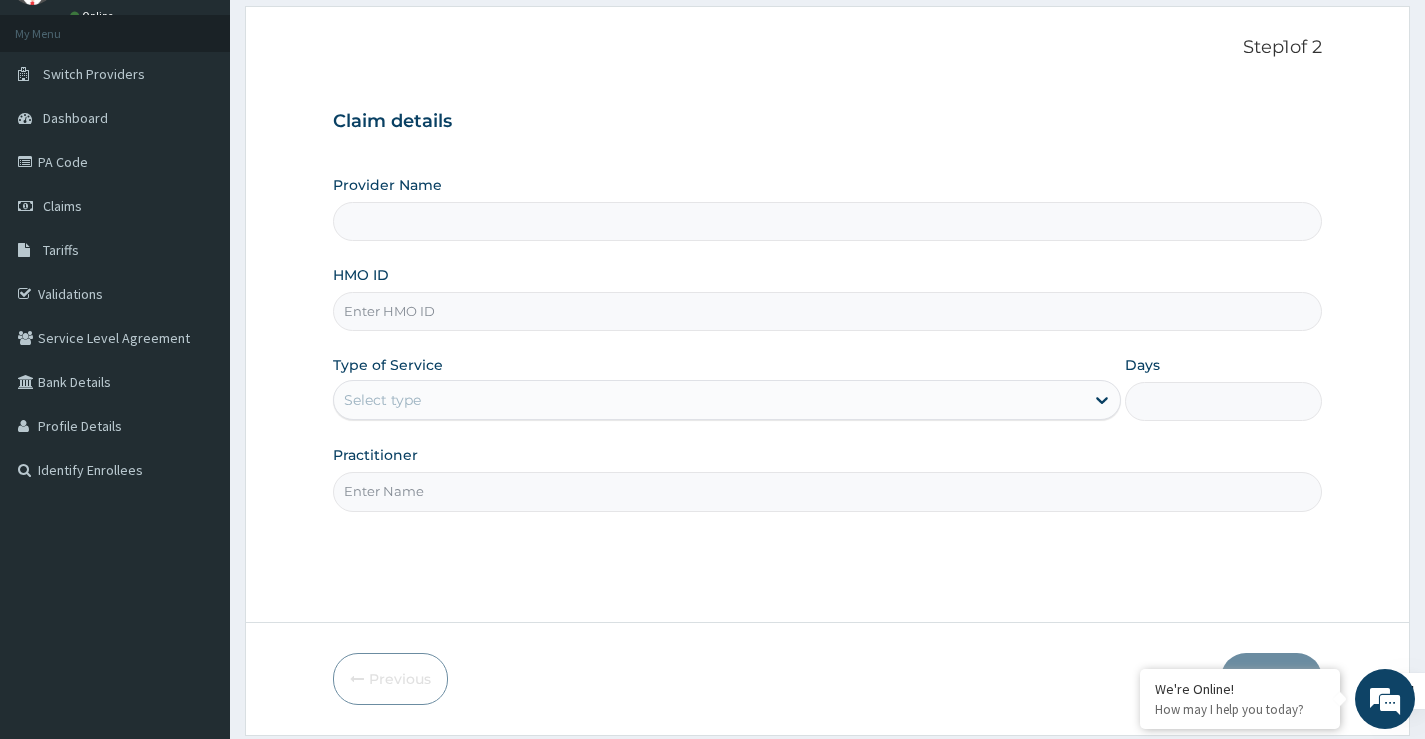type on "Dream Specialist Hospital" 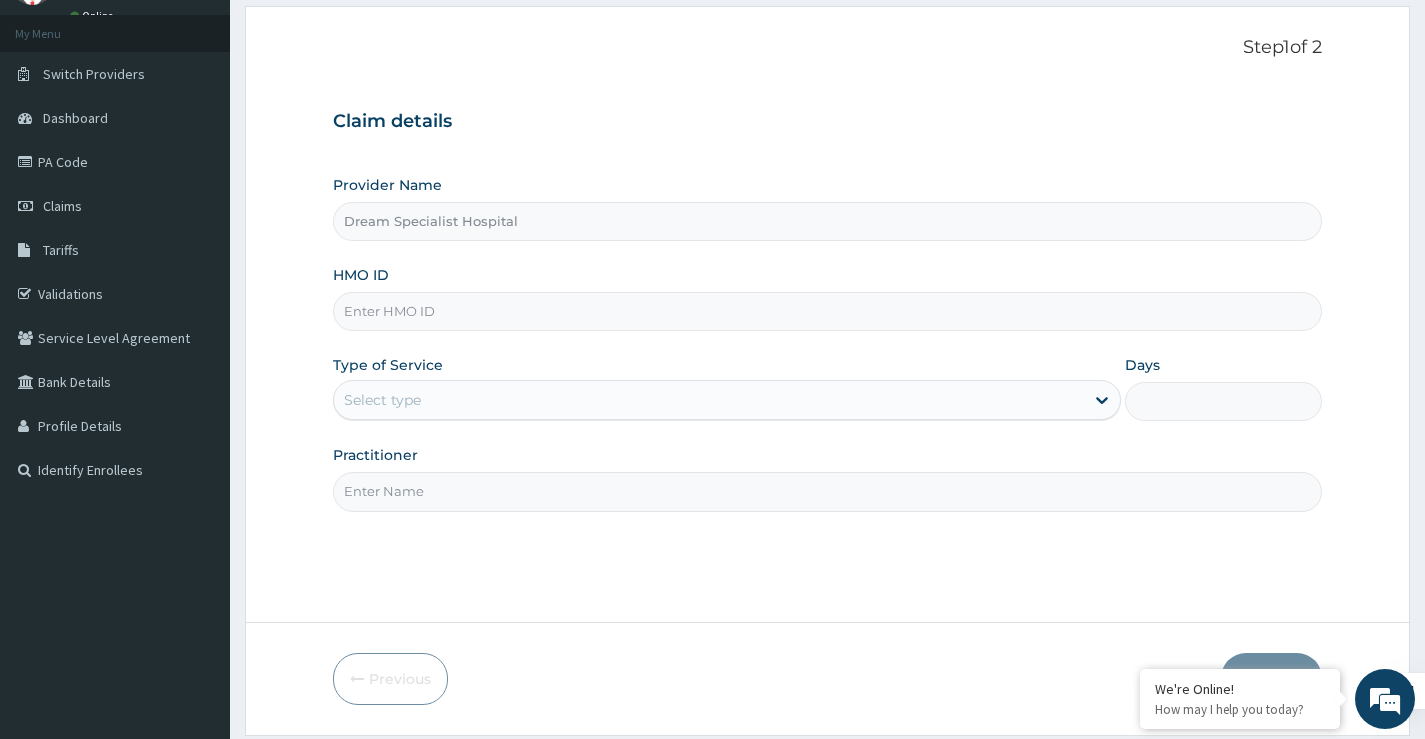 click on "HMO ID" at bounding box center [827, 311] 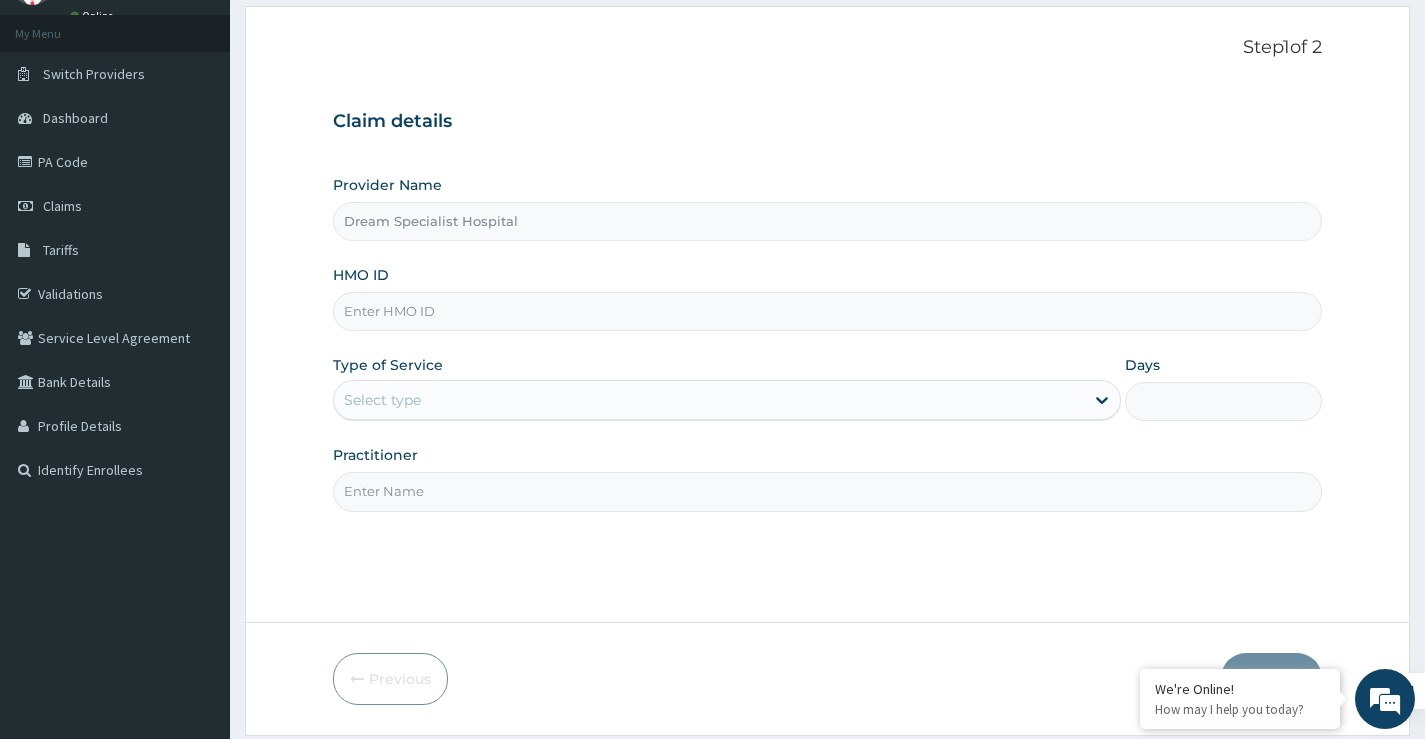paste on "UOA/[PHONE]/A" 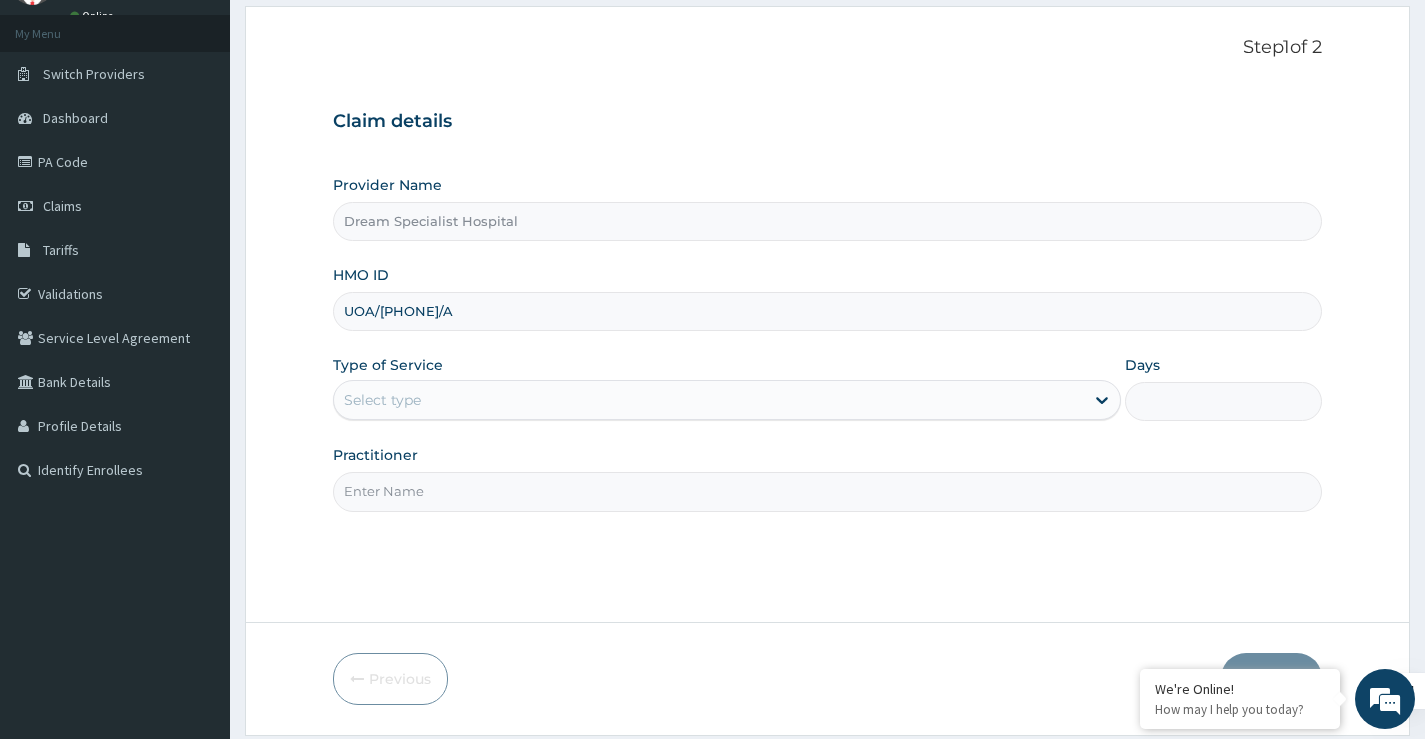 type on "UOA/[PHONE]/A" 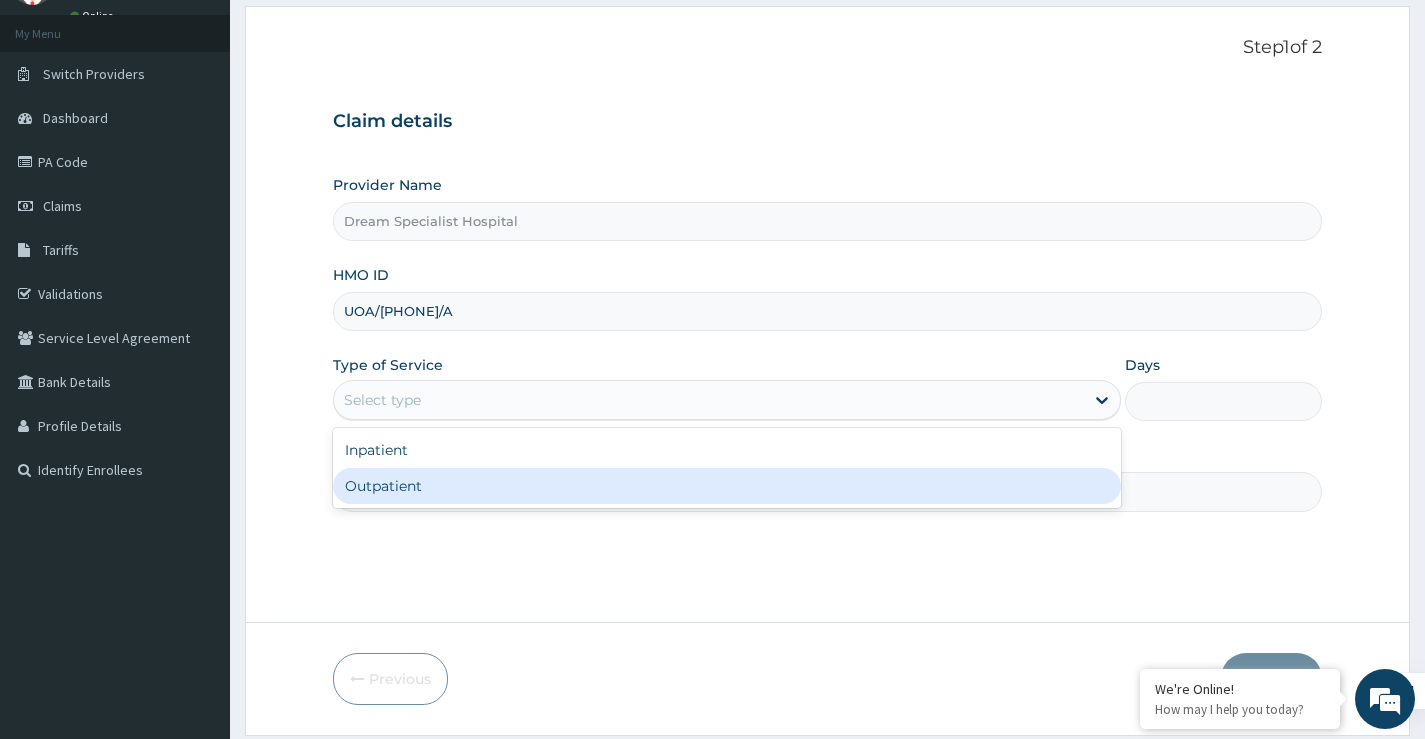 click on "Outpatient" at bounding box center [727, 486] 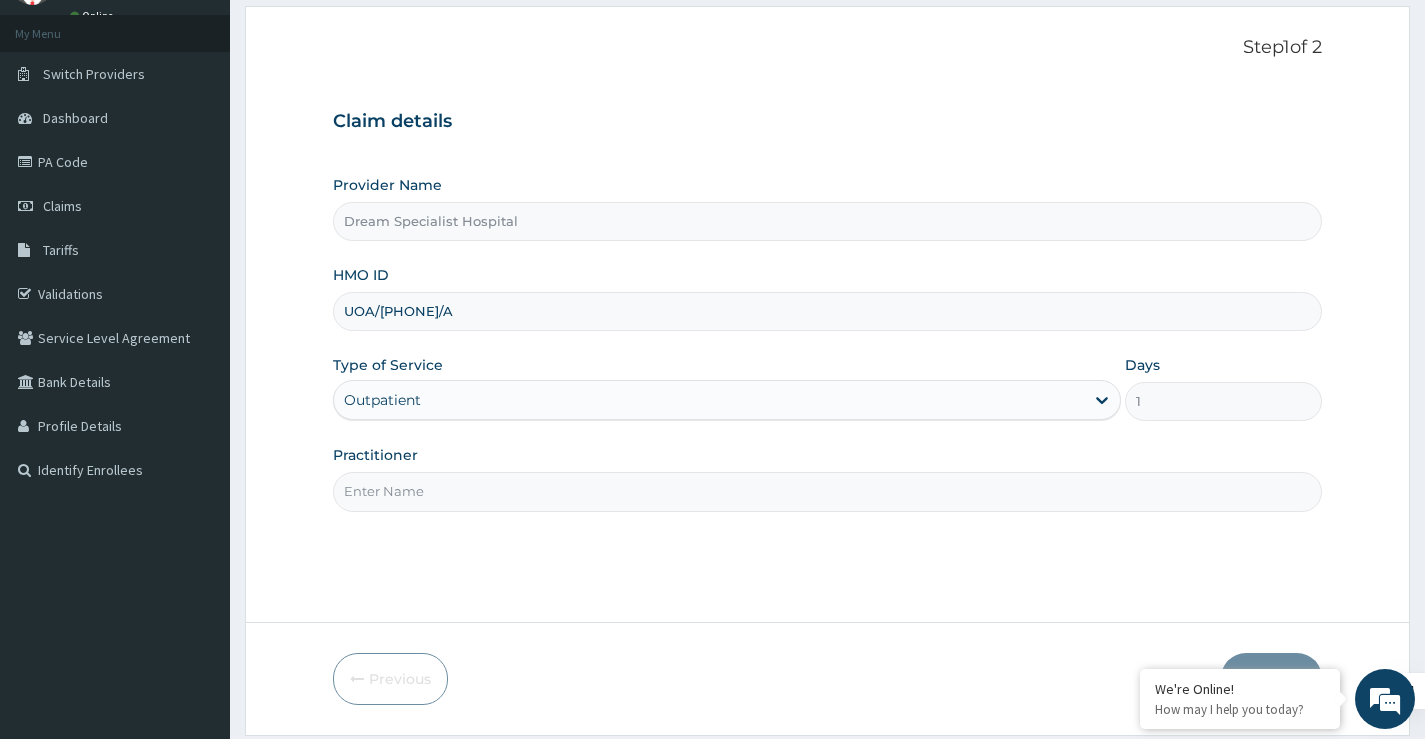click on "Practitioner" at bounding box center [827, 491] 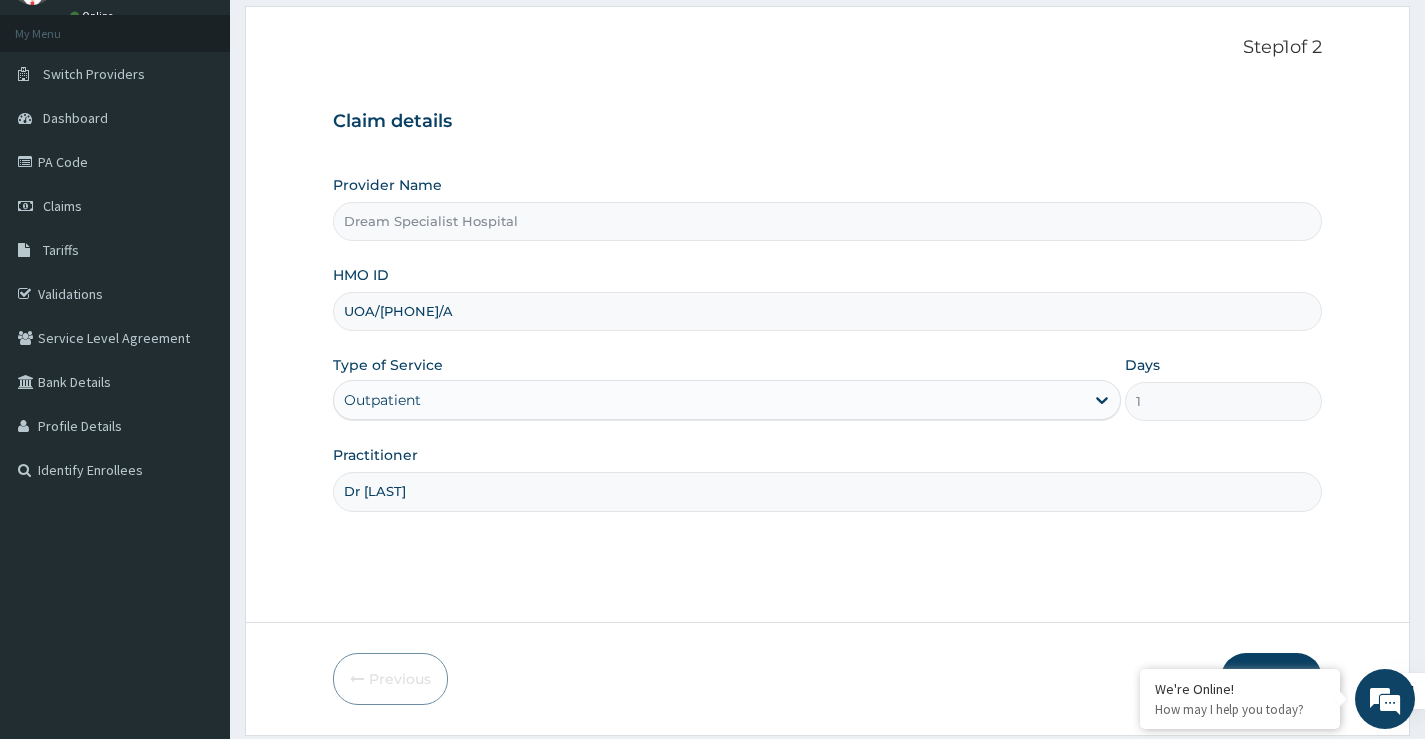 scroll, scrollTop: 0, scrollLeft: 0, axis: both 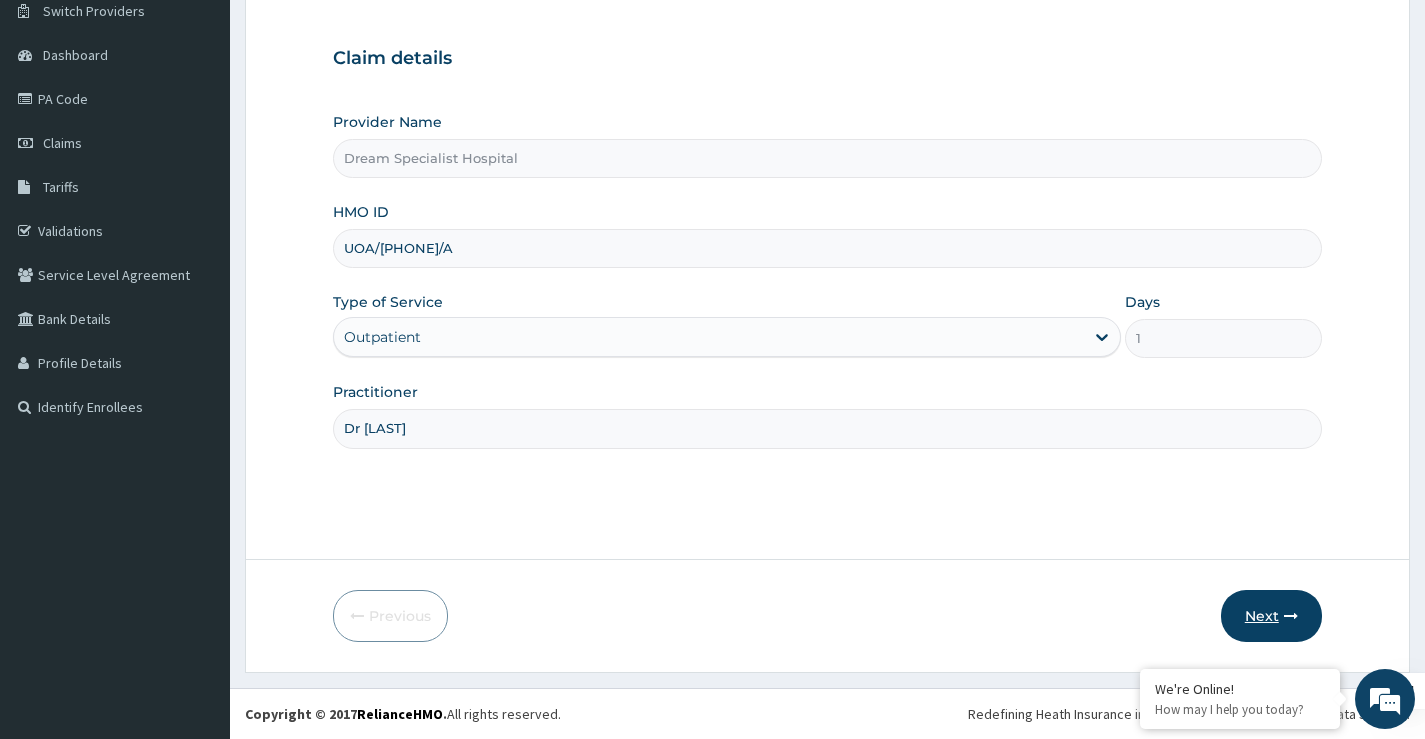 click on "Next" at bounding box center [1271, 616] 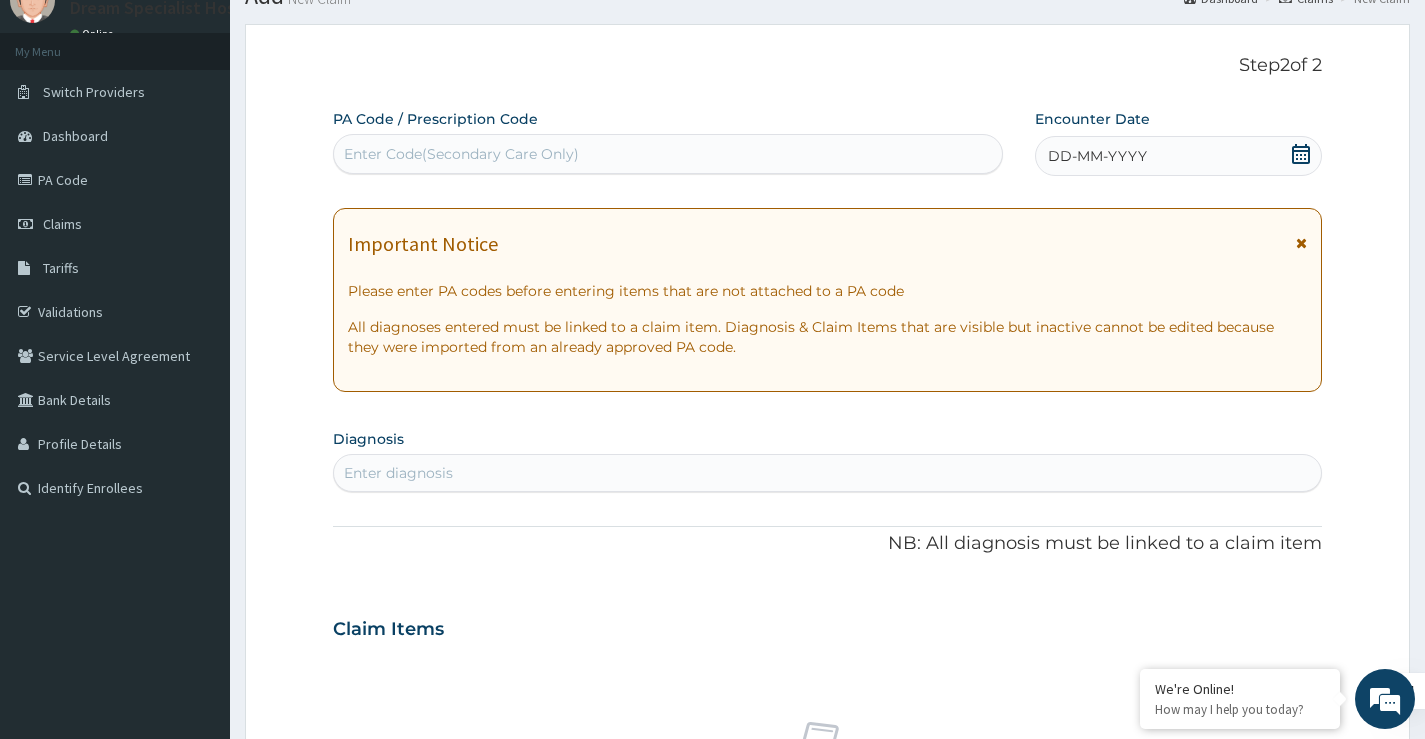 scroll, scrollTop: 0, scrollLeft: 0, axis: both 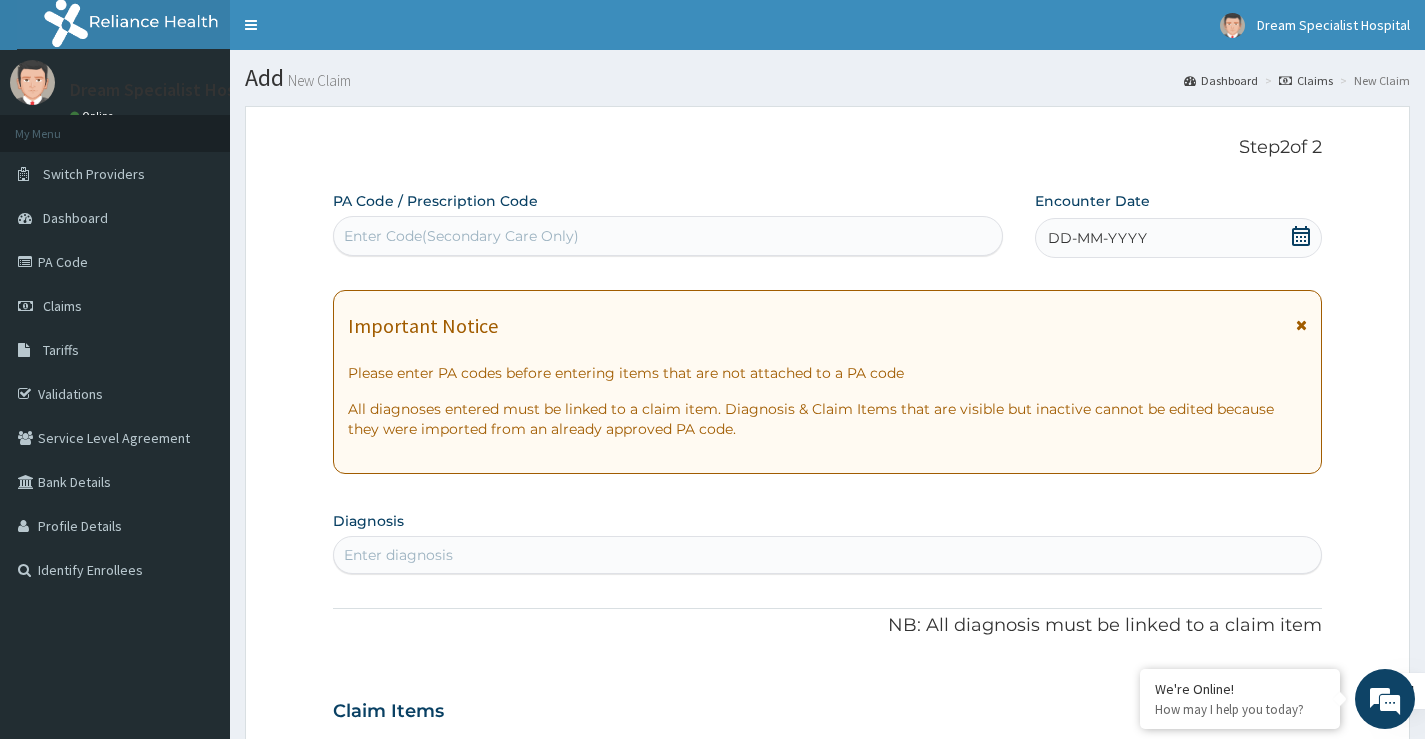 click 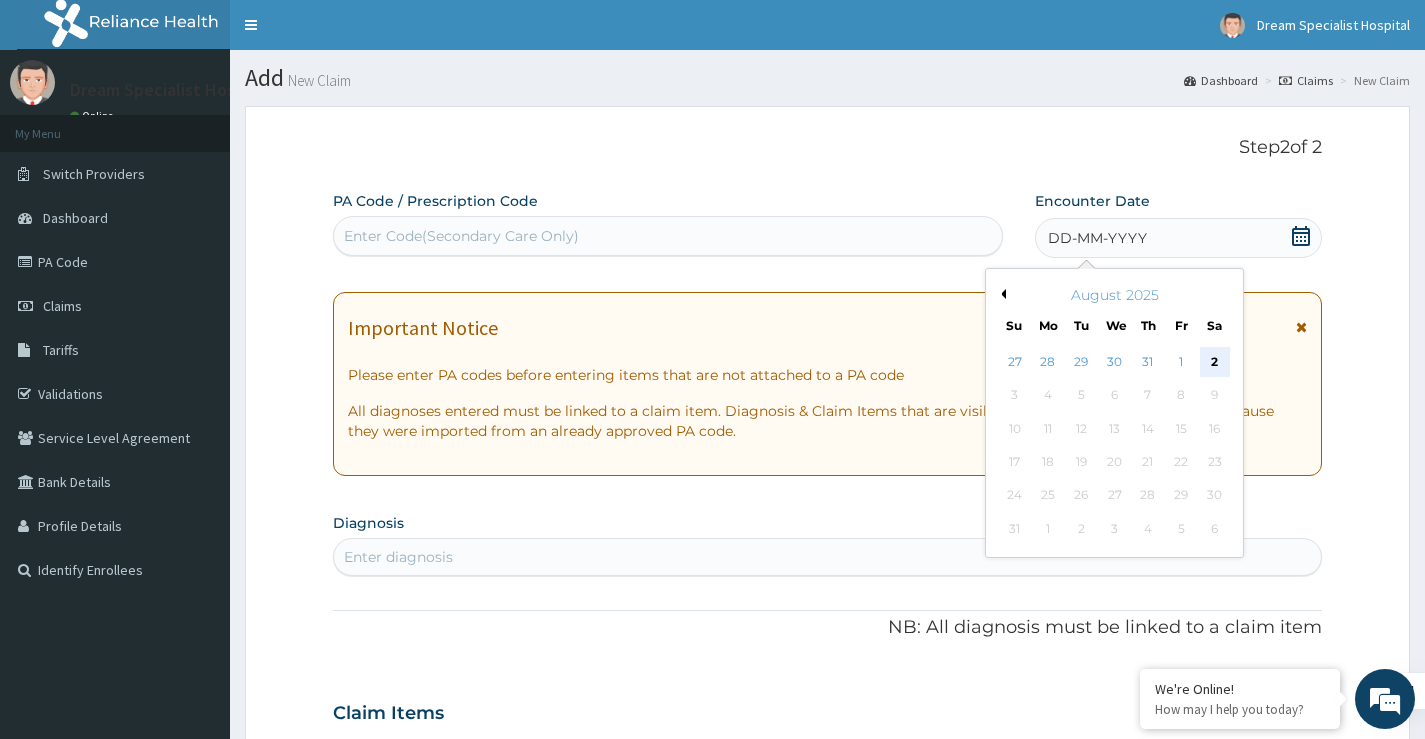 click on "2" at bounding box center [1214, 362] 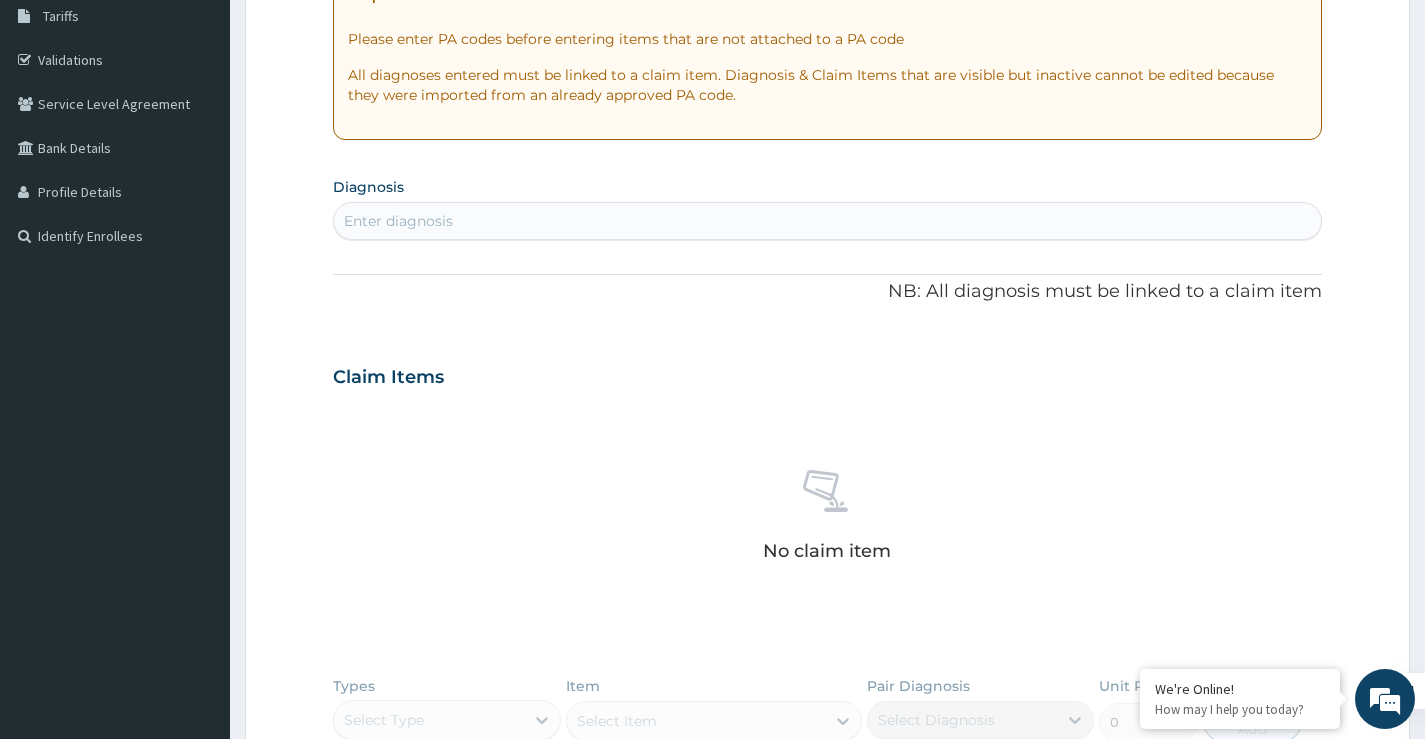 scroll, scrollTop: 400, scrollLeft: 0, axis: vertical 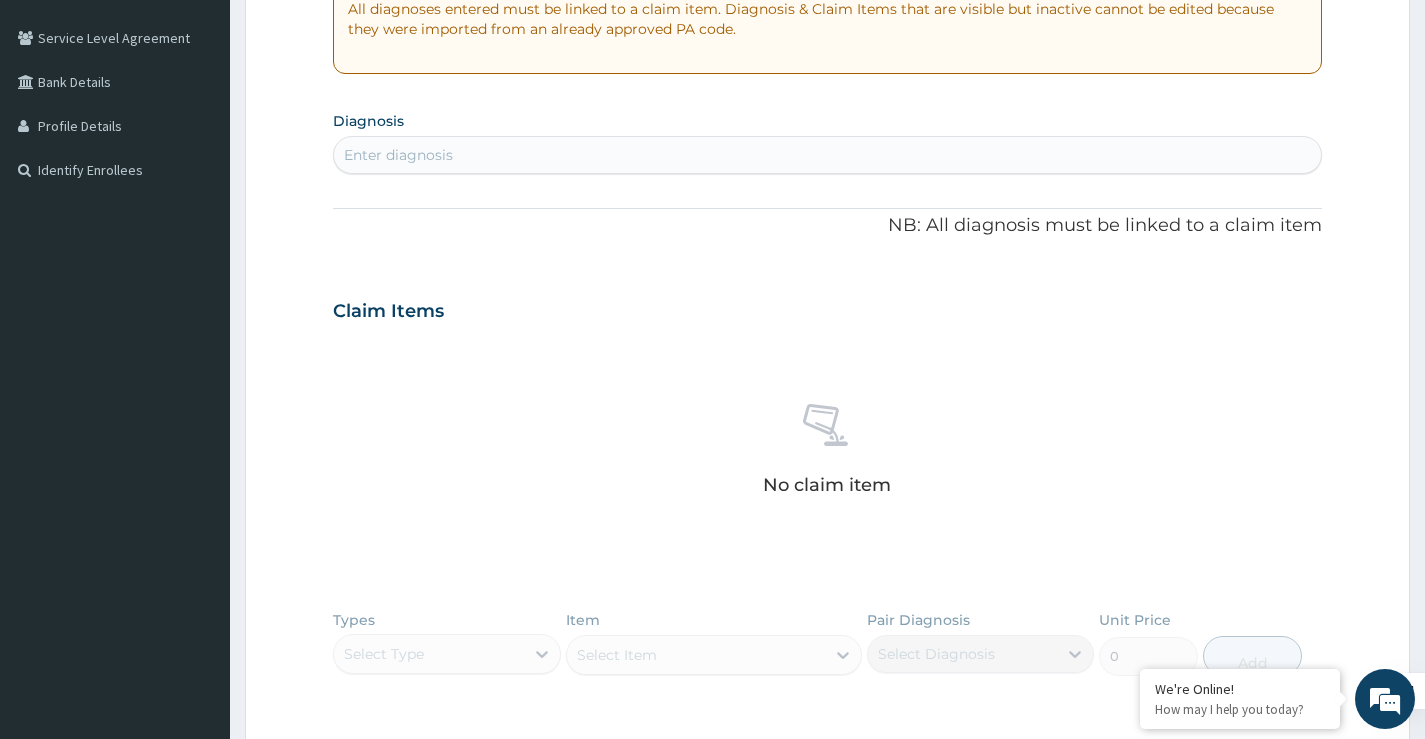 click on "Enter diagnosis" at bounding box center [827, 155] 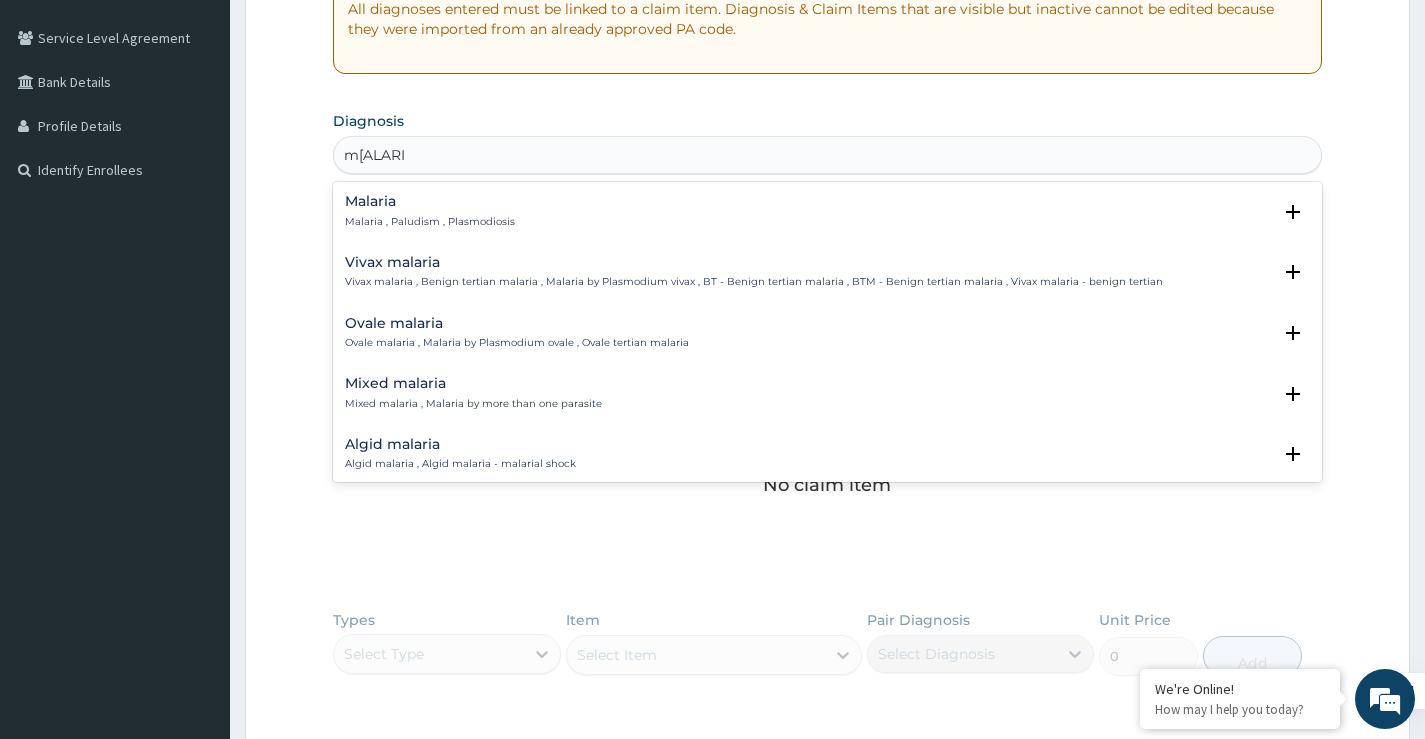 type on "mALARIA" 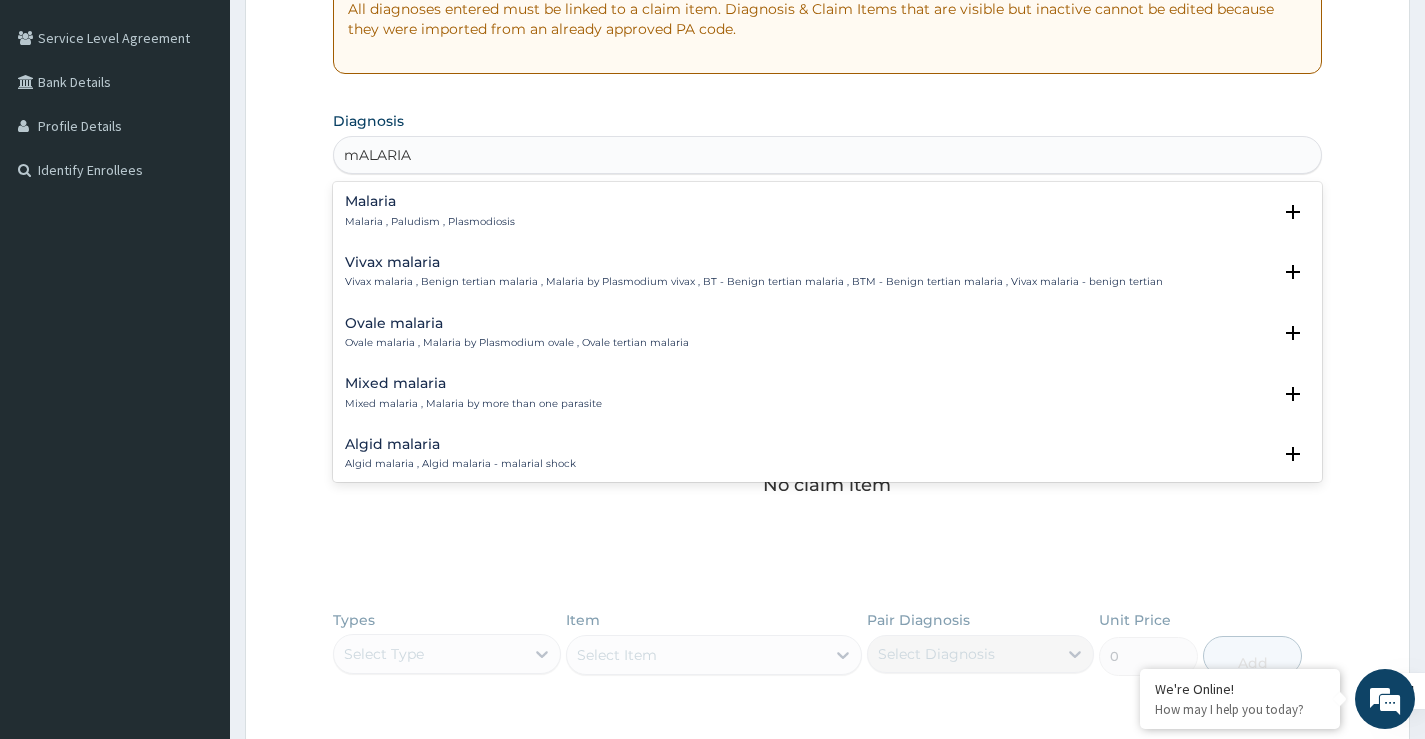 click on "Malaria" at bounding box center (430, 201) 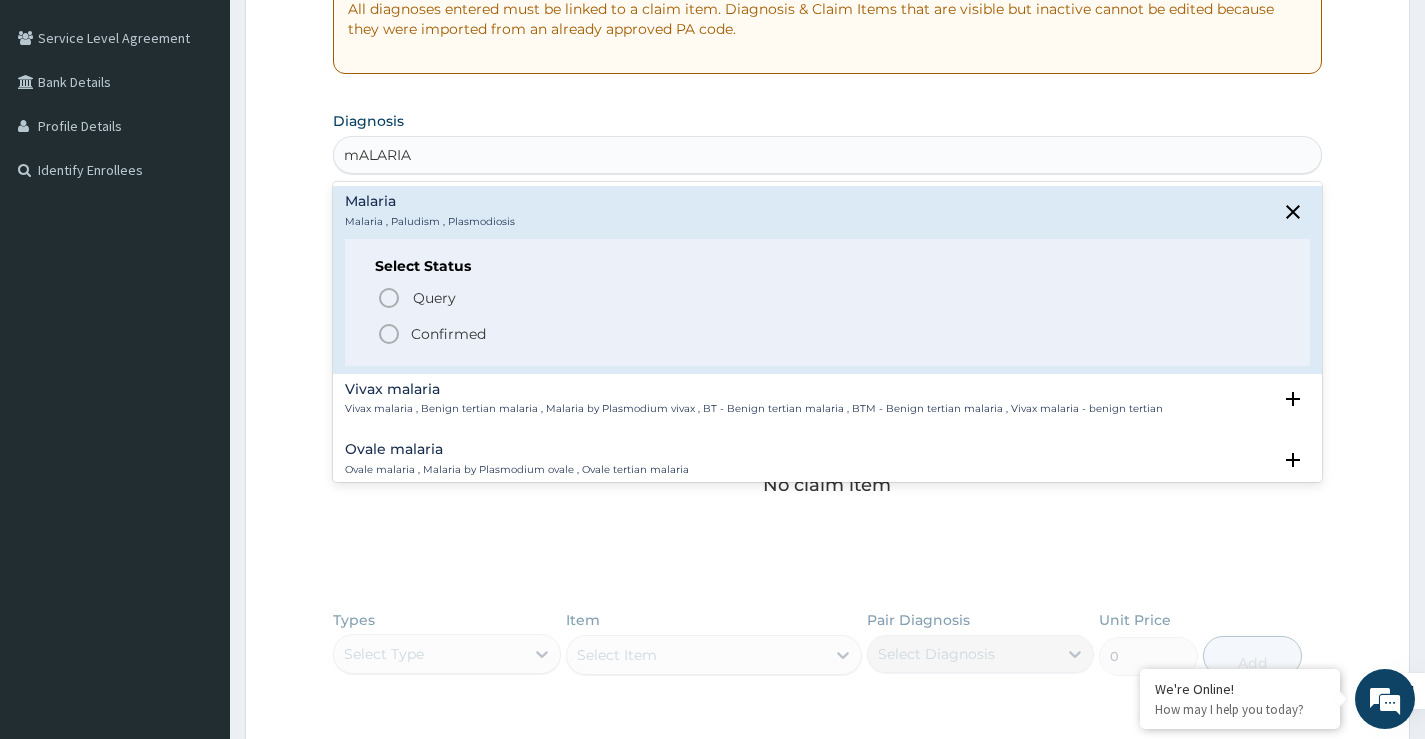 click on "Confirmed" at bounding box center [448, 334] 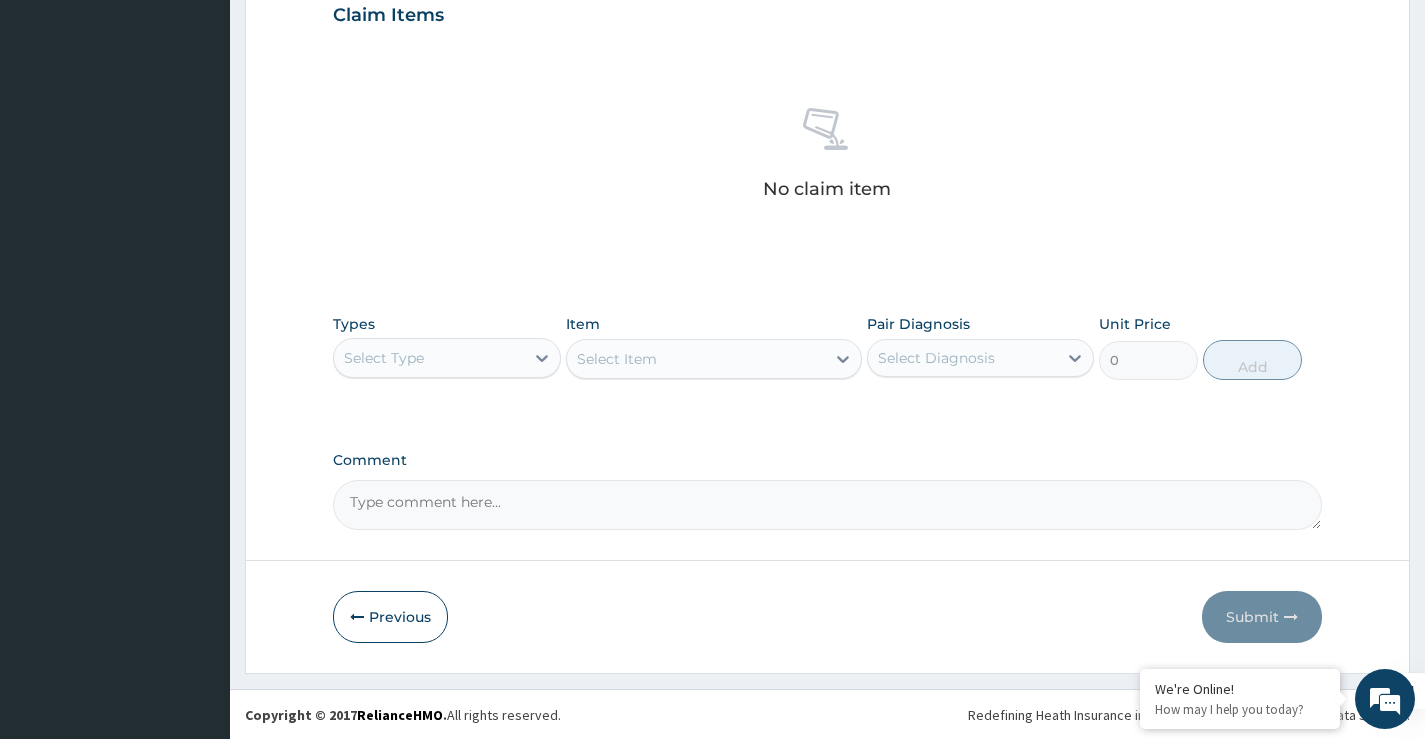 scroll, scrollTop: 703, scrollLeft: 0, axis: vertical 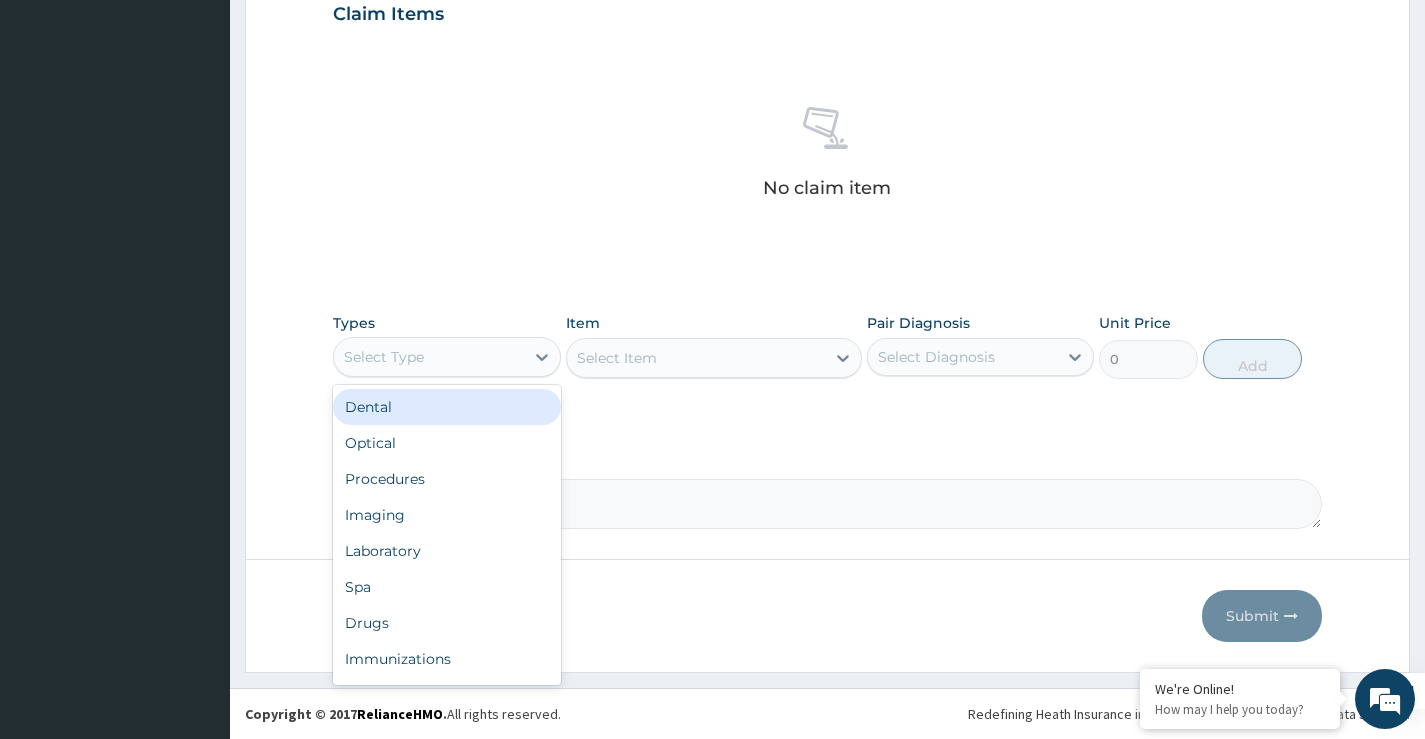click on "Select Type" at bounding box center [428, 357] 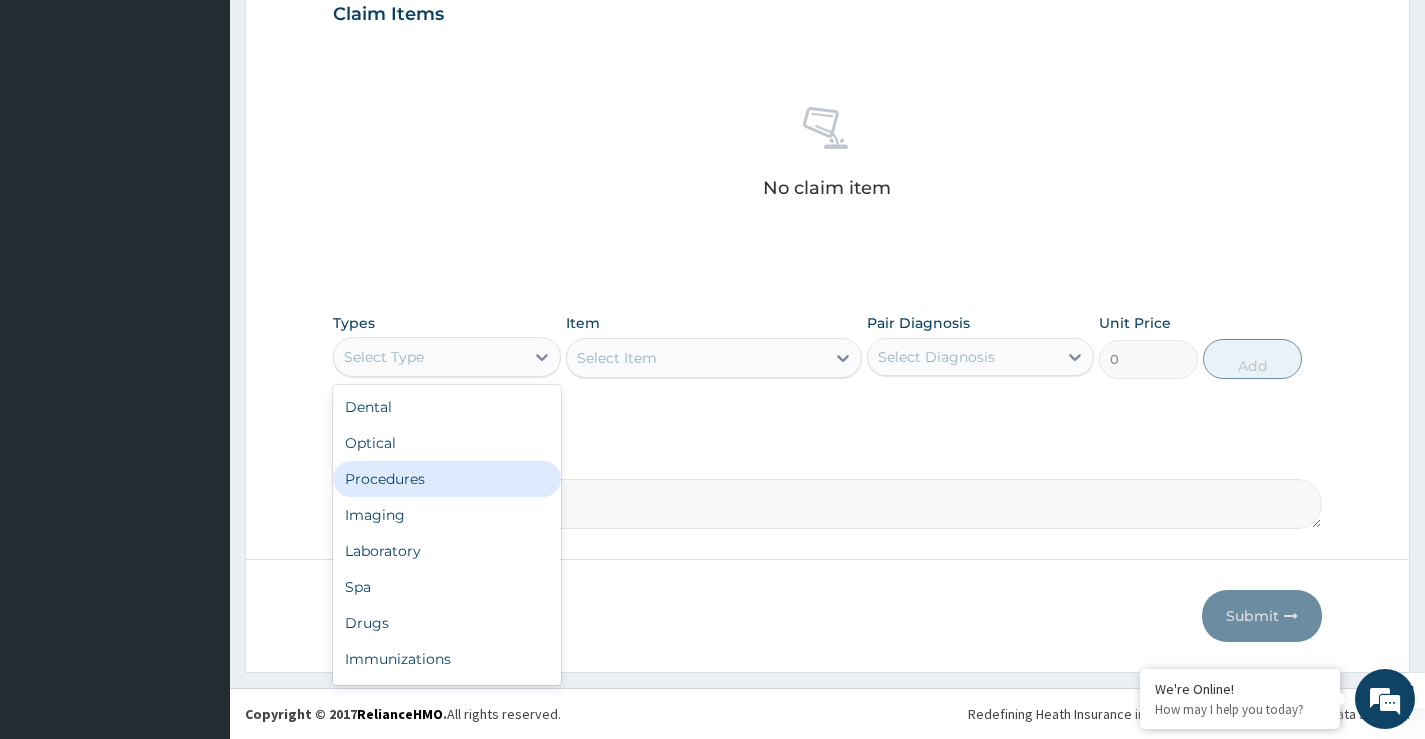 click on "Procedures" at bounding box center [446, 479] 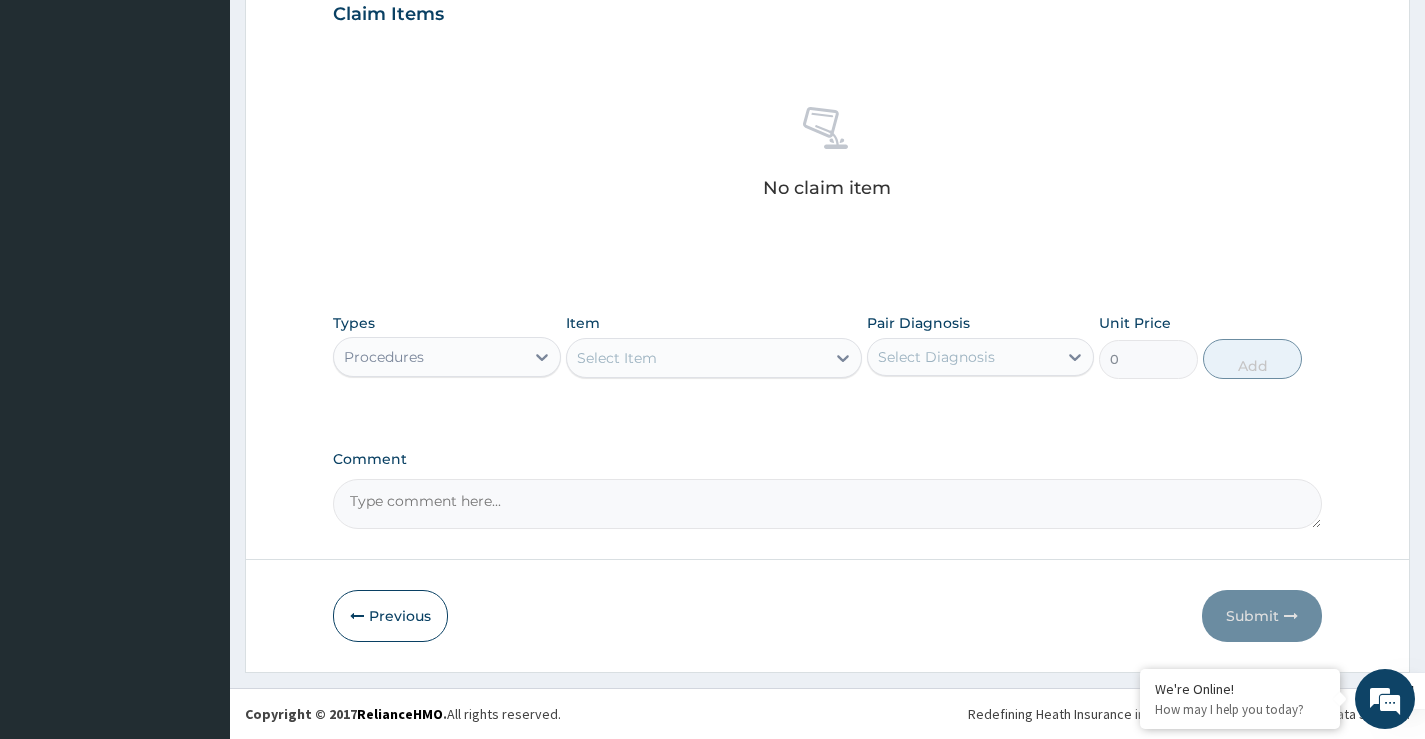 click on "Select Item" at bounding box center [696, 358] 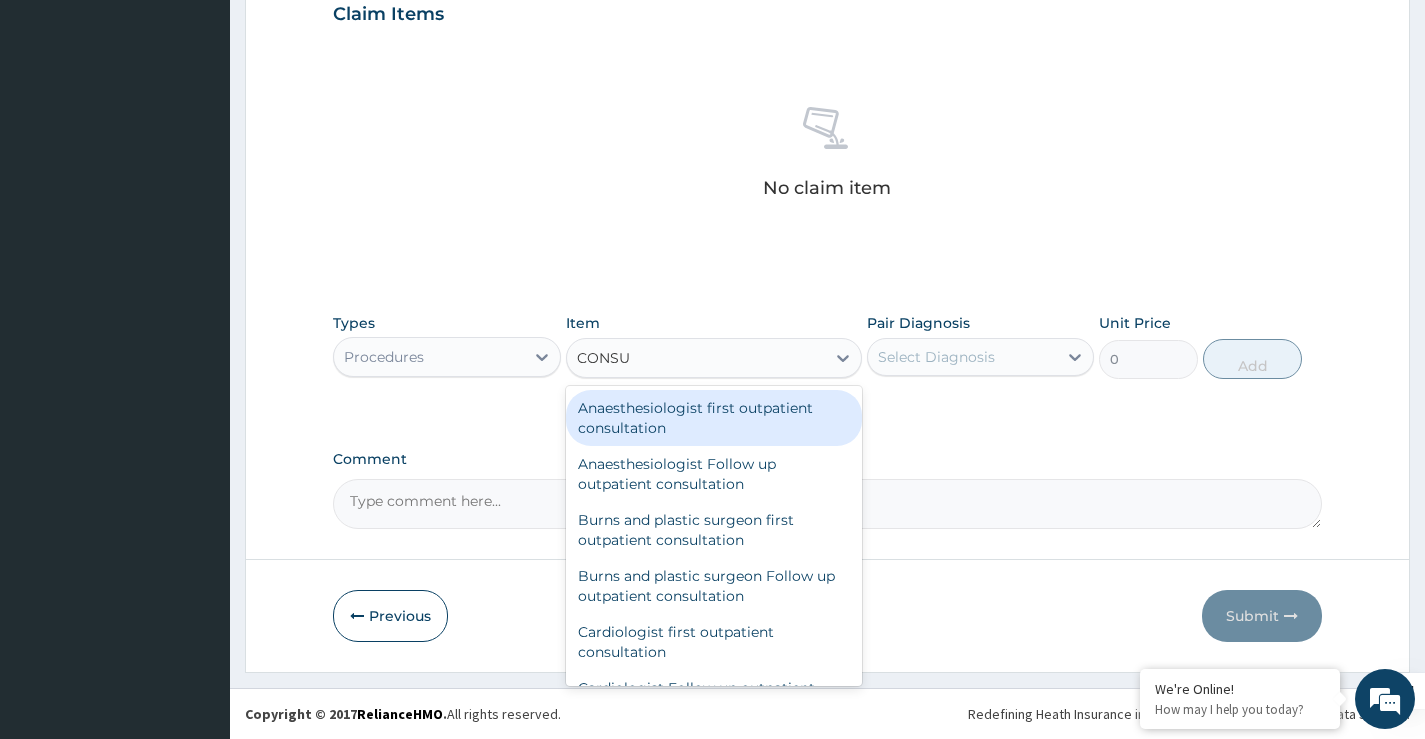 type on "CONSUL" 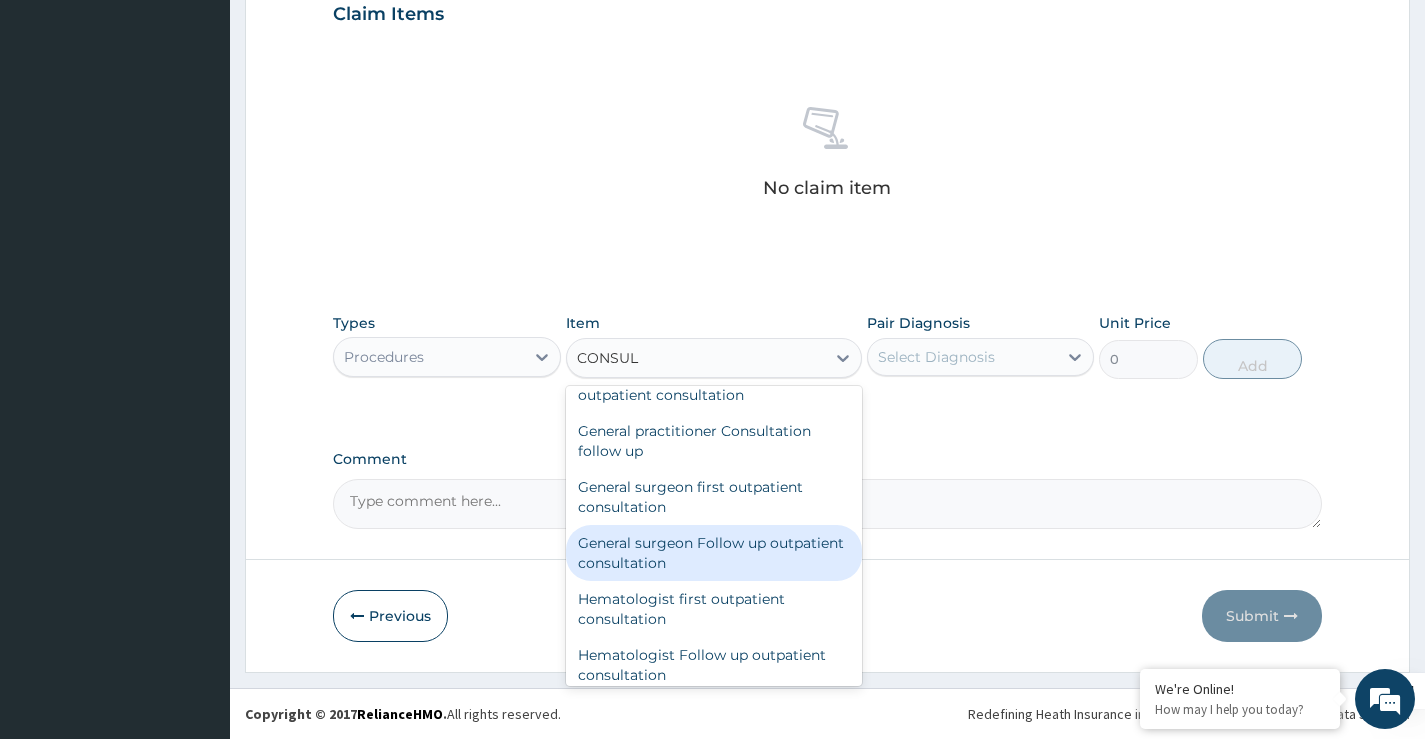 scroll, scrollTop: 1100, scrollLeft: 0, axis: vertical 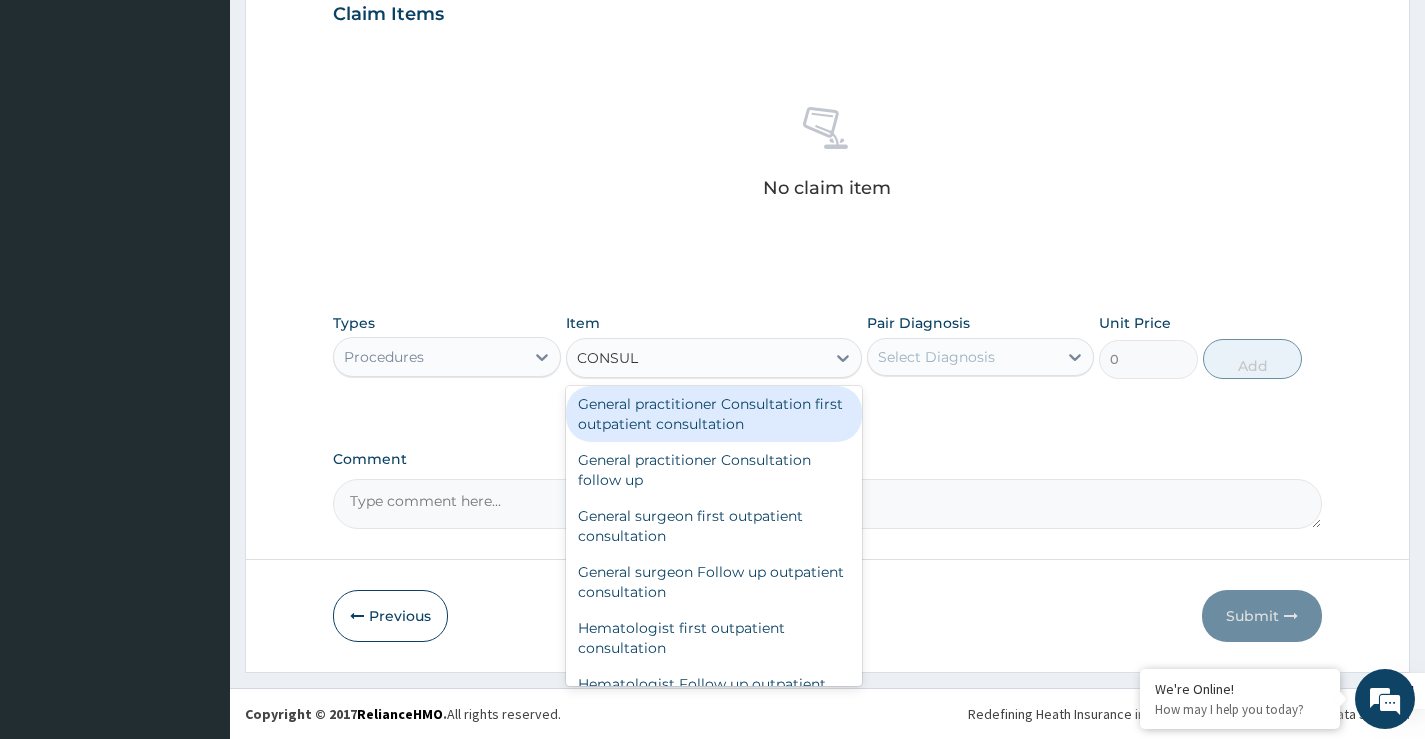 click on "General practitioner Consultation first outpatient consultation" at bounding box center (714, 414) 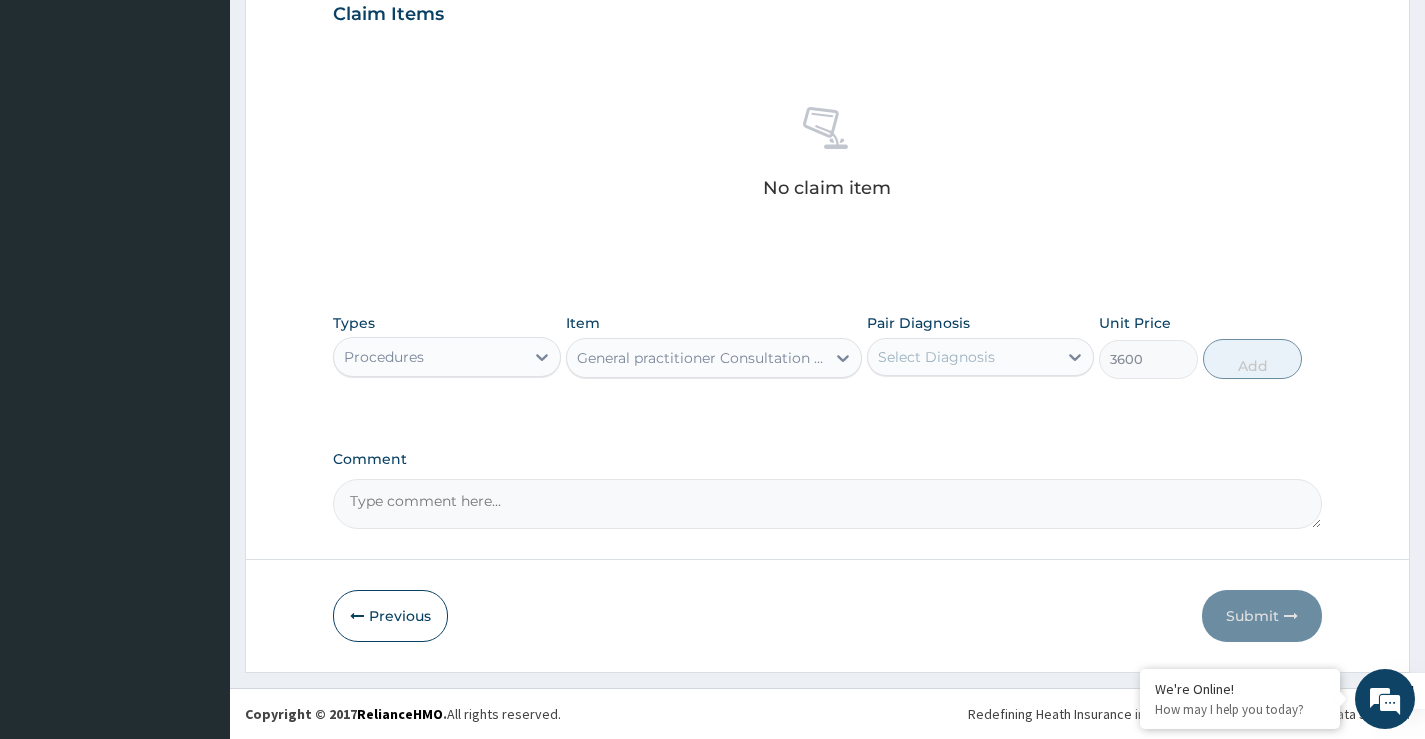 click on "Select Diagnosis" at bounding box center [962, 357] 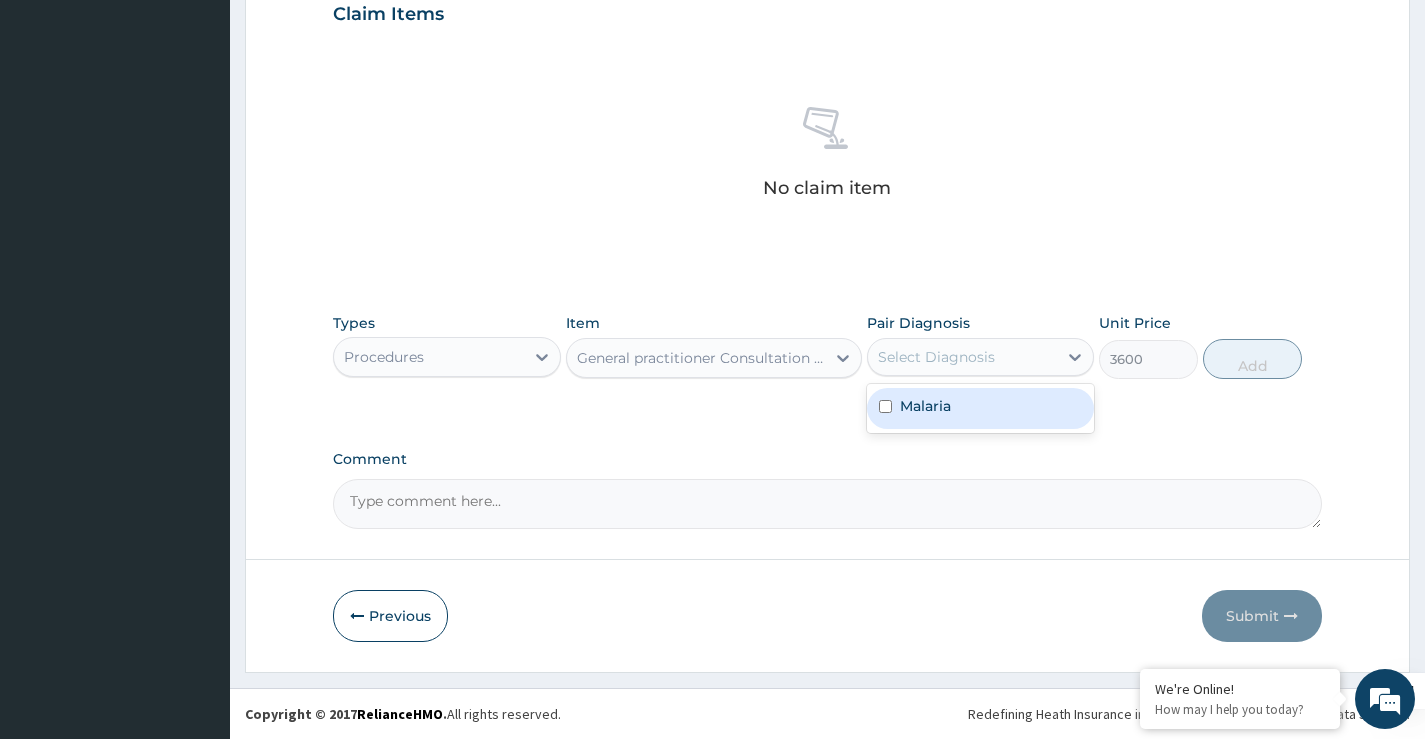 click on "Malaria" at bounding box center [980, 408] 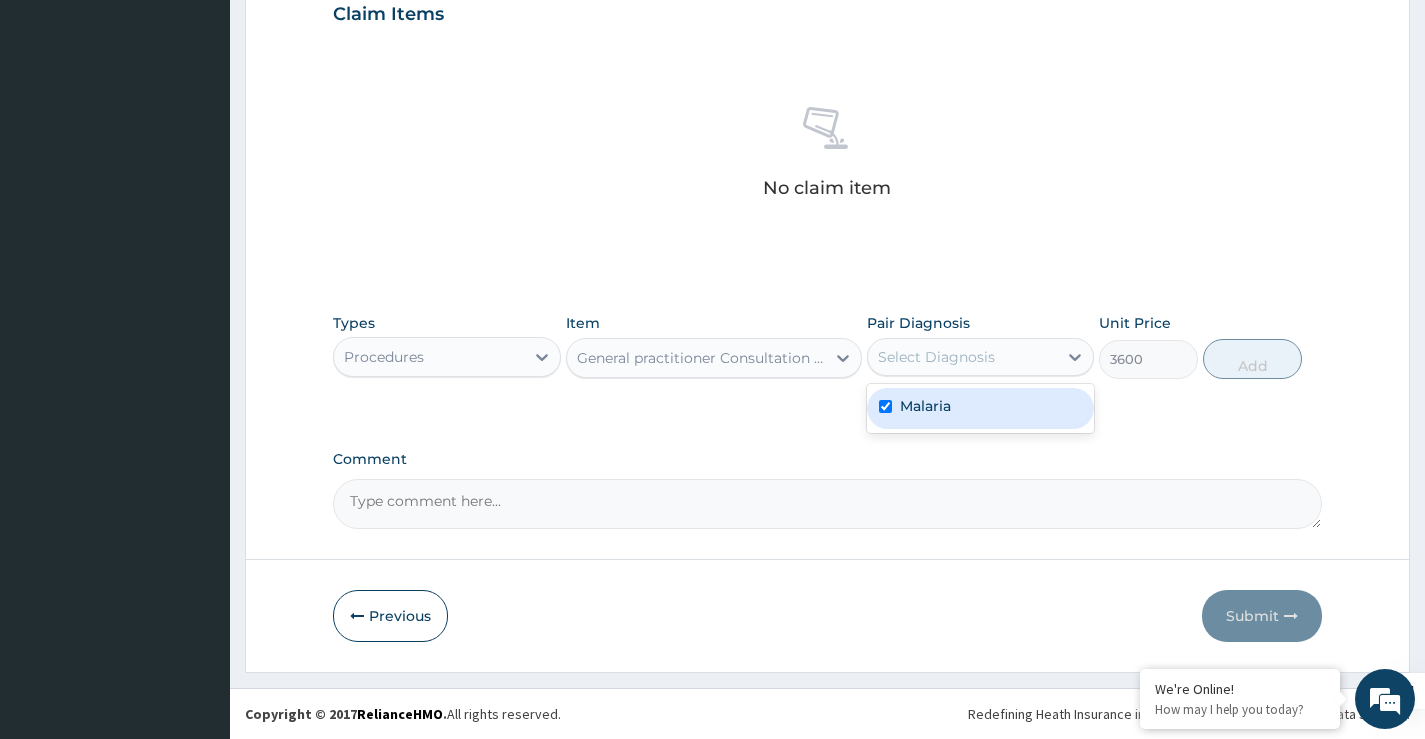 checkbox on "true" 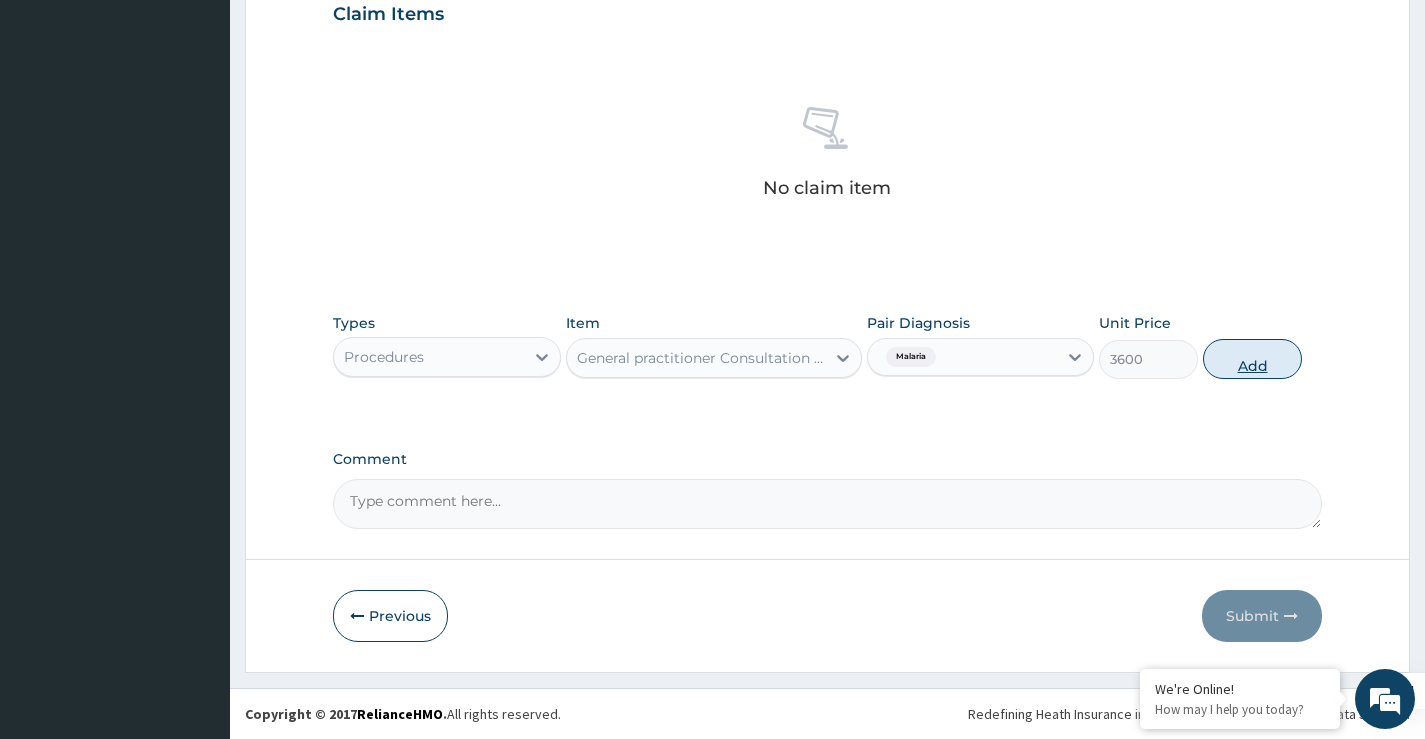 click on "Add" at bounding box center (1252, 359) 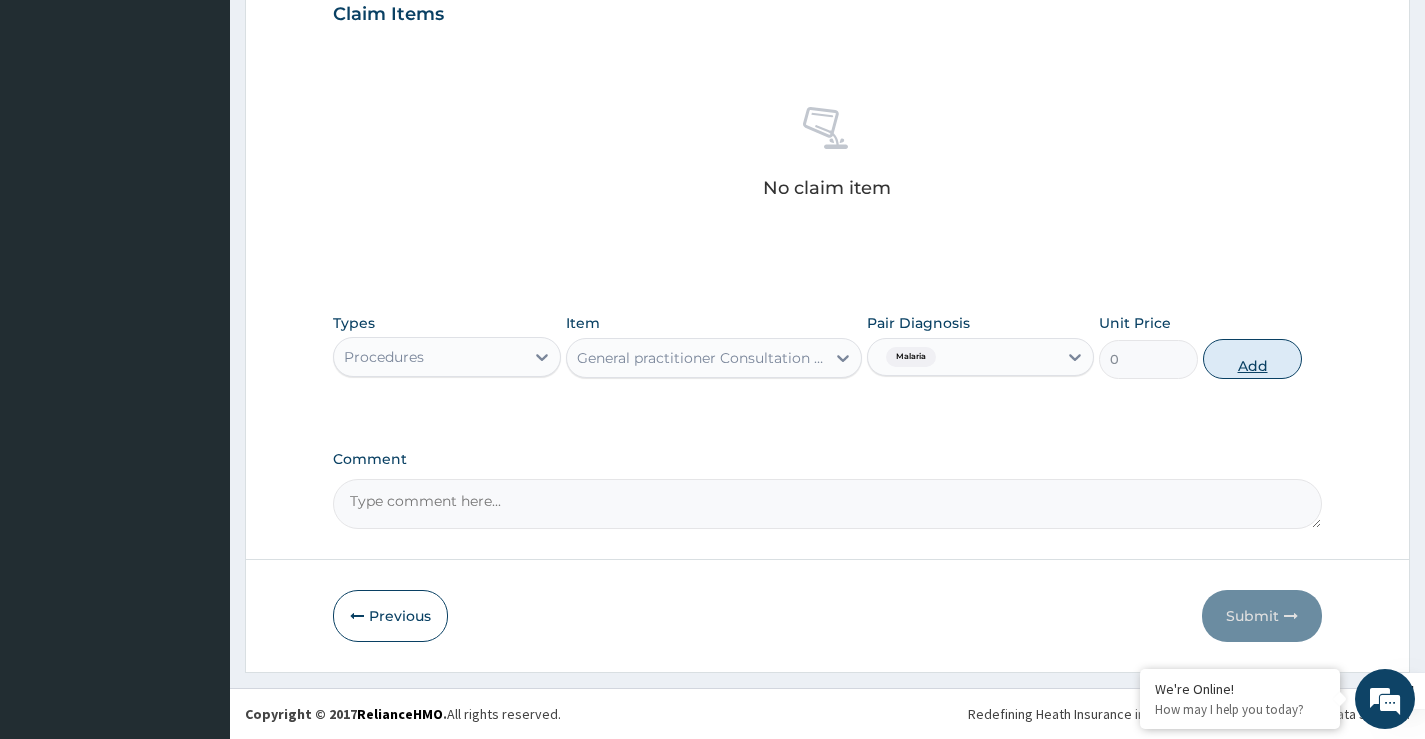 scroll, scrollTop: 634, scrollLeft: 0, axis: vertical 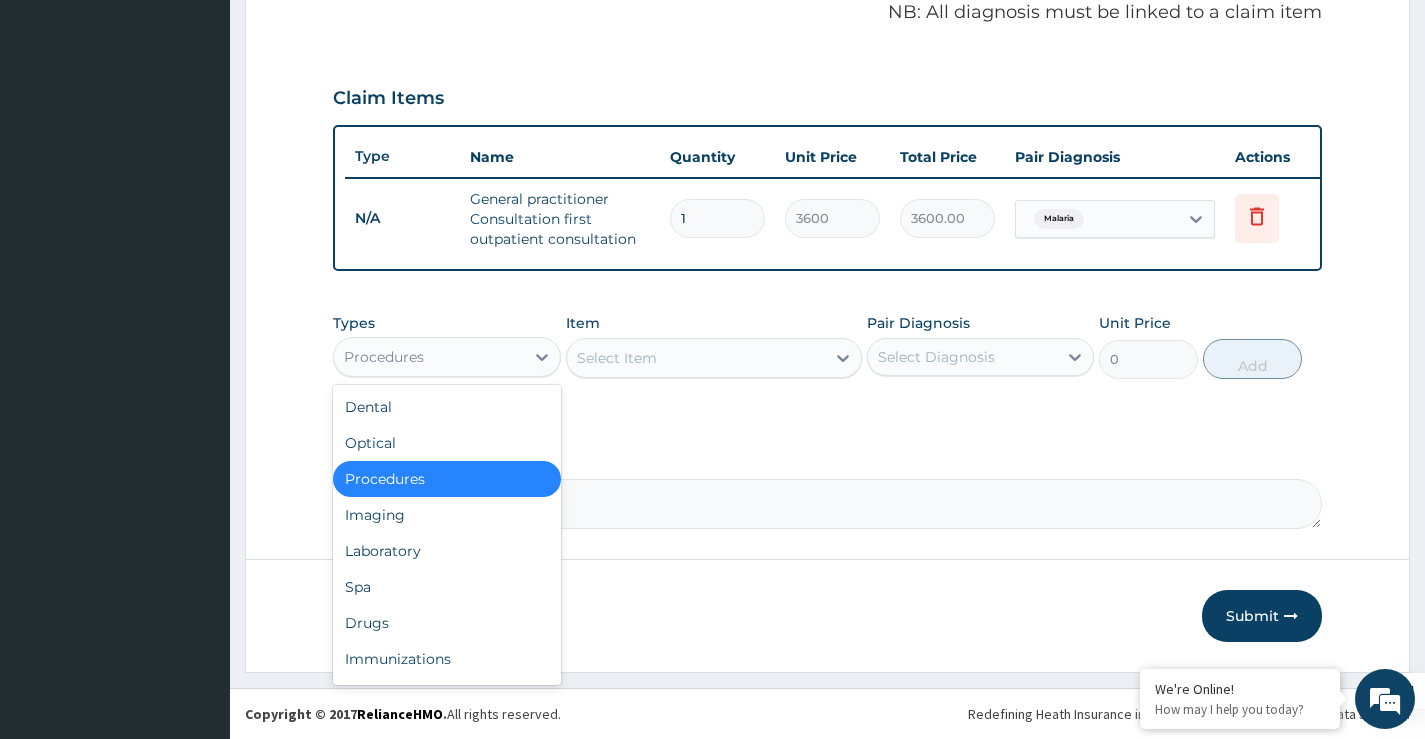 click on "Procedures" at bounding box center [428, 357] 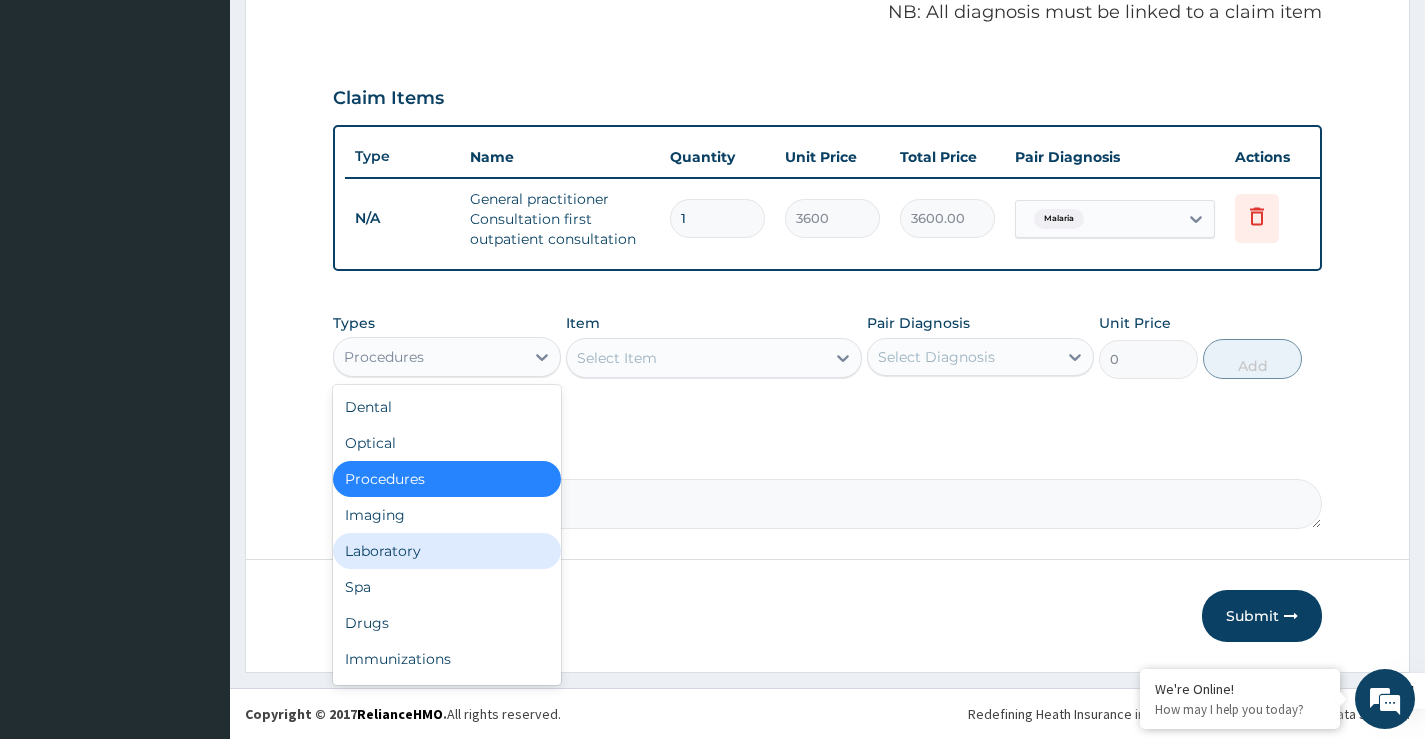click on "Laboratory" at bounding box center [446, 551] 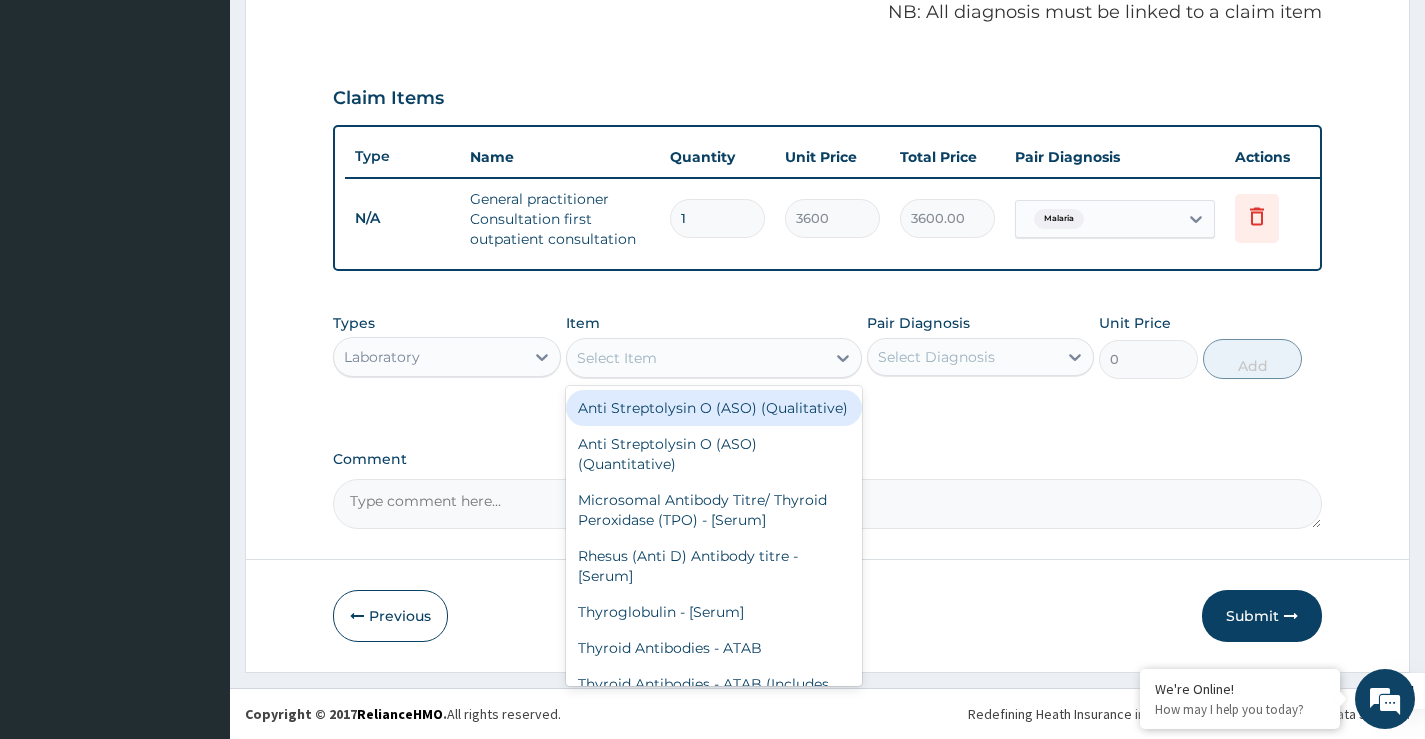 click on "Select Item" at bounding box center [696, 358] 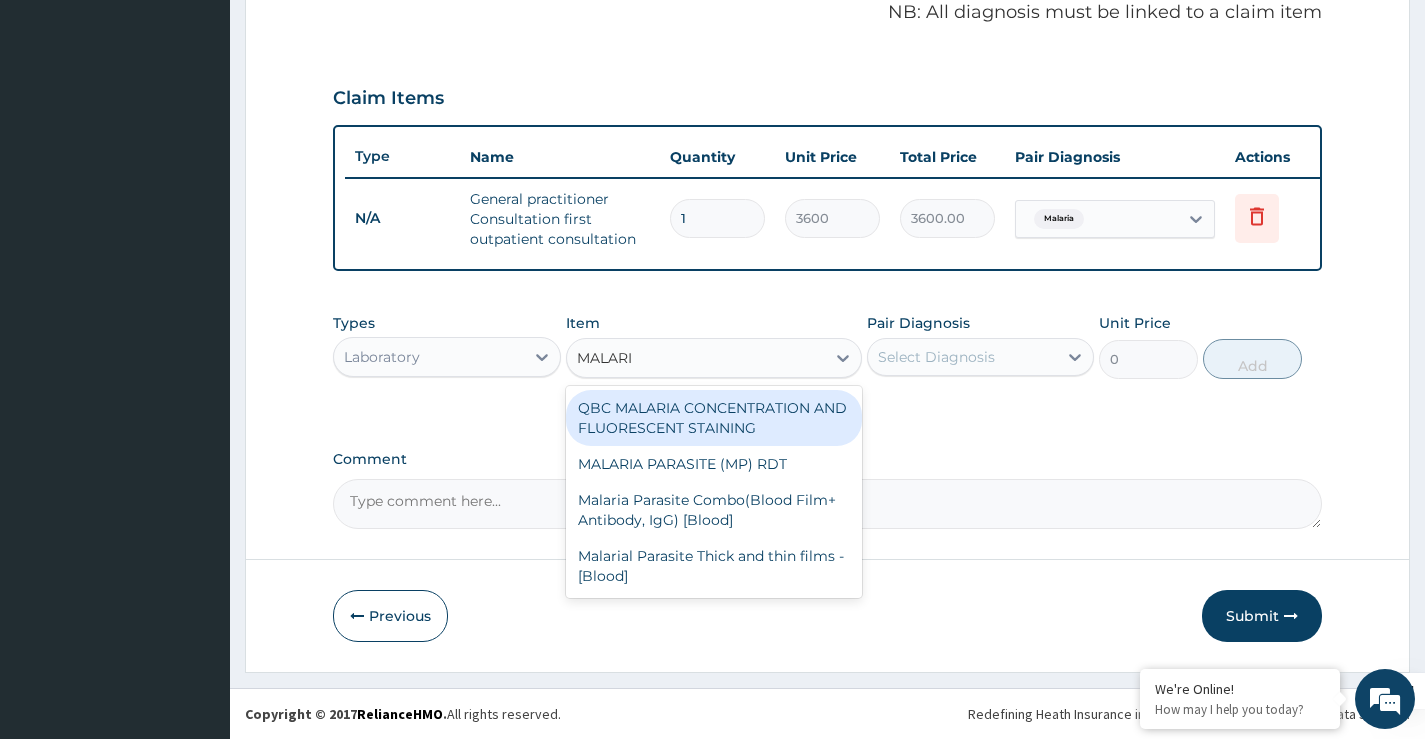 type on "MALARIA" 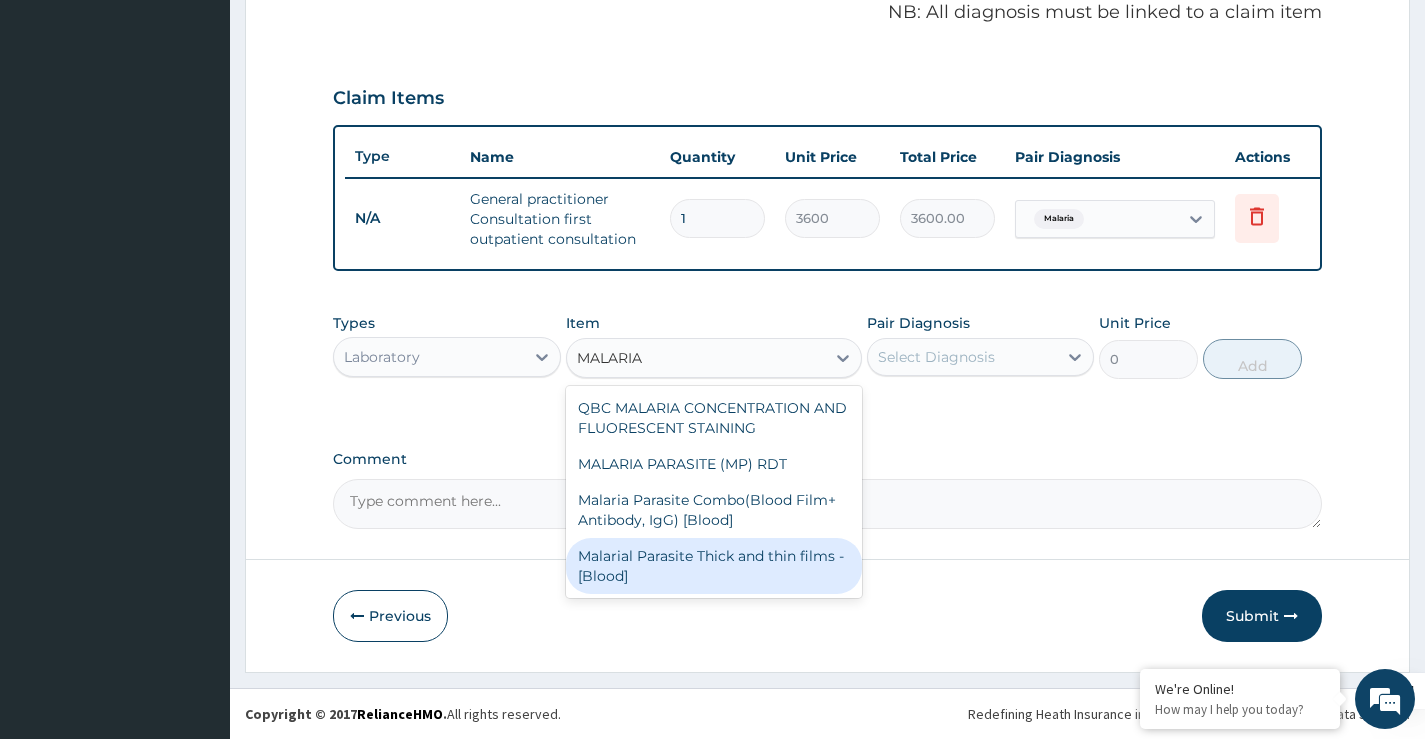 drag, startPoint x: 735, startPoint y: 570, endPoint x: 759, endPoint y: 508, distance: 66.48308 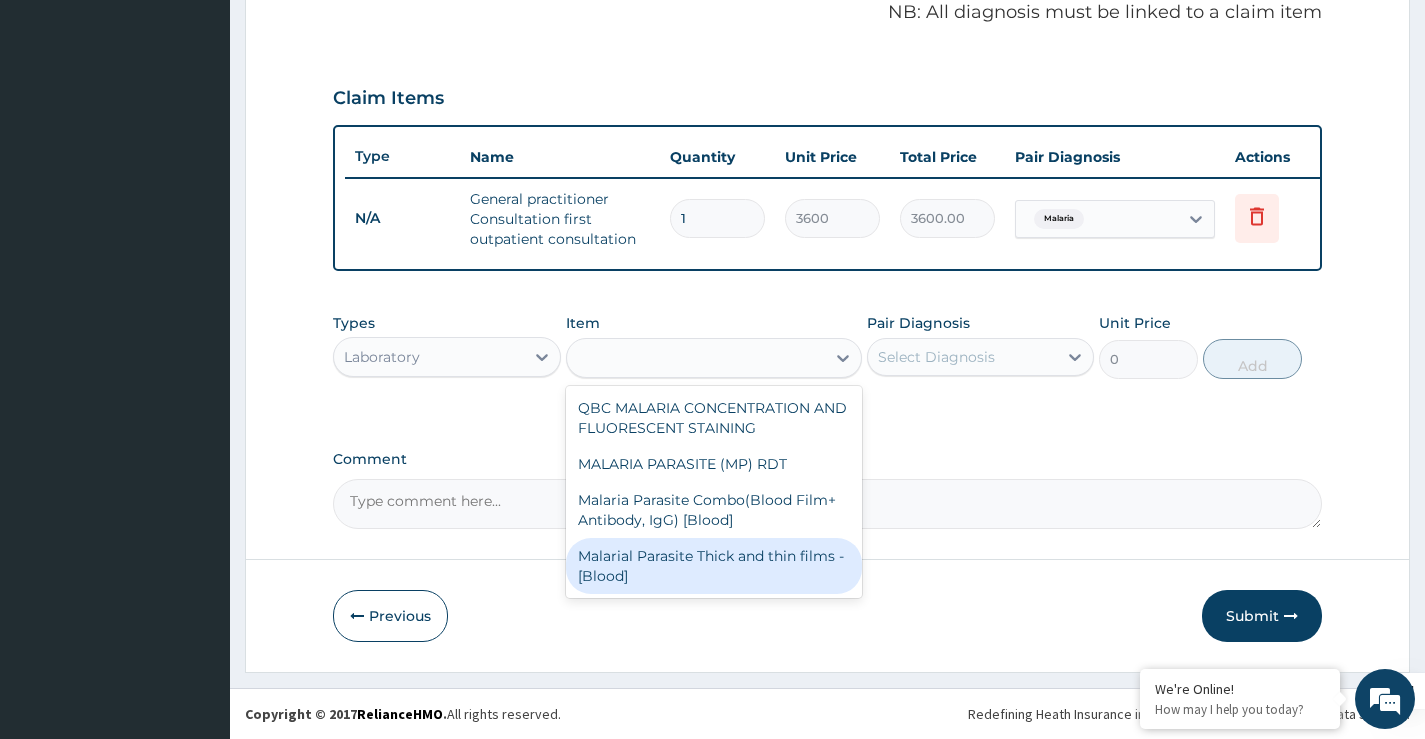 type on "2100" 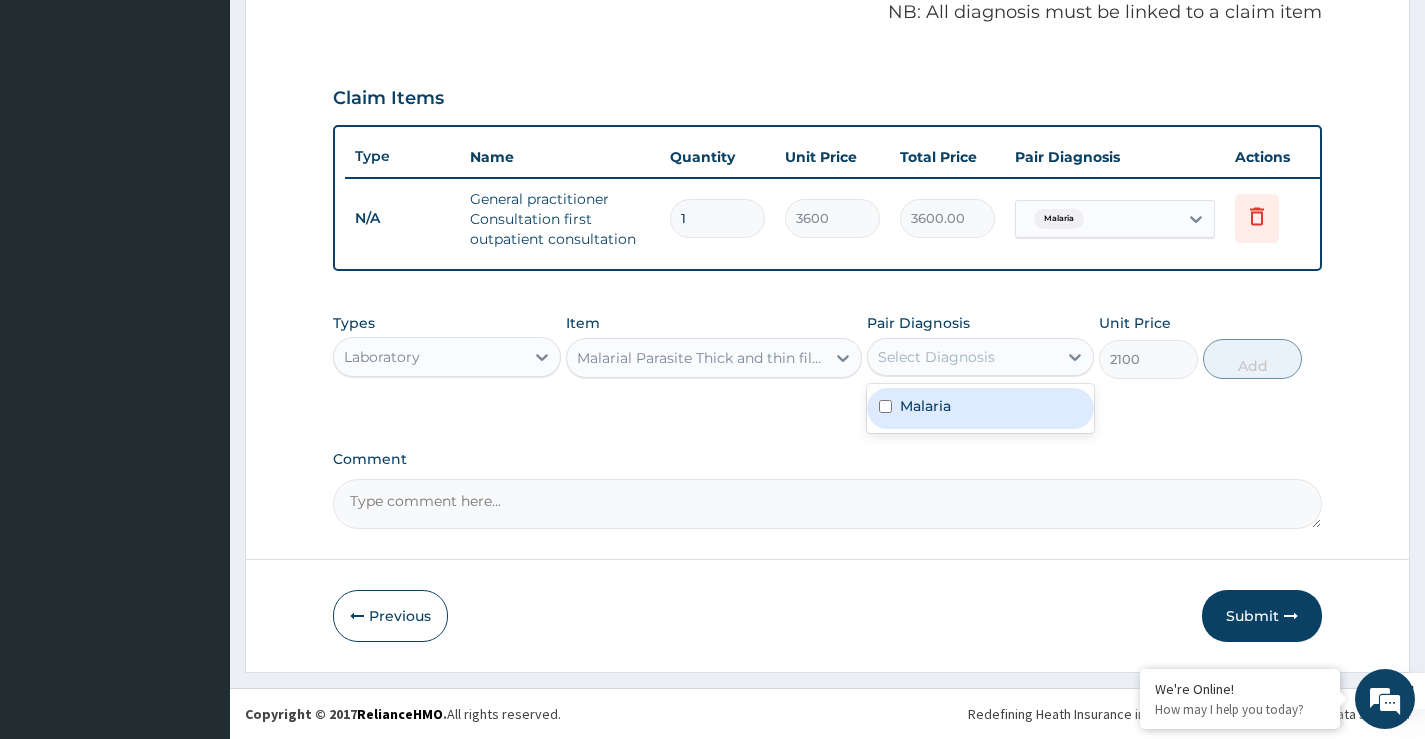 click on "Select Diagnosis" at bounding box center [936, 357] 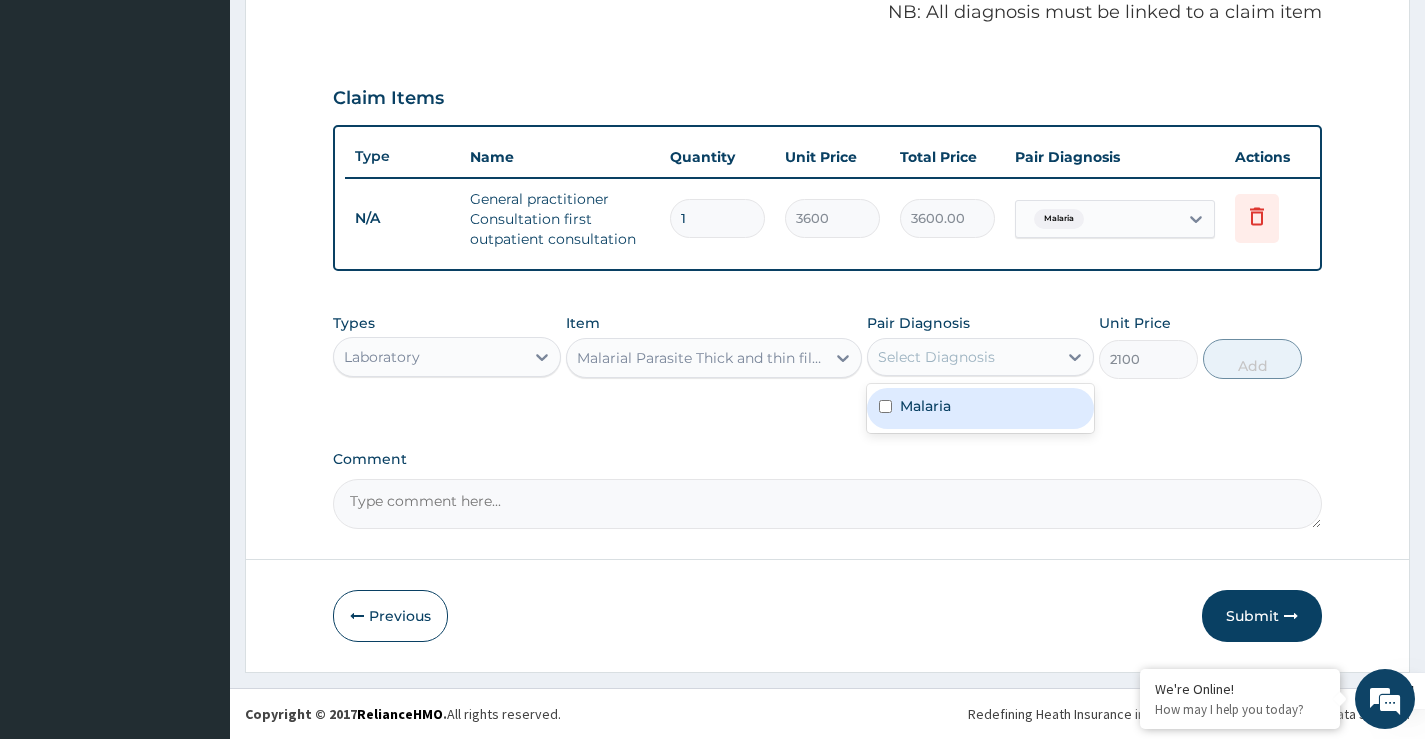 click on "Malaria" at bounding box center [980, 408] 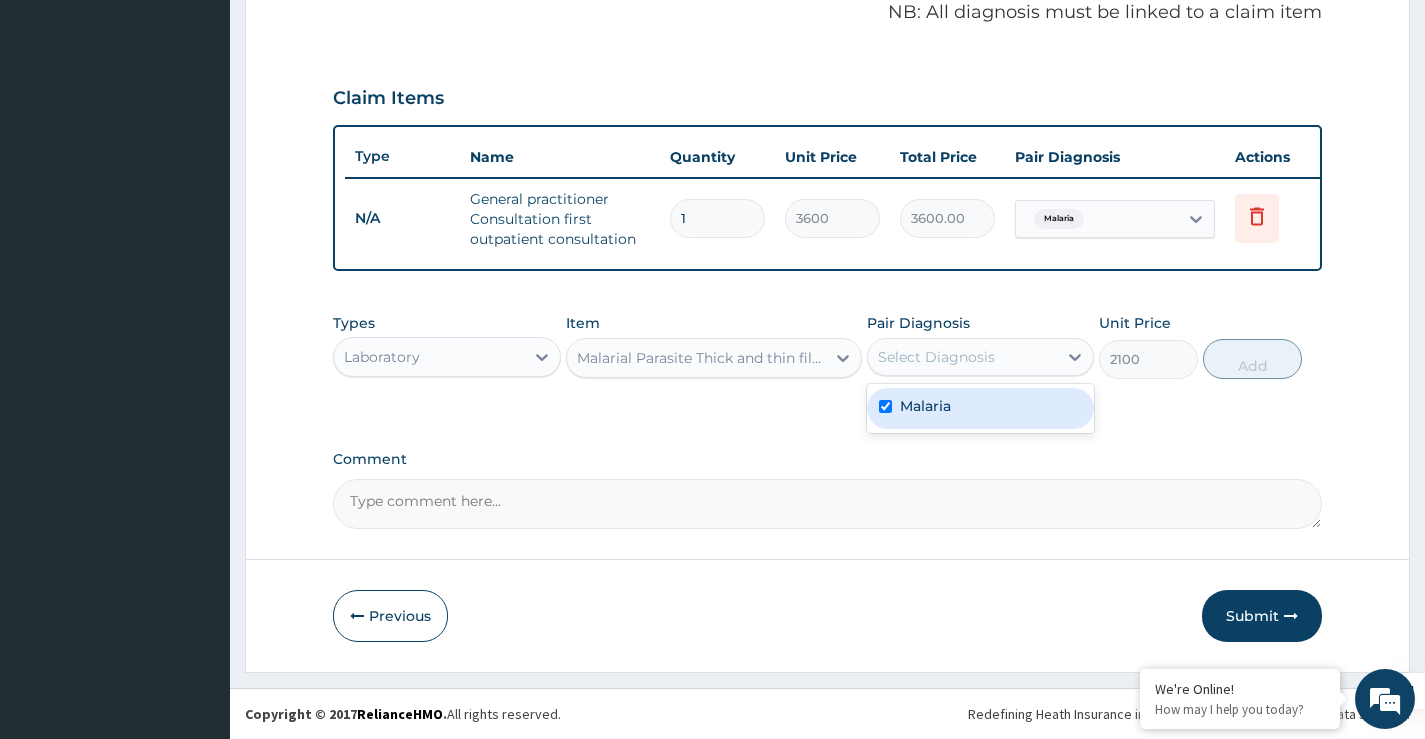 checkbox on "true" 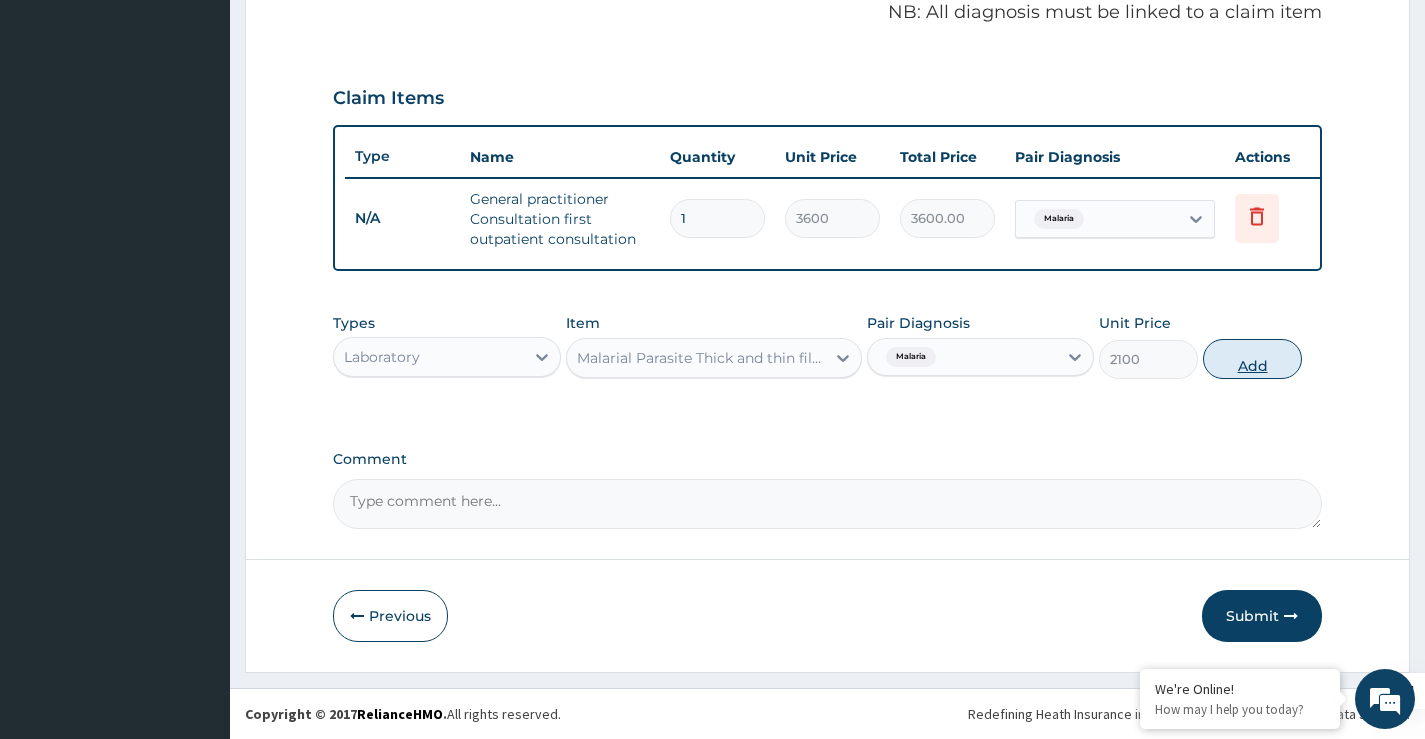 click on "Add" at bounding box center (1252, 359) 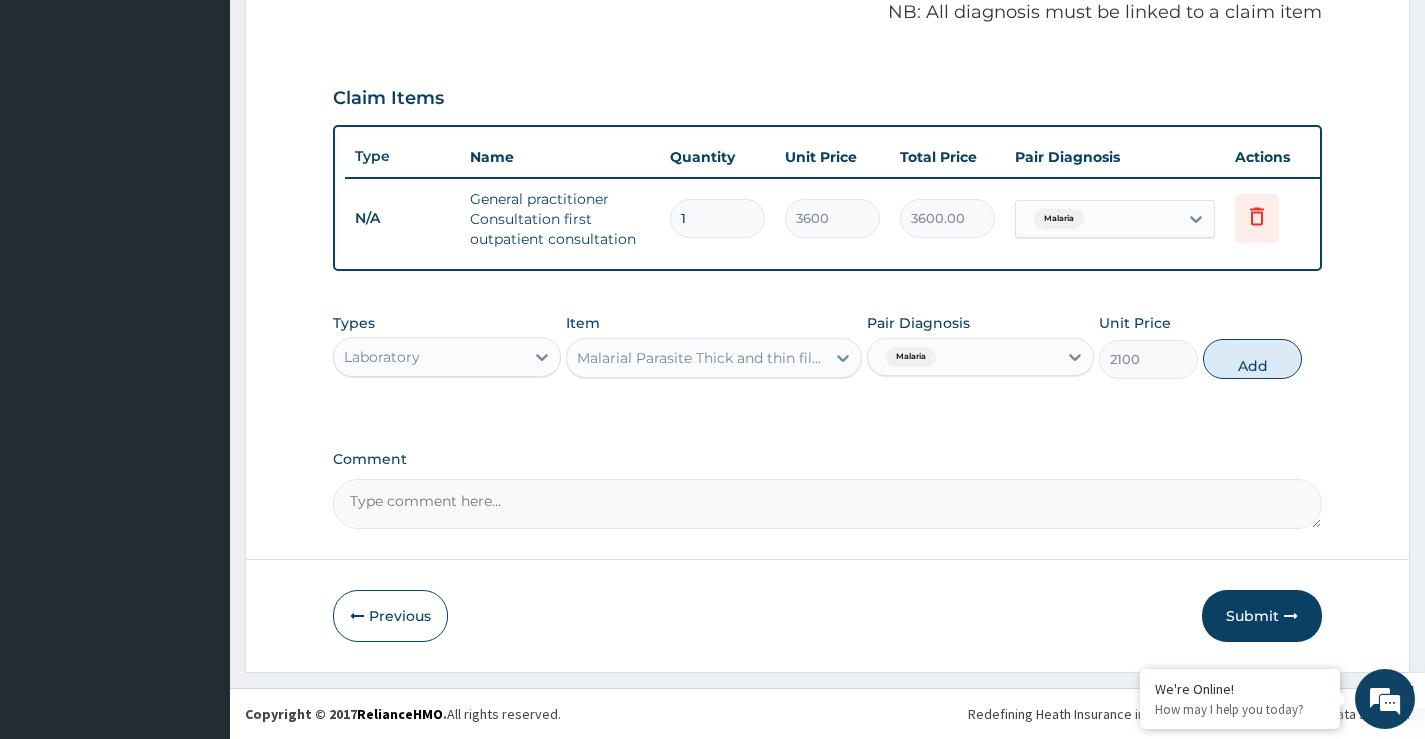 type on "0" 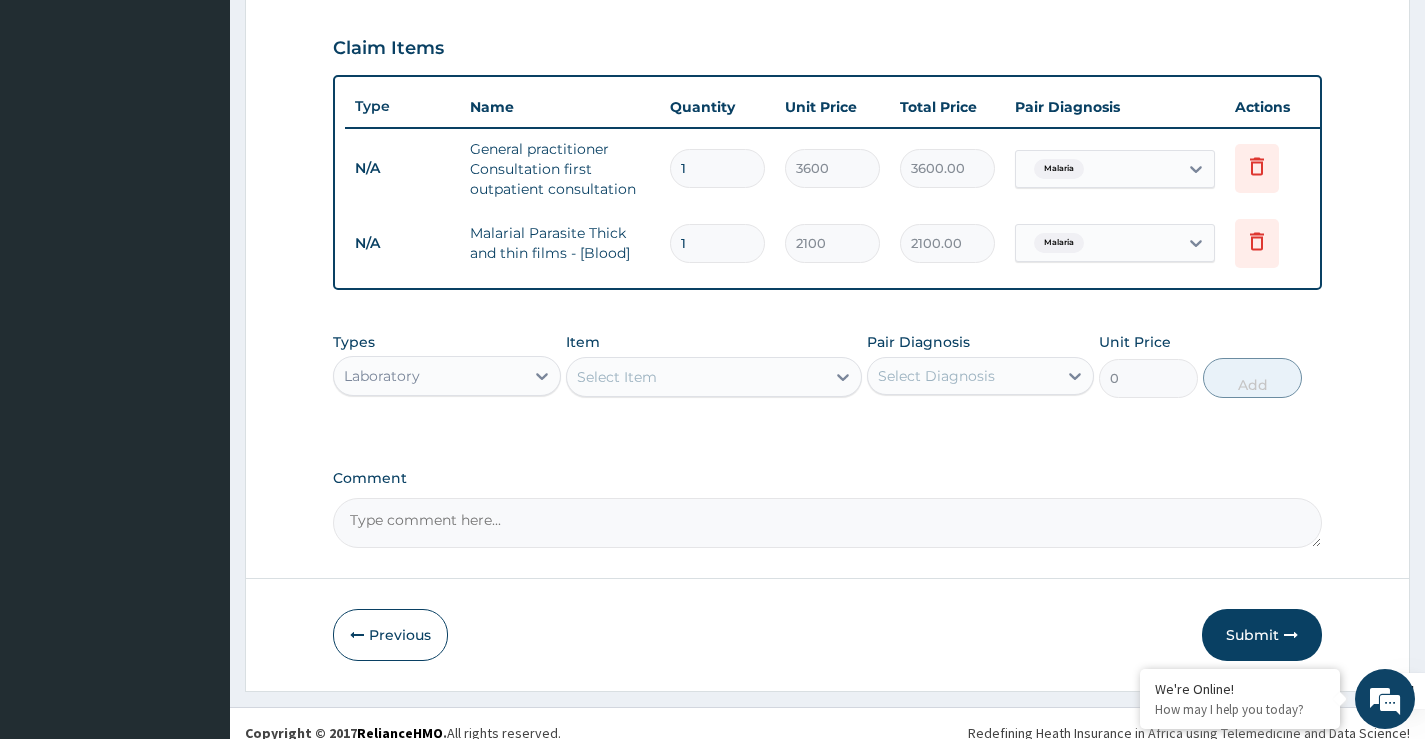 scroll, scrollTop: 703, scrollLeft: 0, axis: vertical 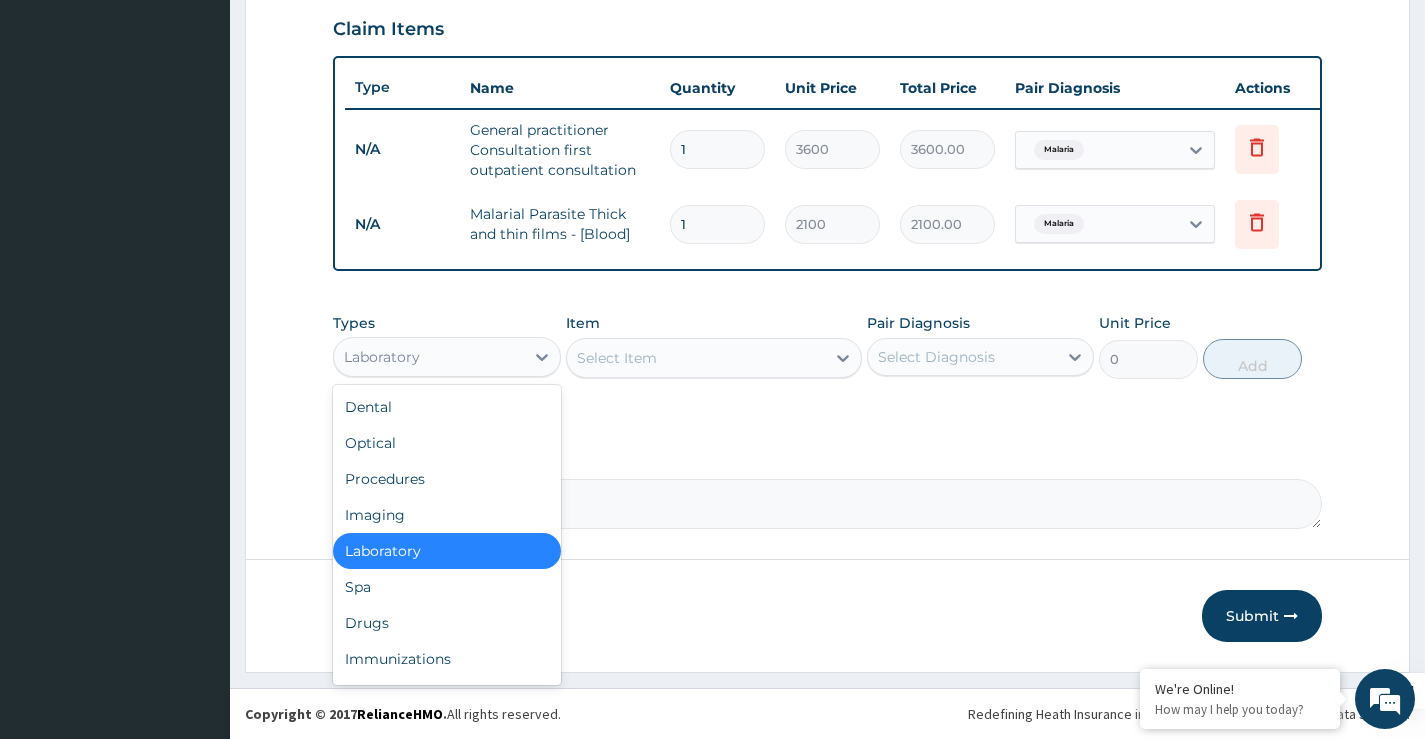 click on "Laboratory" at bounding box center [428, 357] 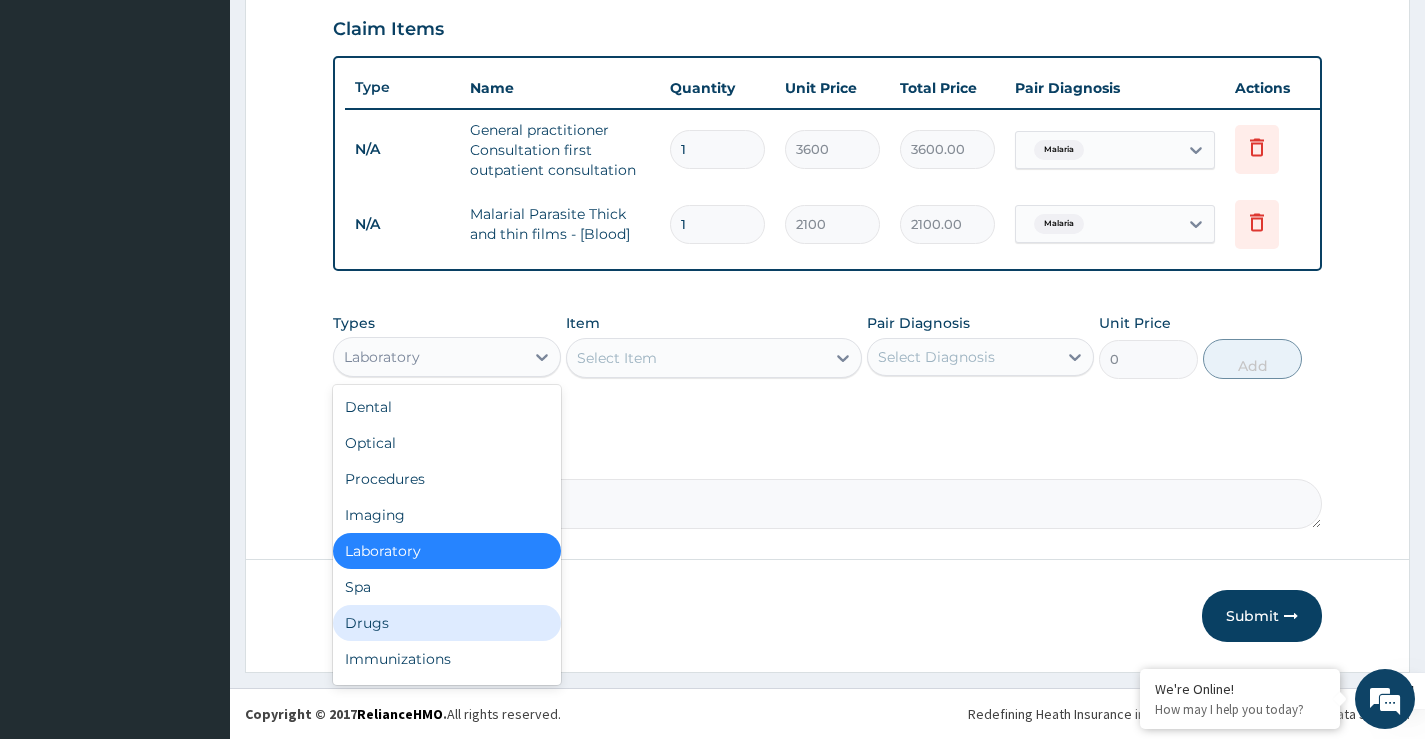 drag, startPoint x: 397, startPoint y: 624, endPoint x: 398, endPoint y: 610, distance: 14.035668 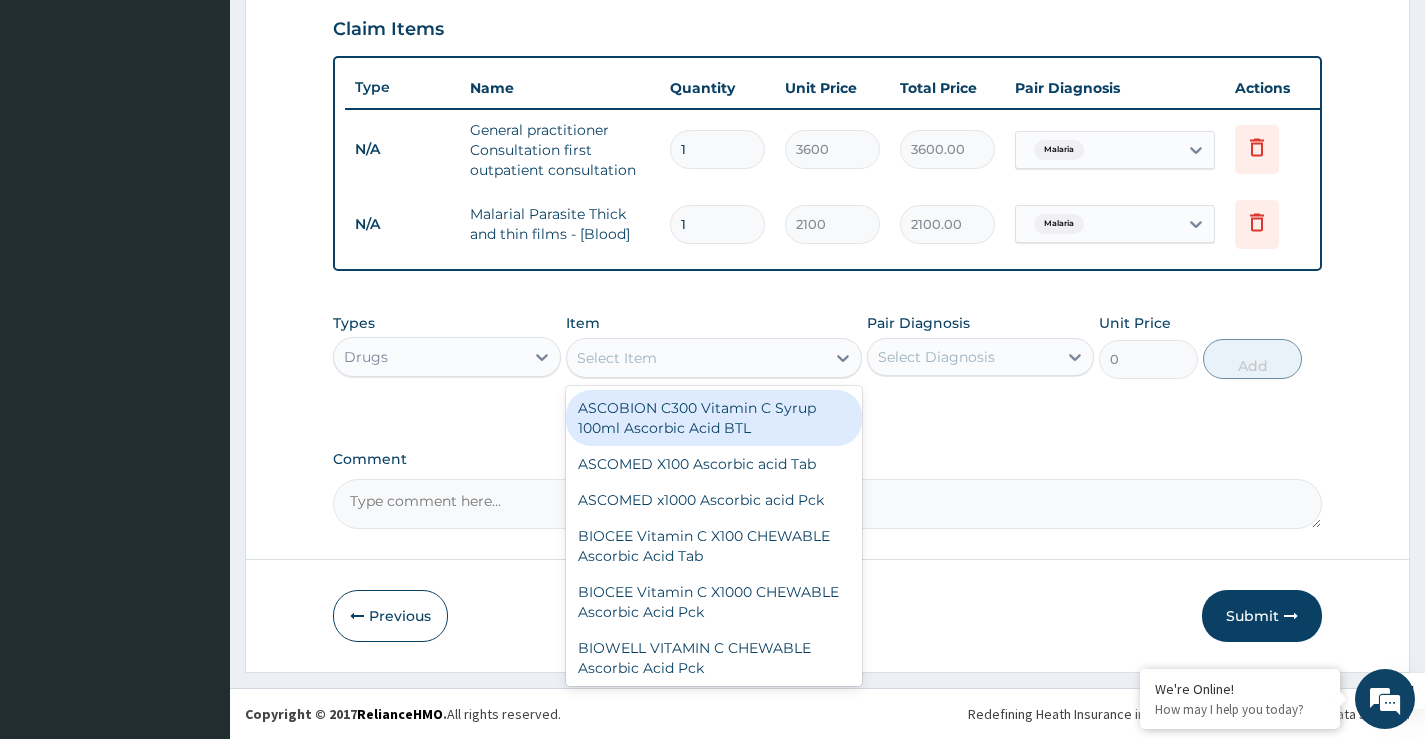 click on "Select Item" at bounding box center [696, 358] 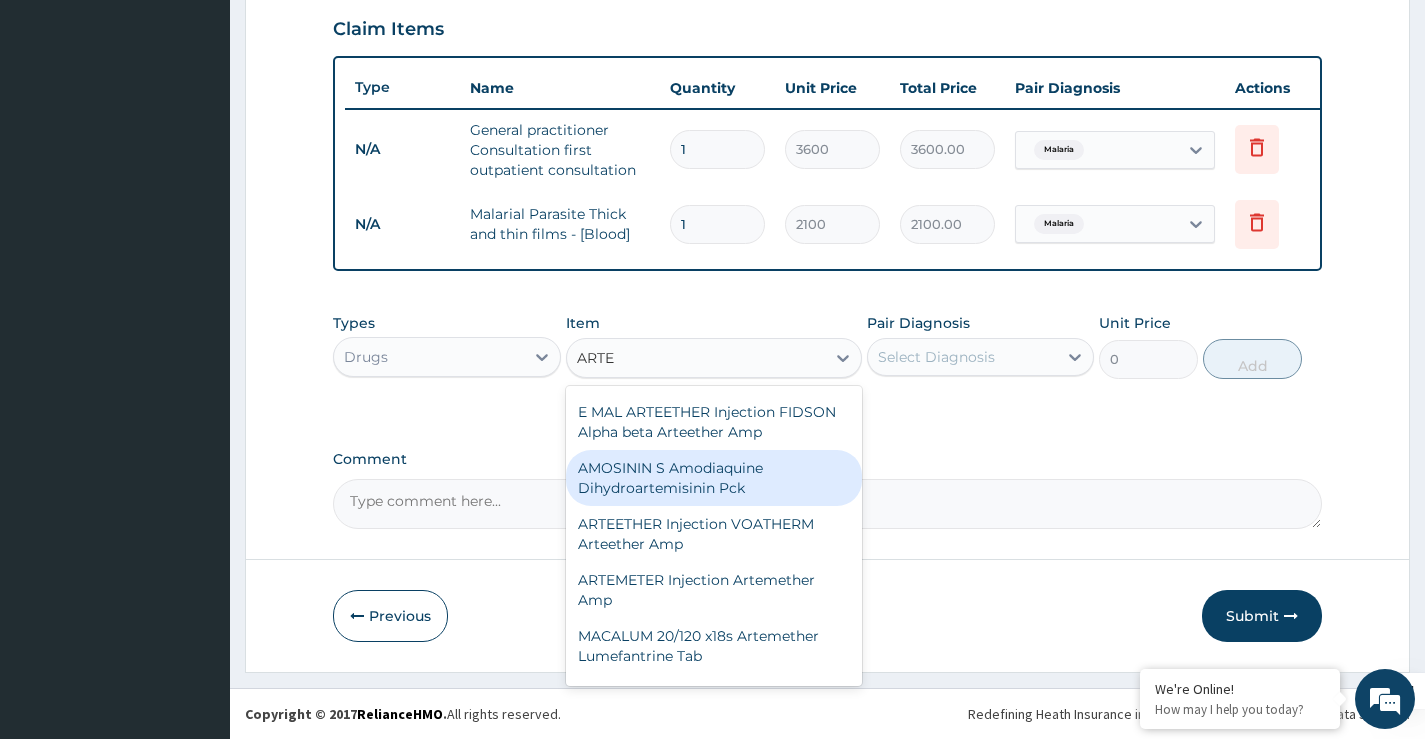 scroll, scrollTop: 300, scrollLeft: 0, axis: vertical 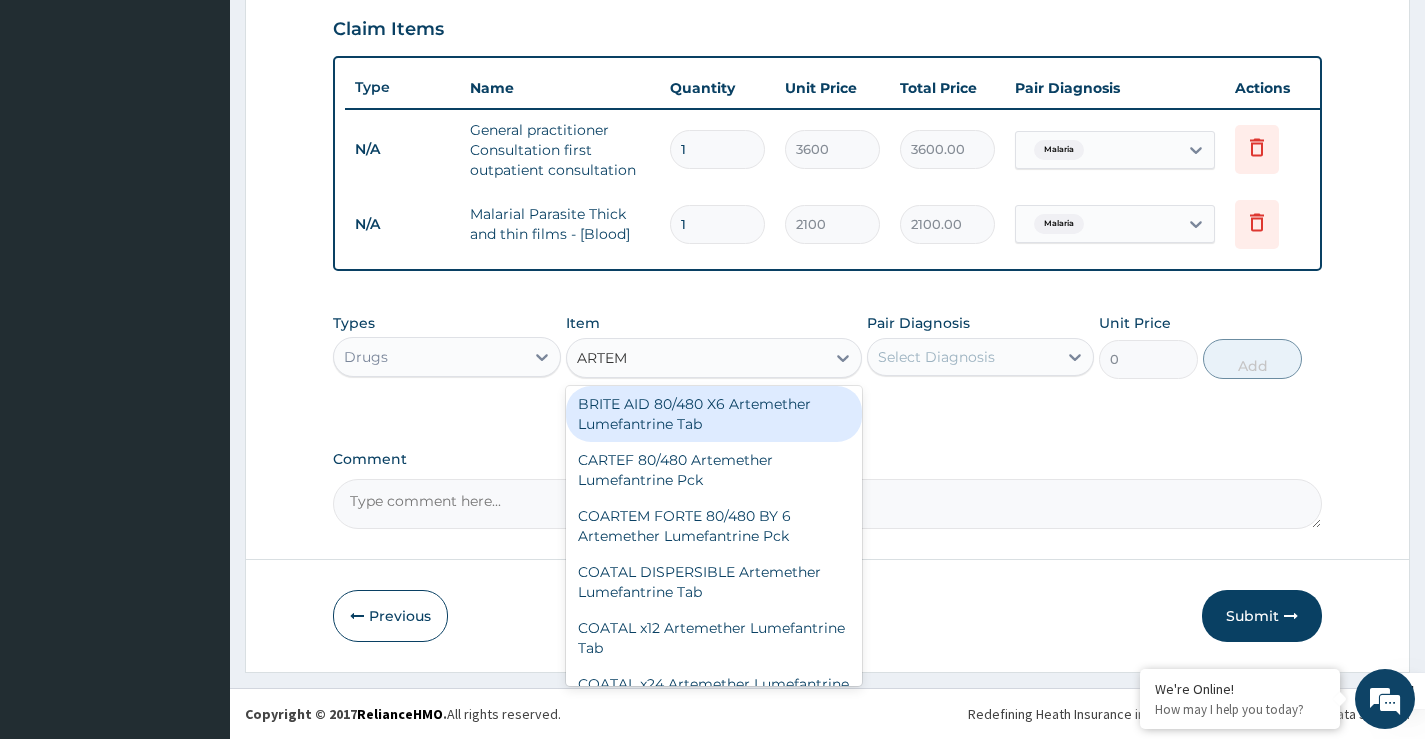 type on "ARTEME" 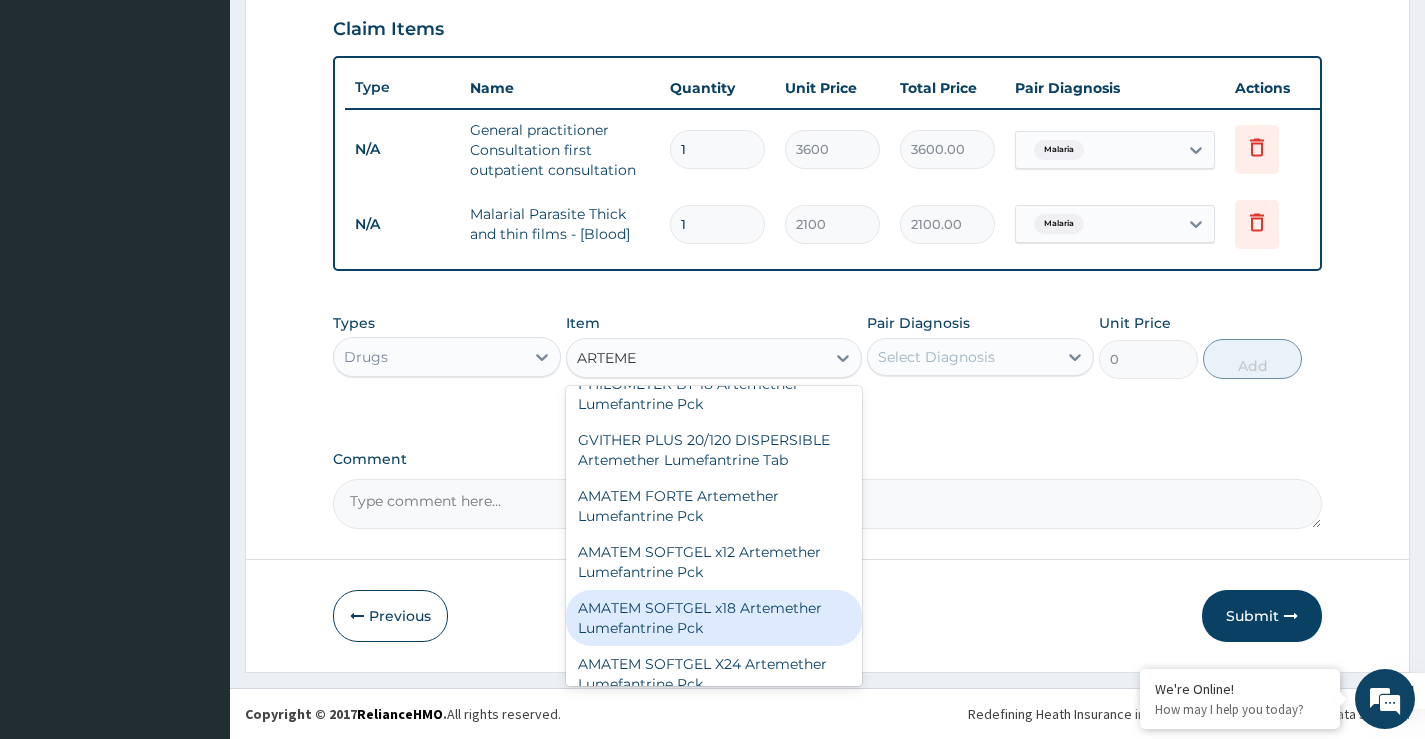 scroll, scrollTop: 0, scrollLeft: 0, axis: both 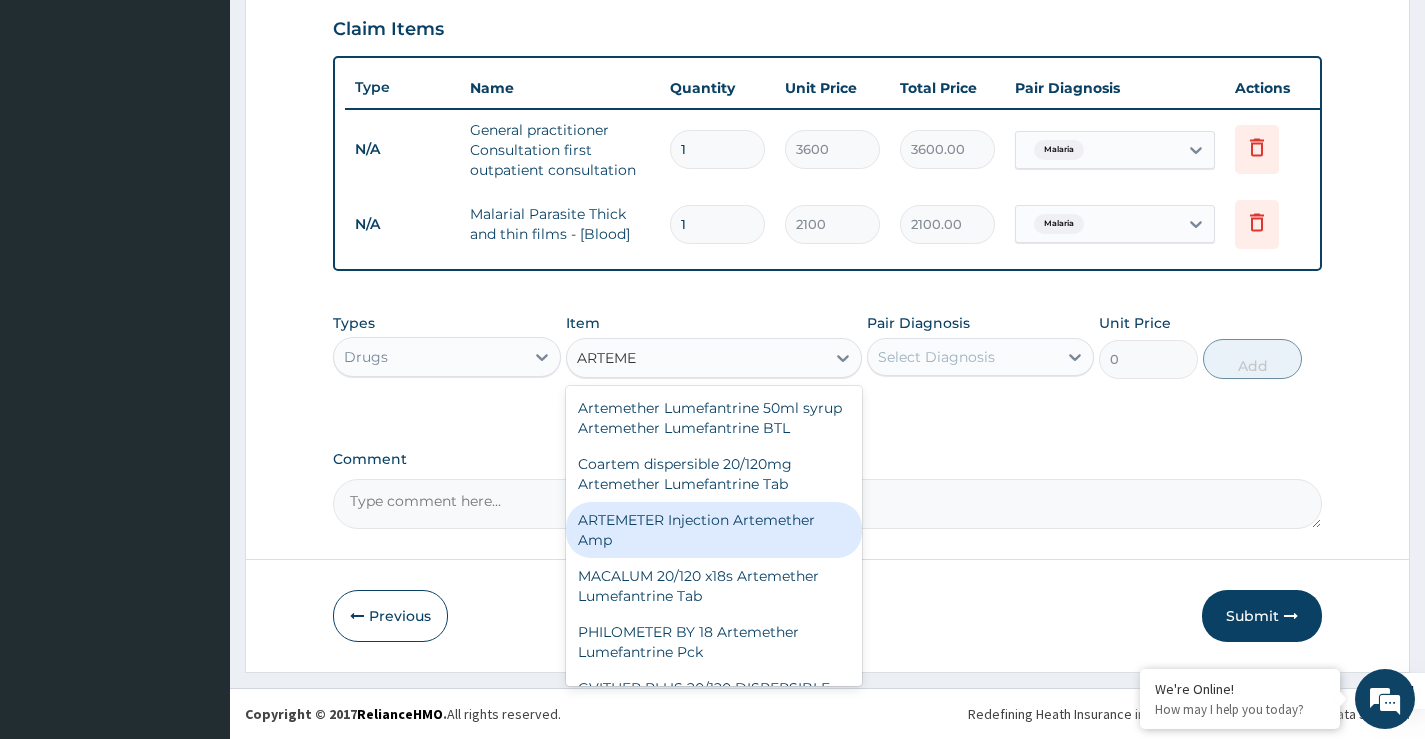 click on "ARTEMETER Injection Artemether Amp" at bounding box center [714, 530] 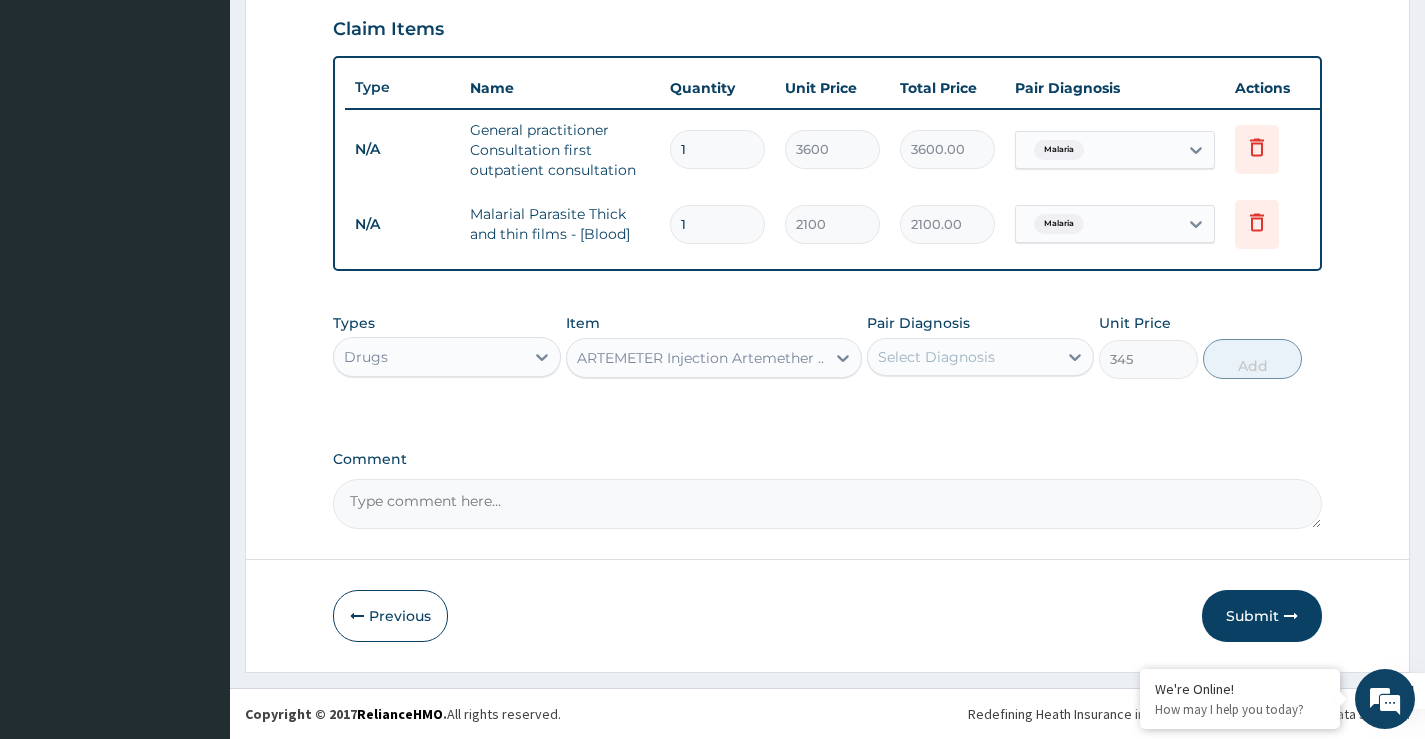 click on "Pair Diagnosis Select Diagnosis" at bounding box center [980, 346] 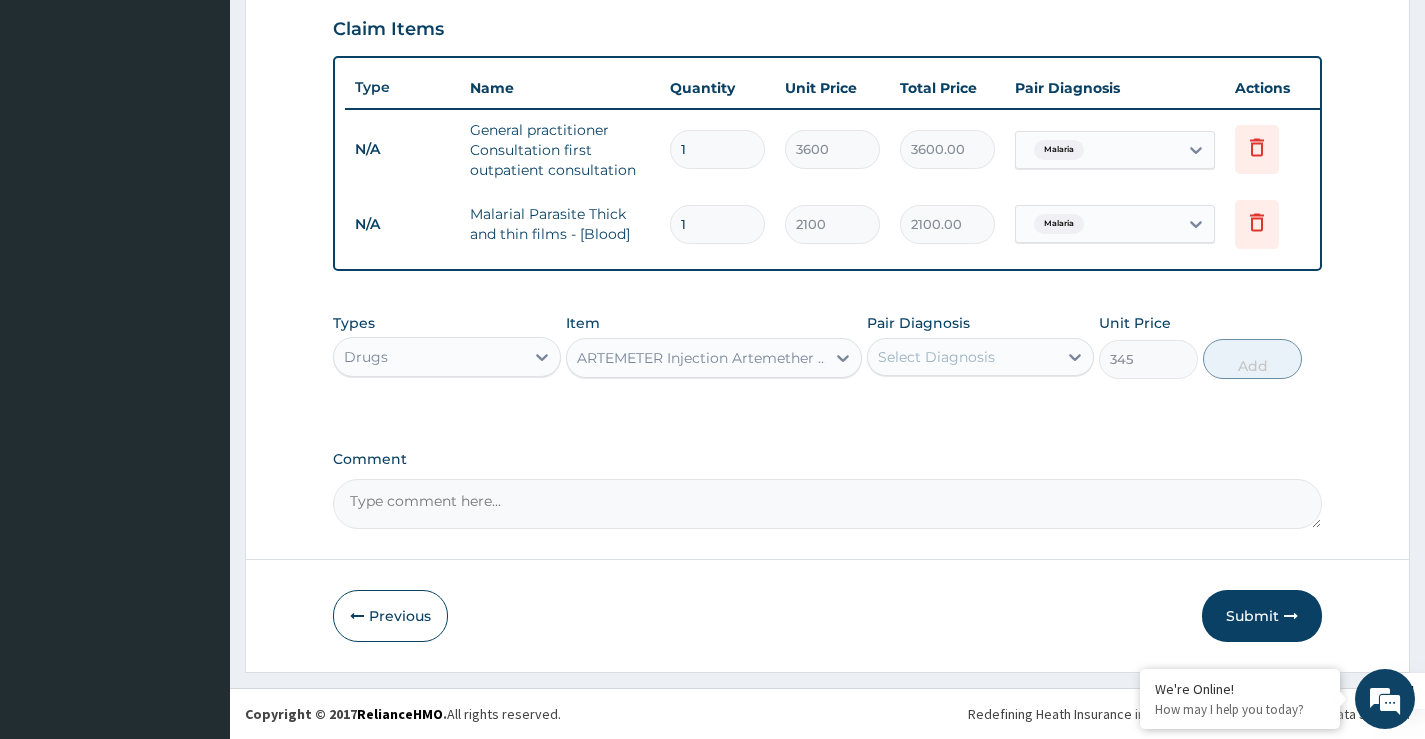 click on "Select Diagnosis" at bounding box center (936, 357) 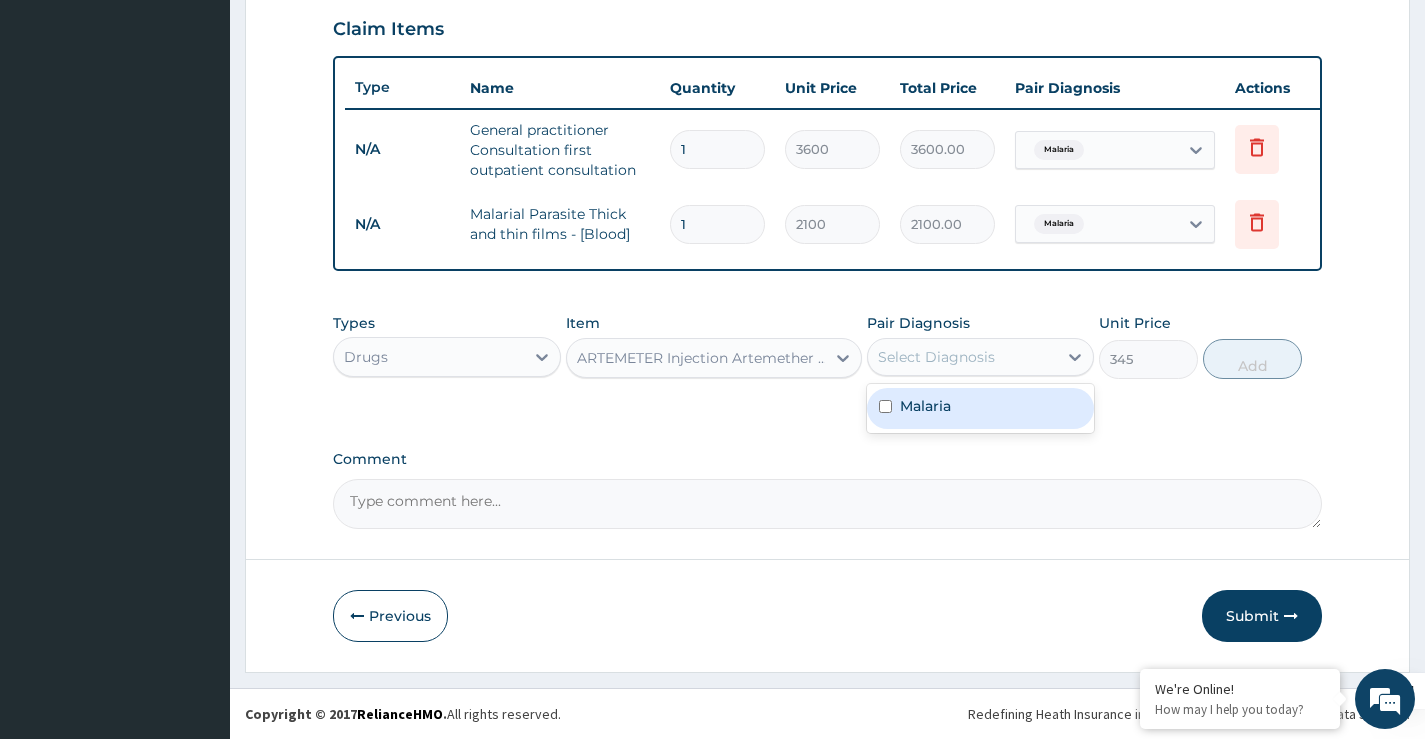 click on "Malaria" at bounding box center [980, 408] 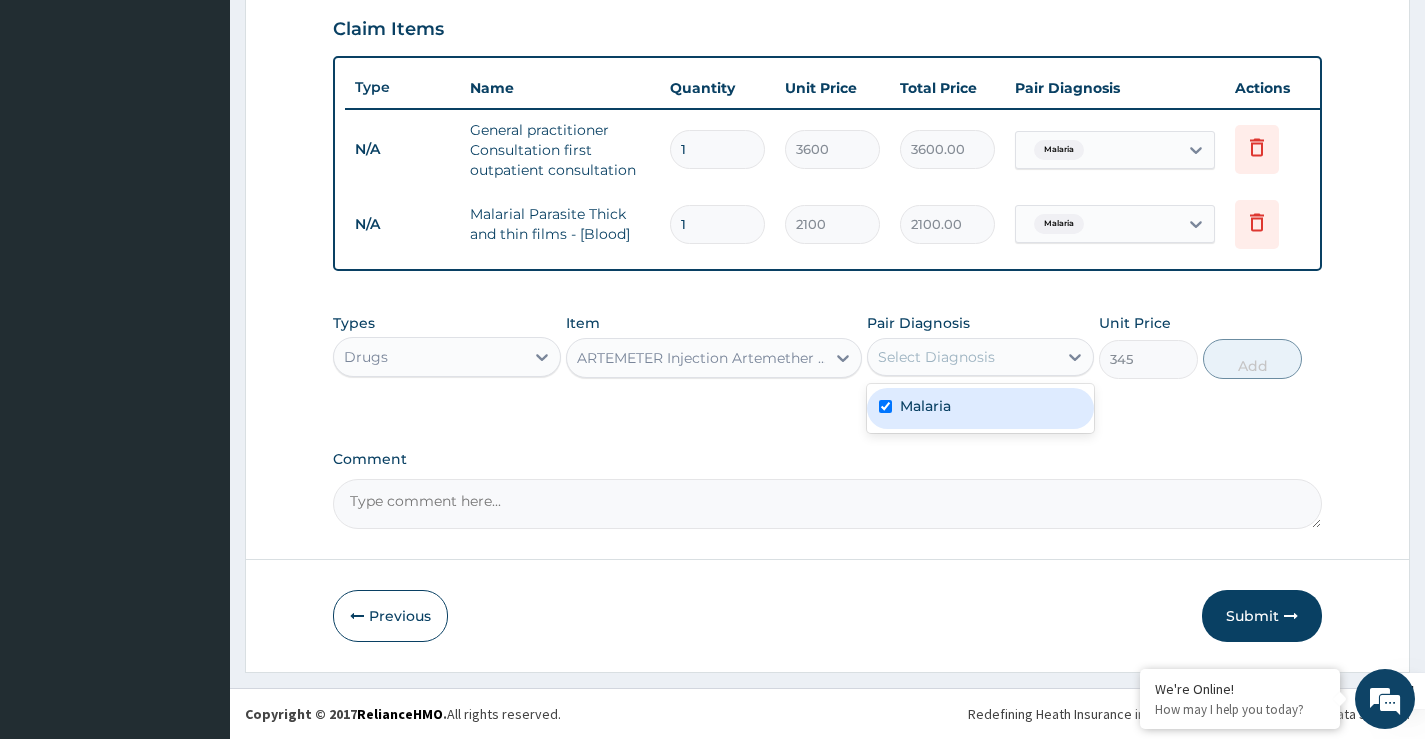 checkbox on "true" 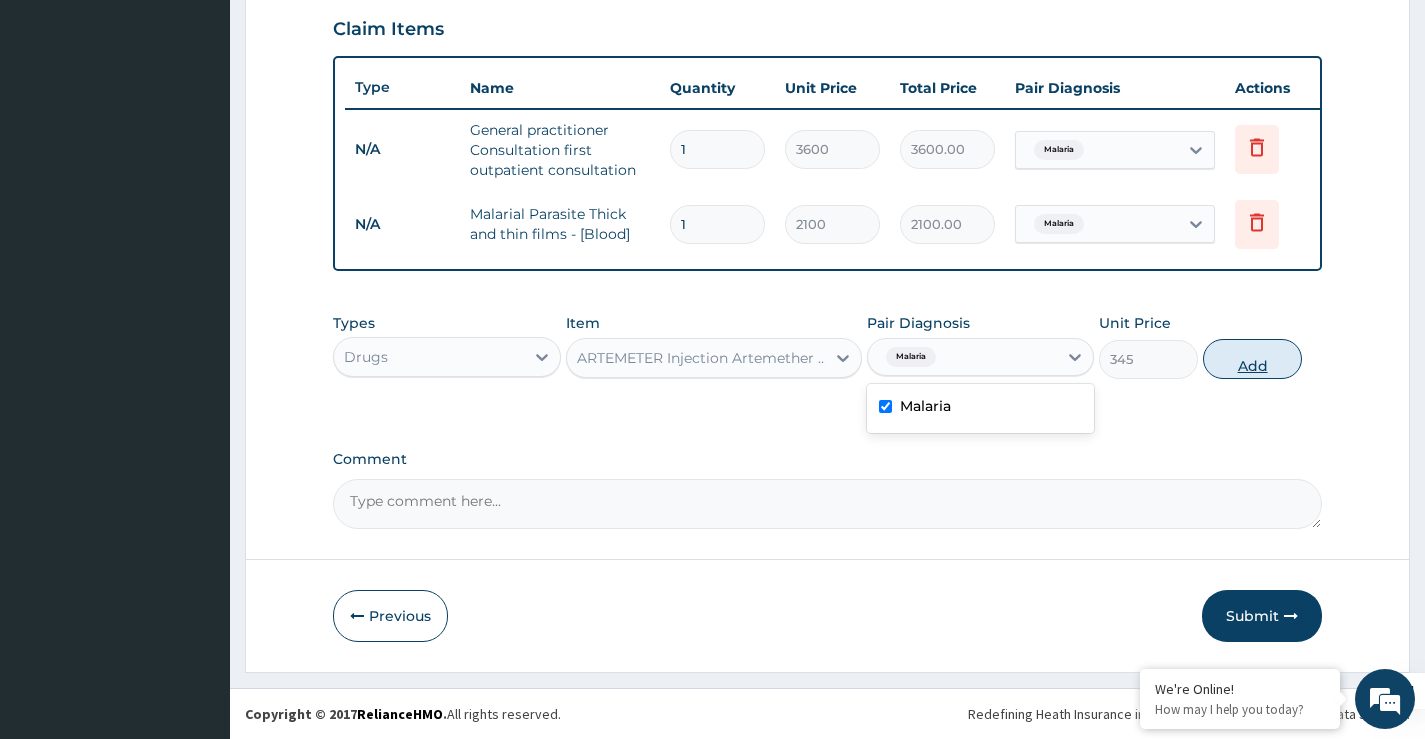 click on "Add" at bounding box center (1252, 359) 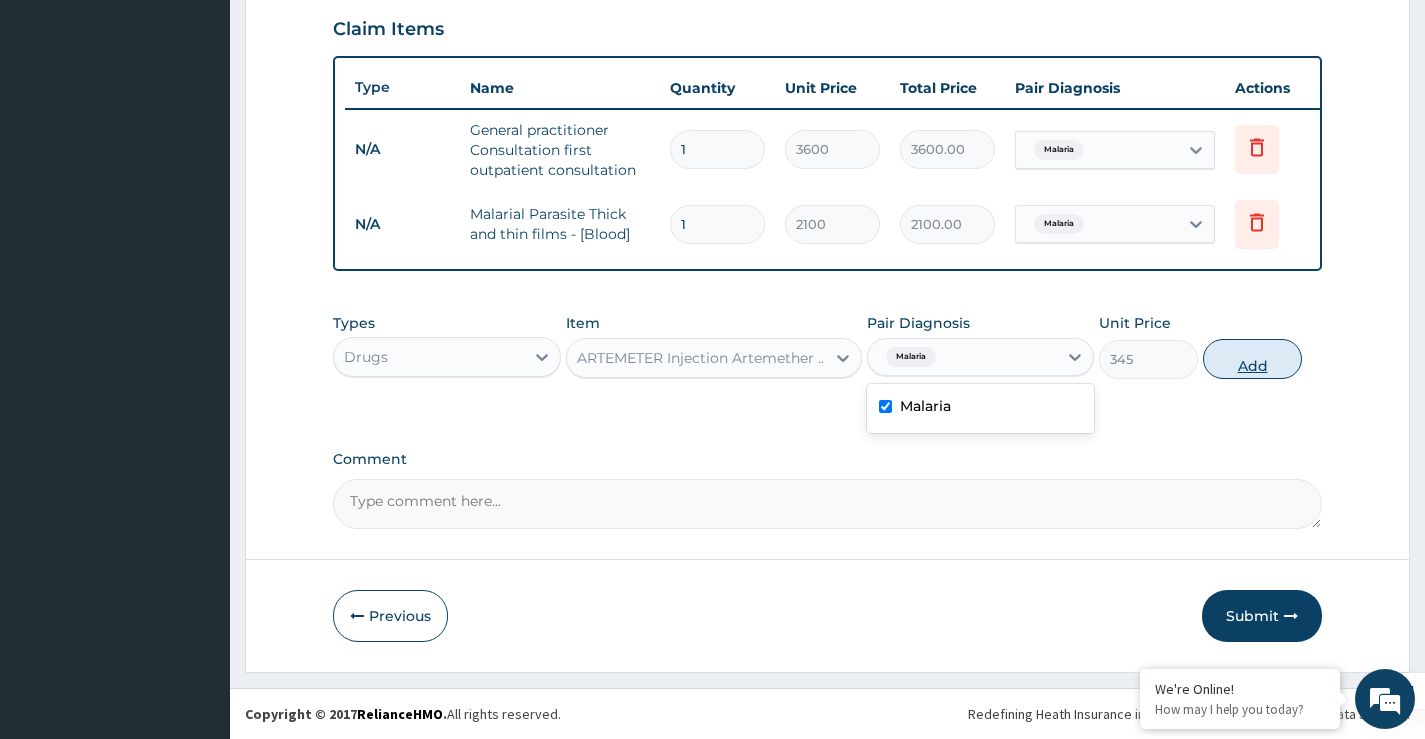 type on "0" 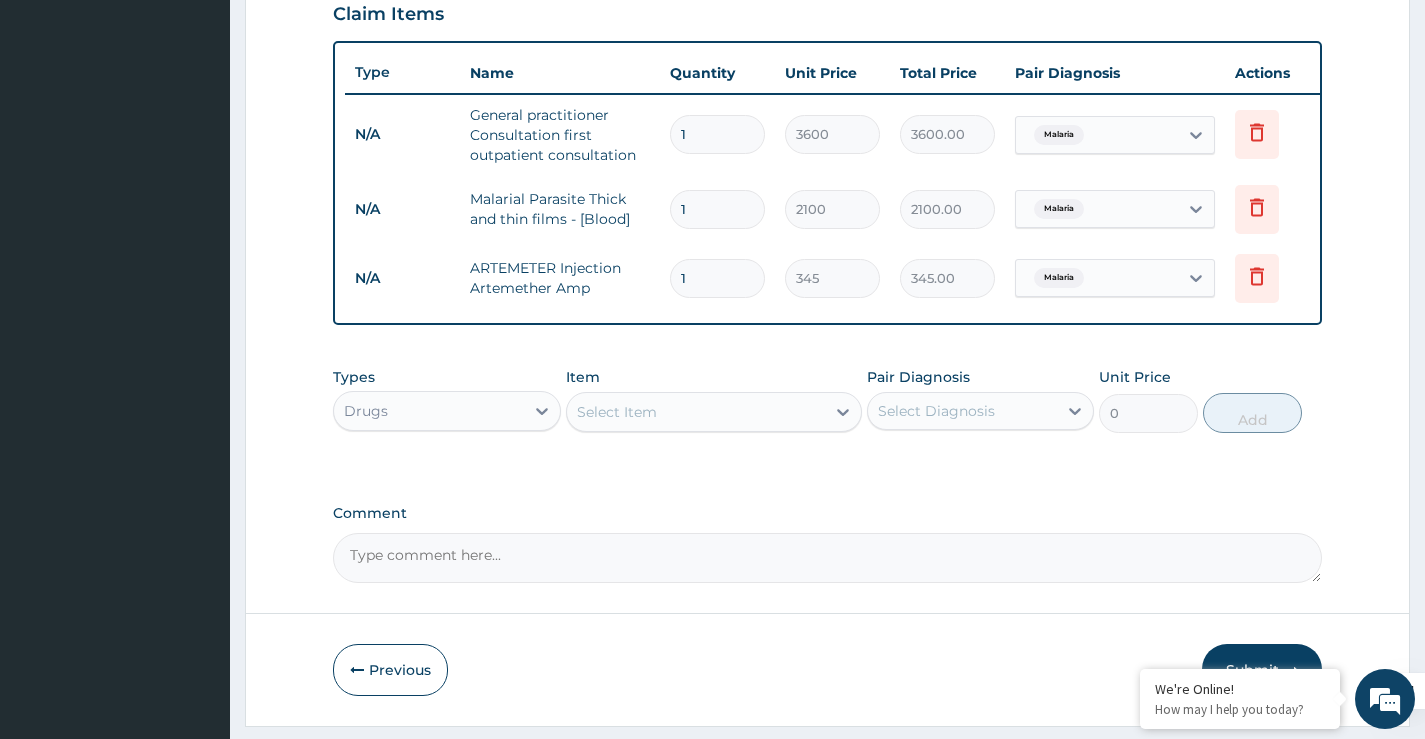 click on "Select Item" at bounding box center [696, 412] 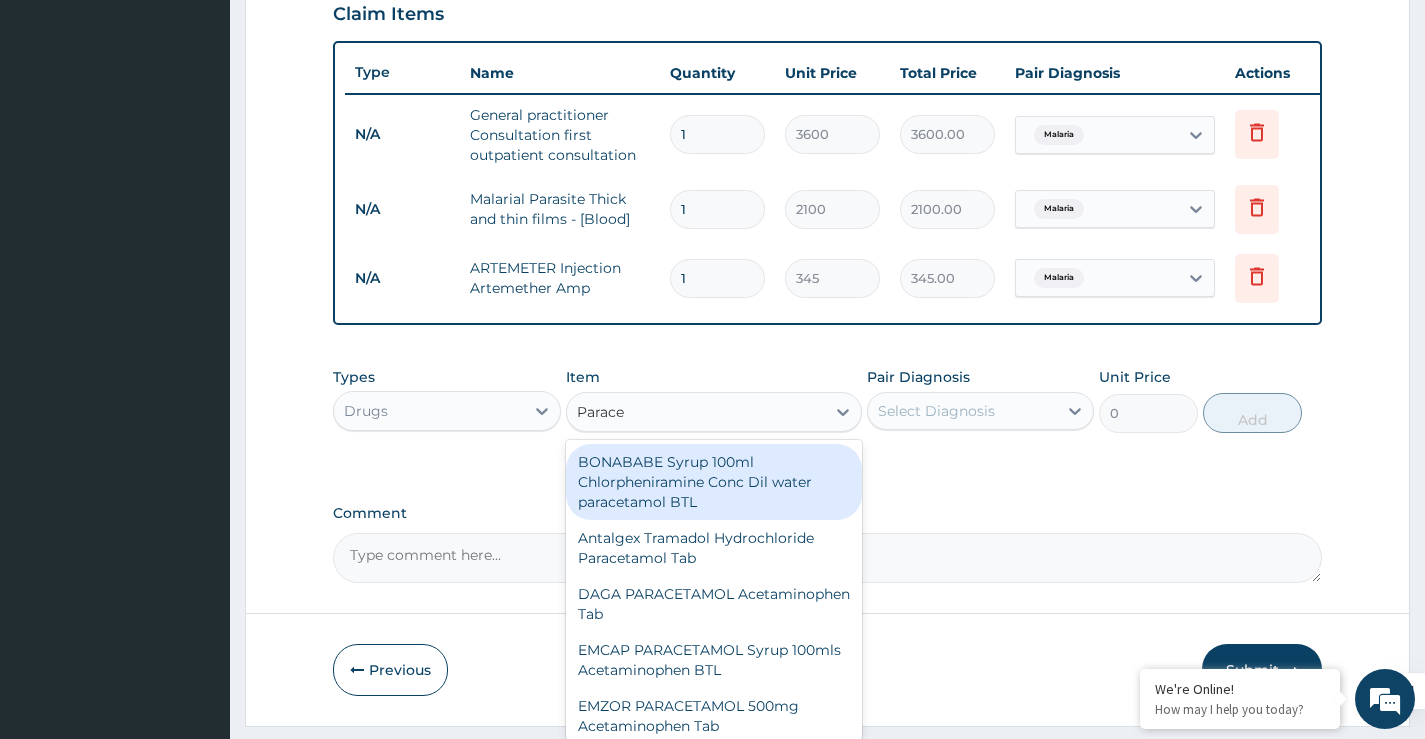 type on "Paracet" 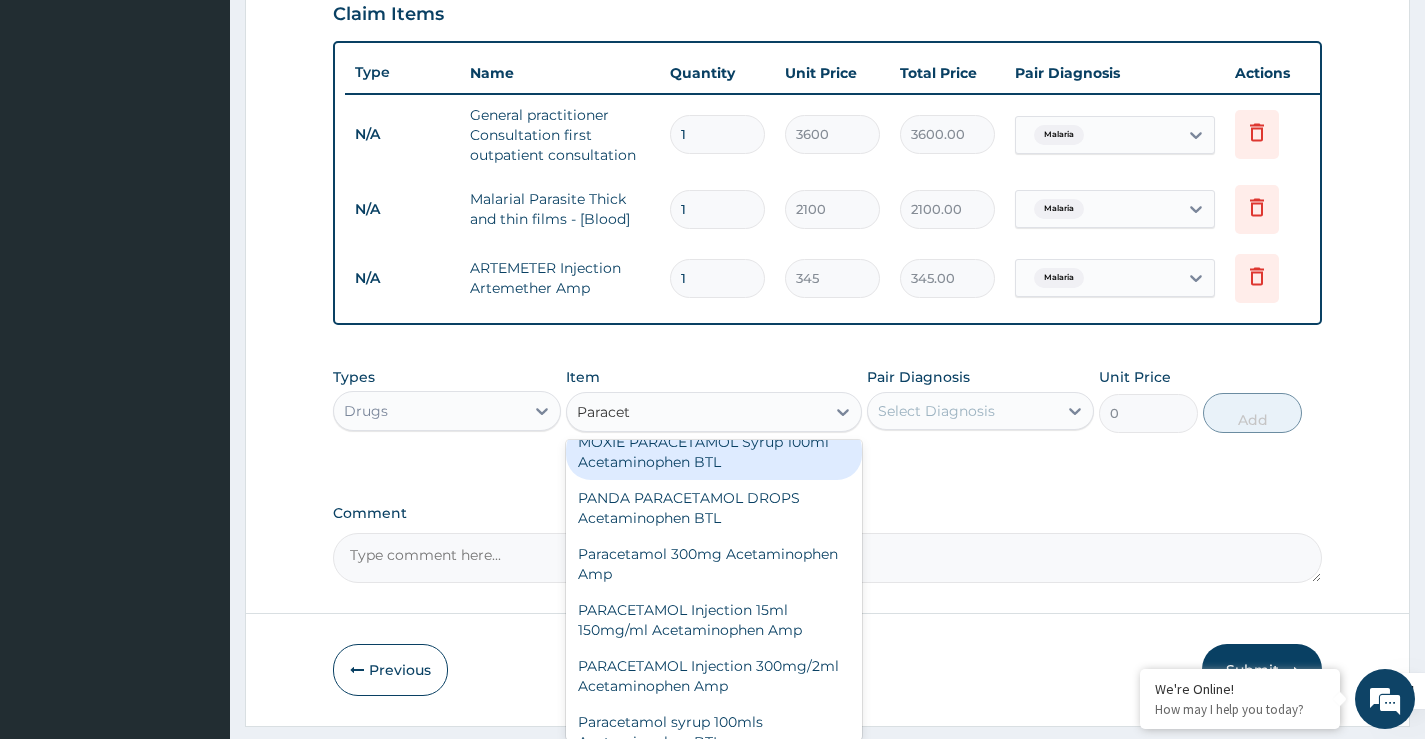 scroll, scrollTop: 680, scrollLeft: 0, axis: vertical 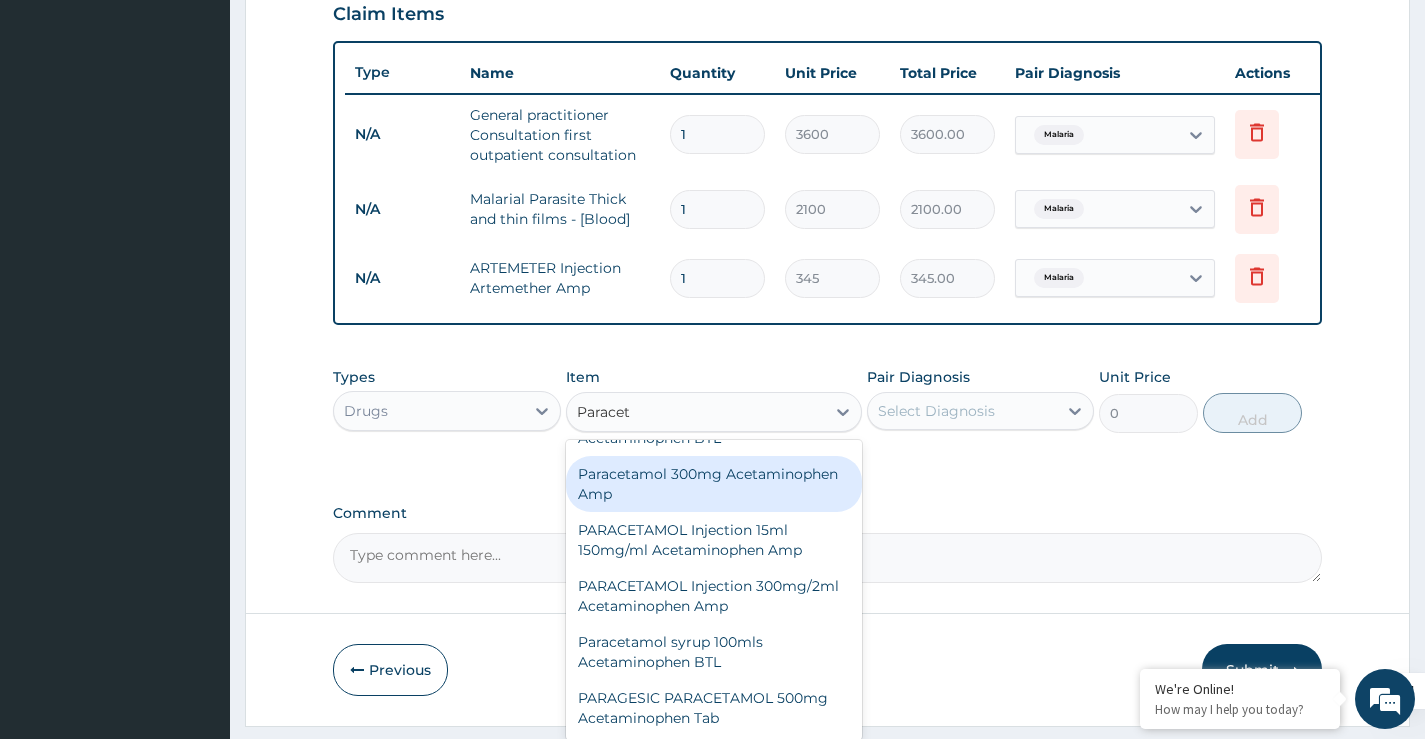click on "Paracetamol 300mg Acetaminophen Amp" at bounding box center [714, 484] 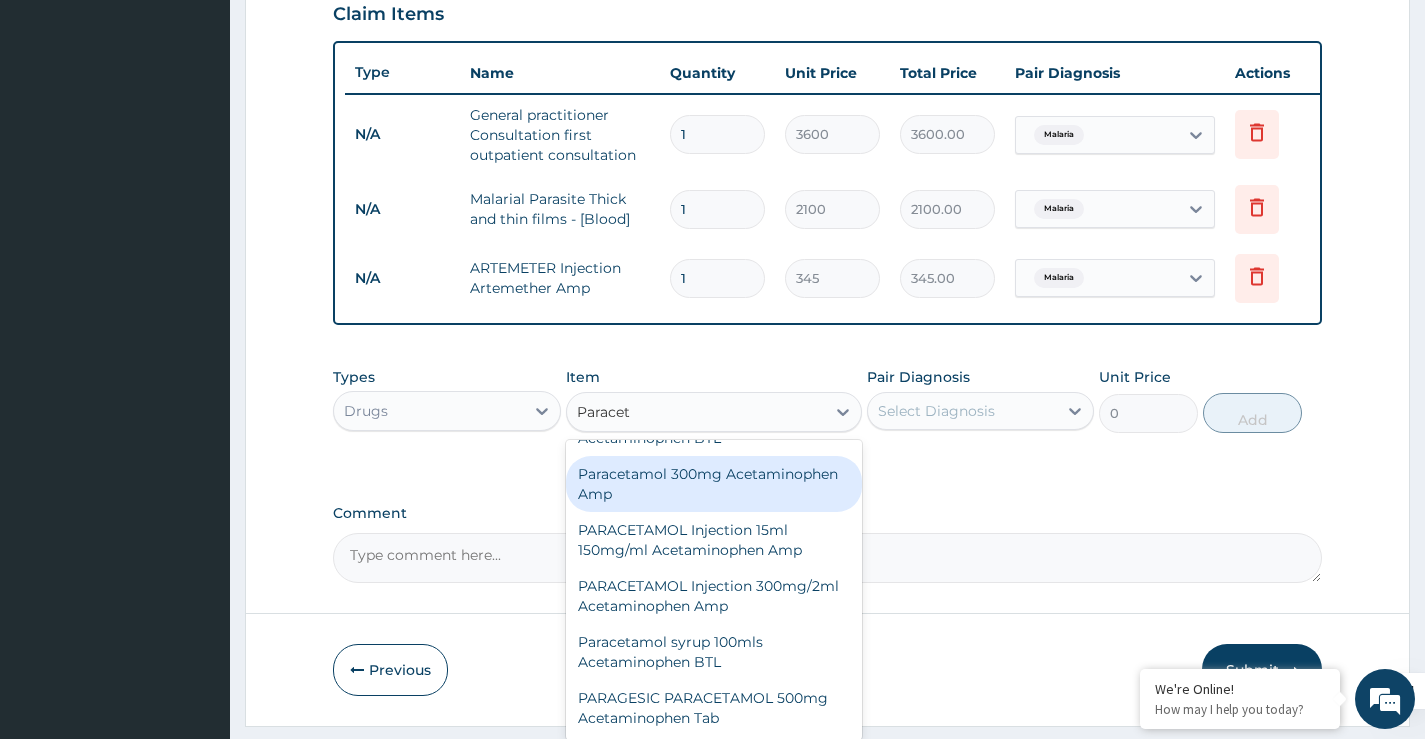 type on "230" 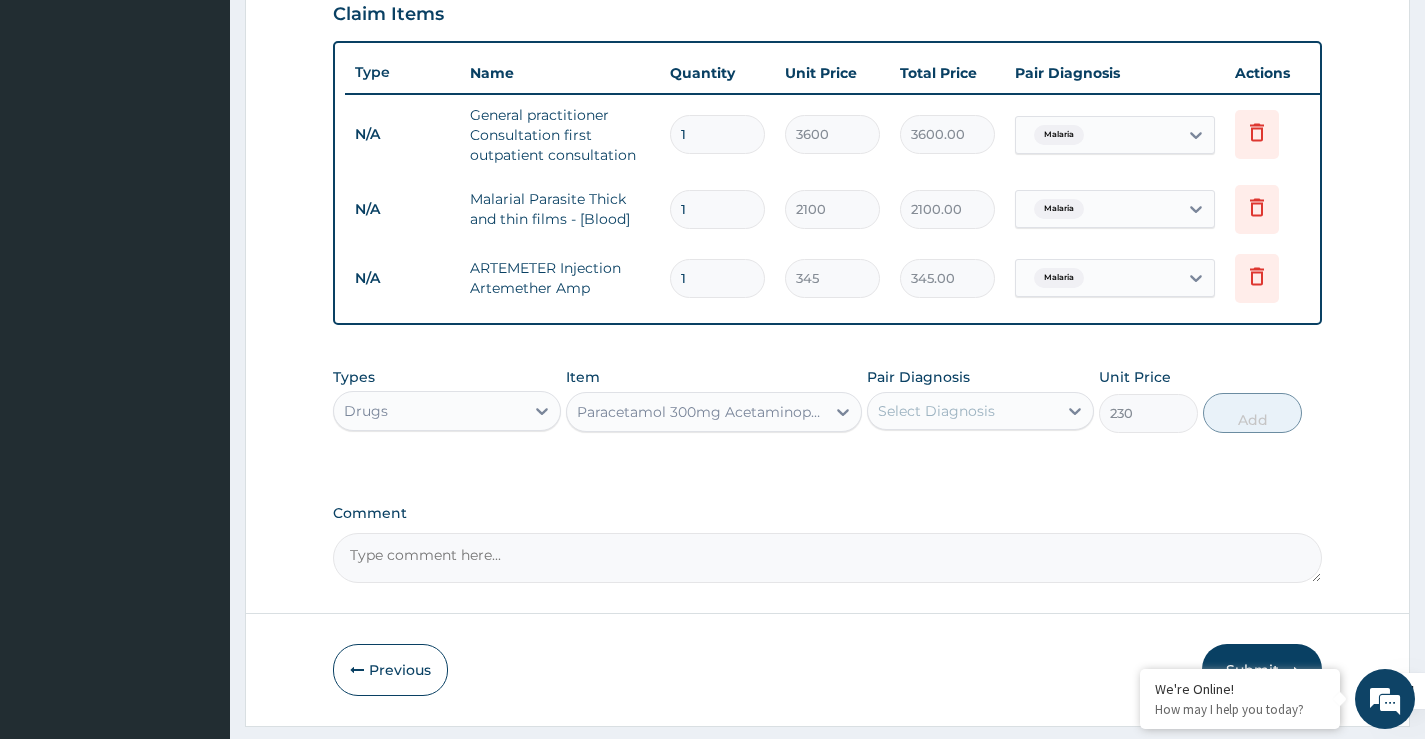 click on "Select Diagnosis" at bounding box center [936, 411] 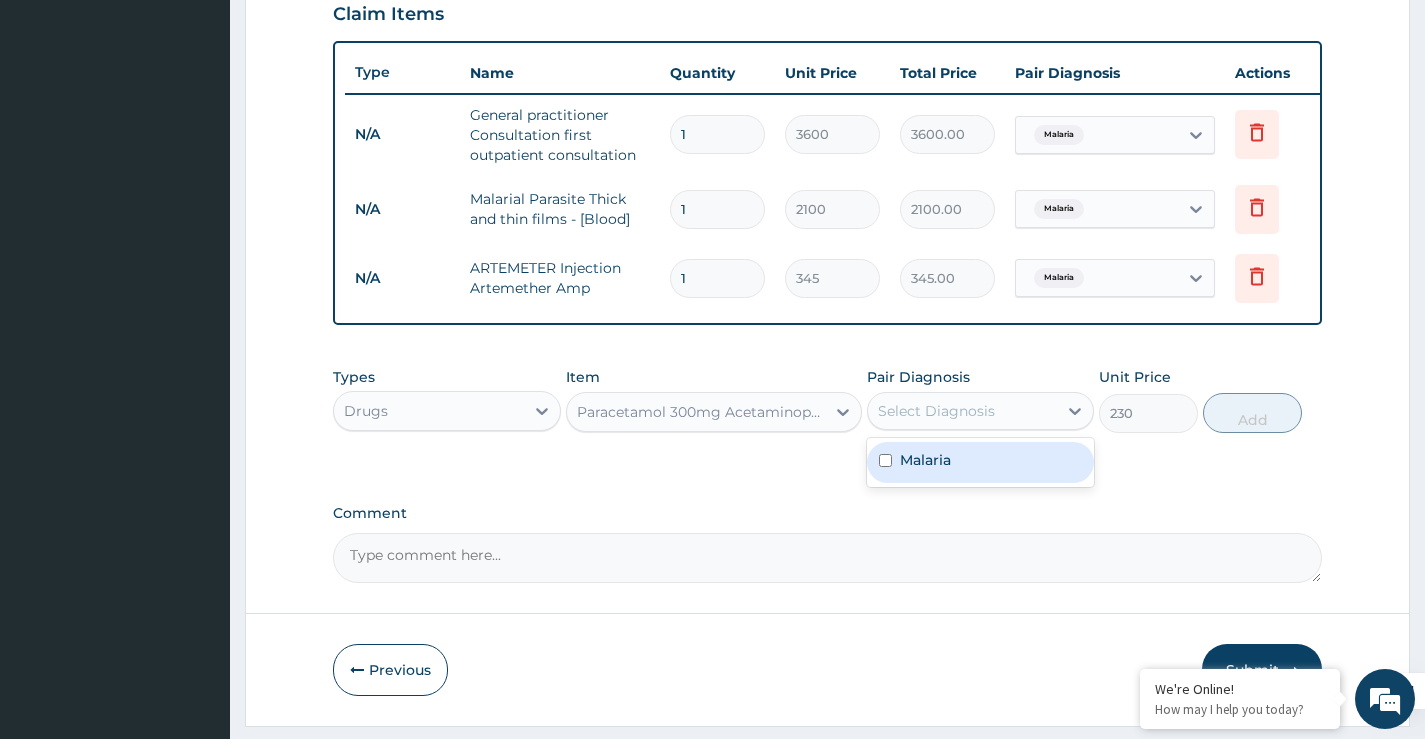 click on "Malaria" at bounding box center [925, 460] 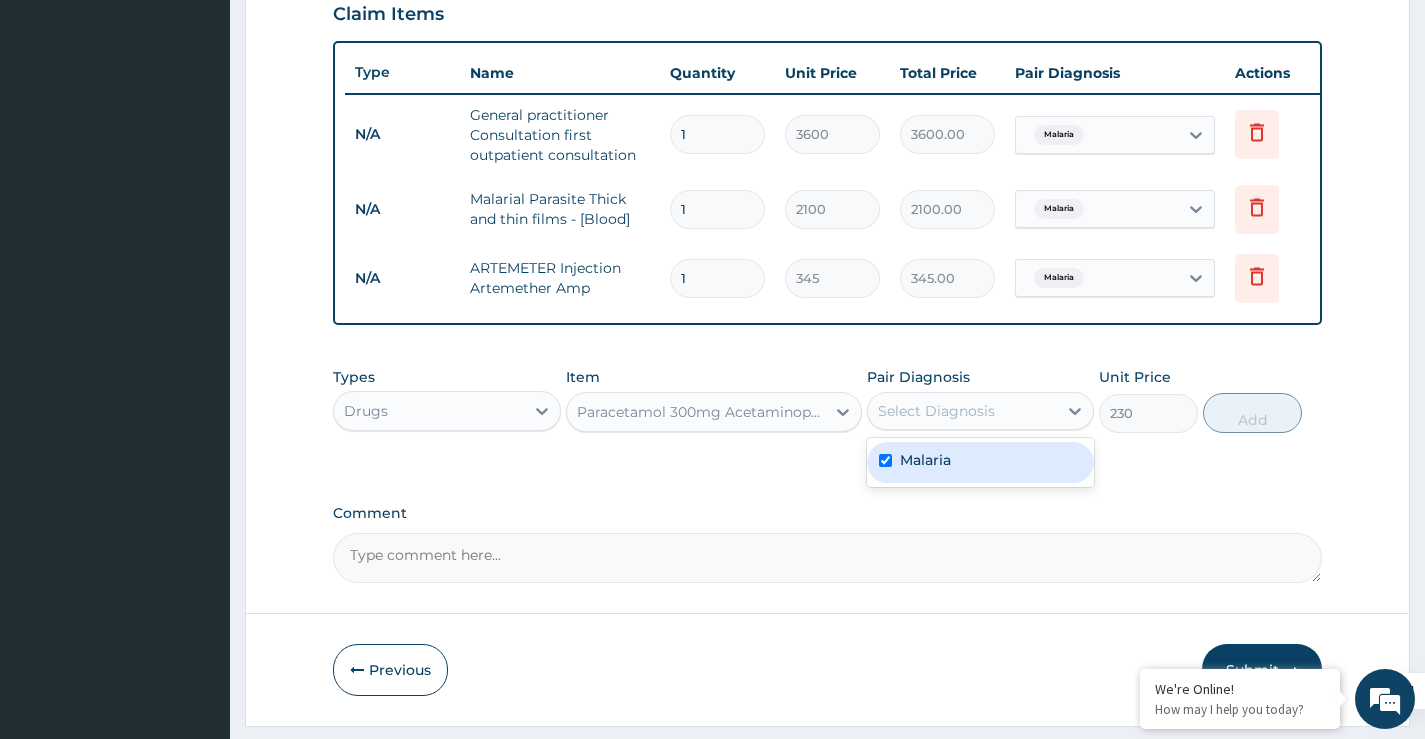 checkbox on "true" 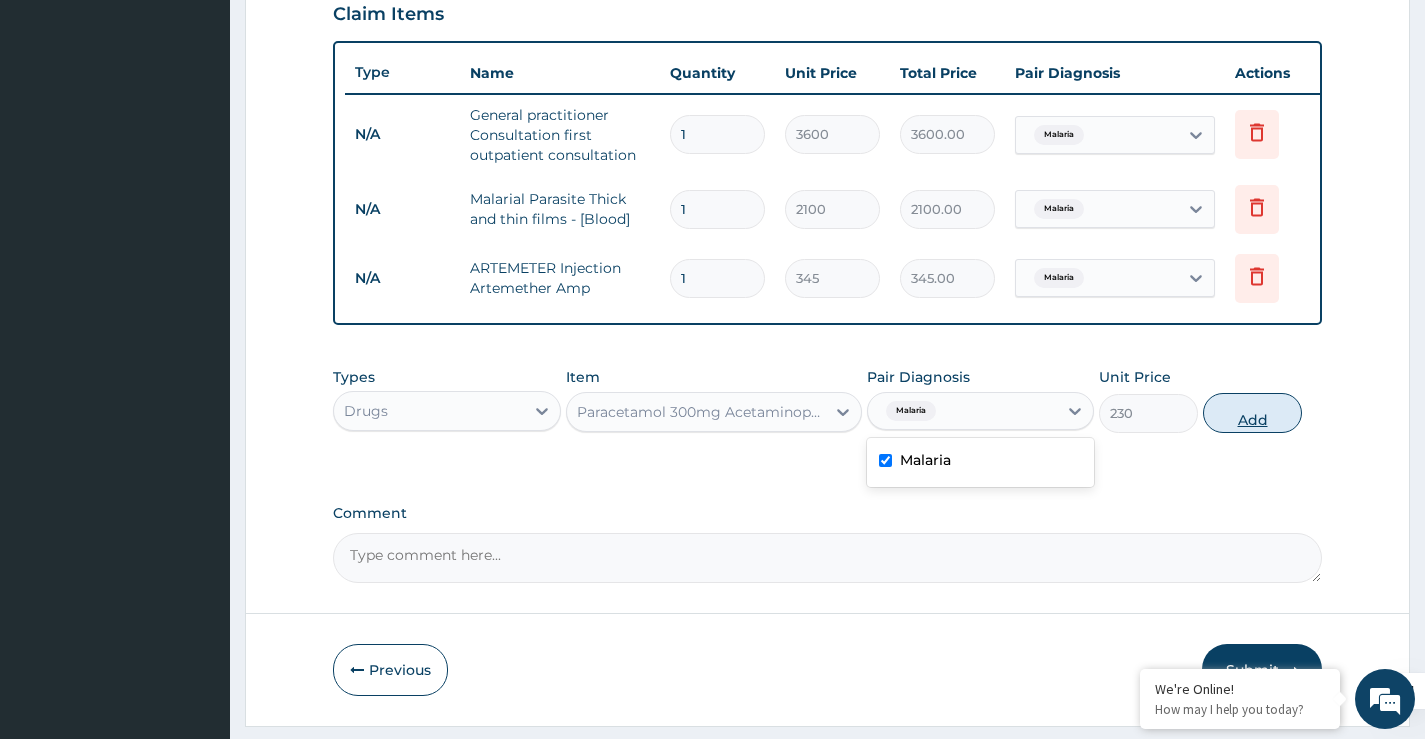 click on "Add" at bounding box center [1252, 413] 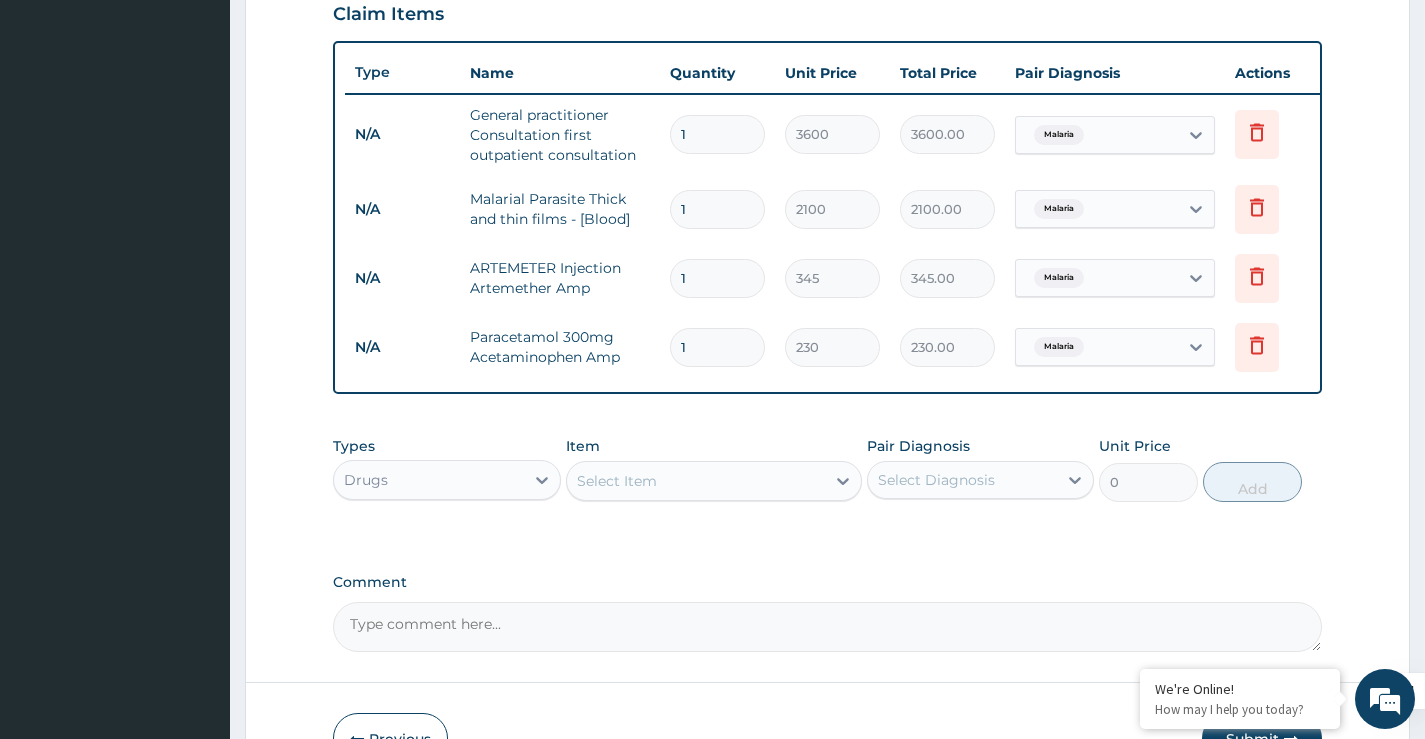 click on "Select Item" at bounding box center [696, 481] 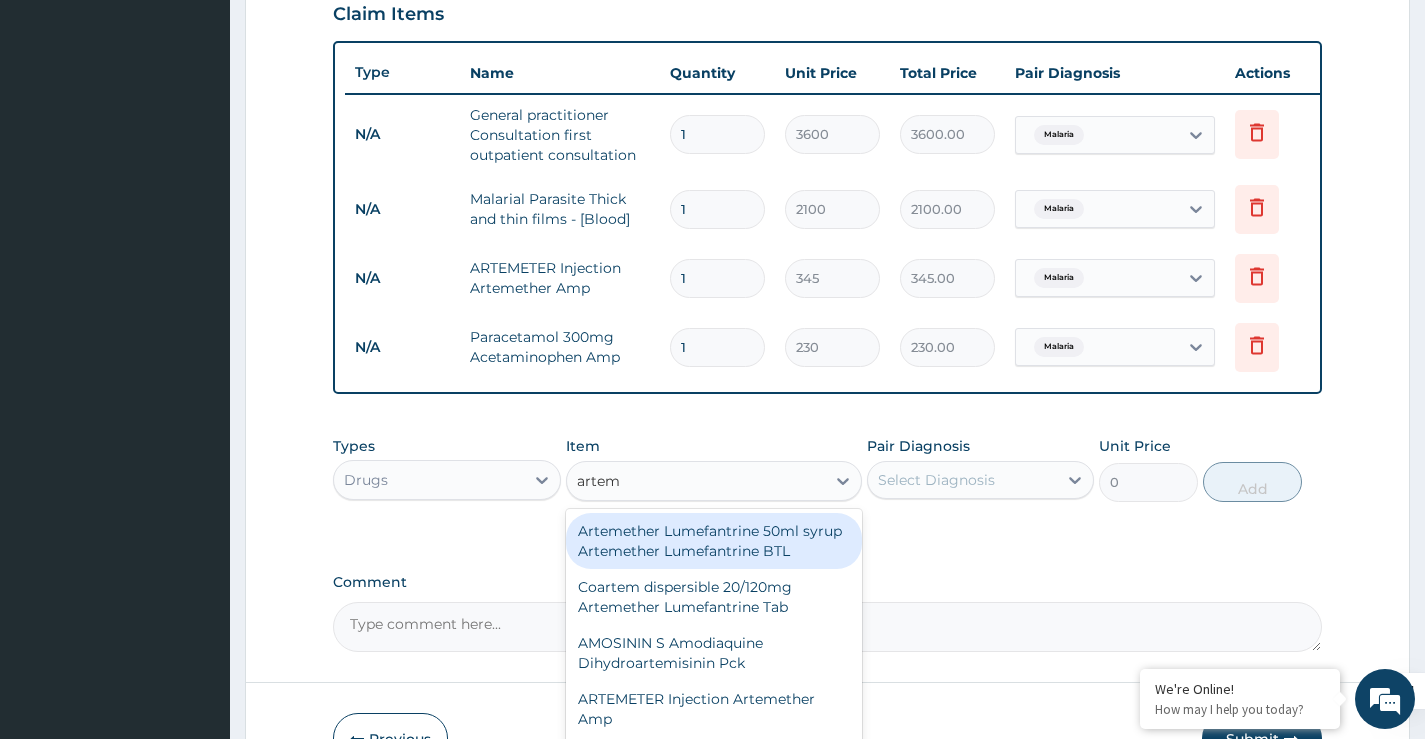 type on "arteme" 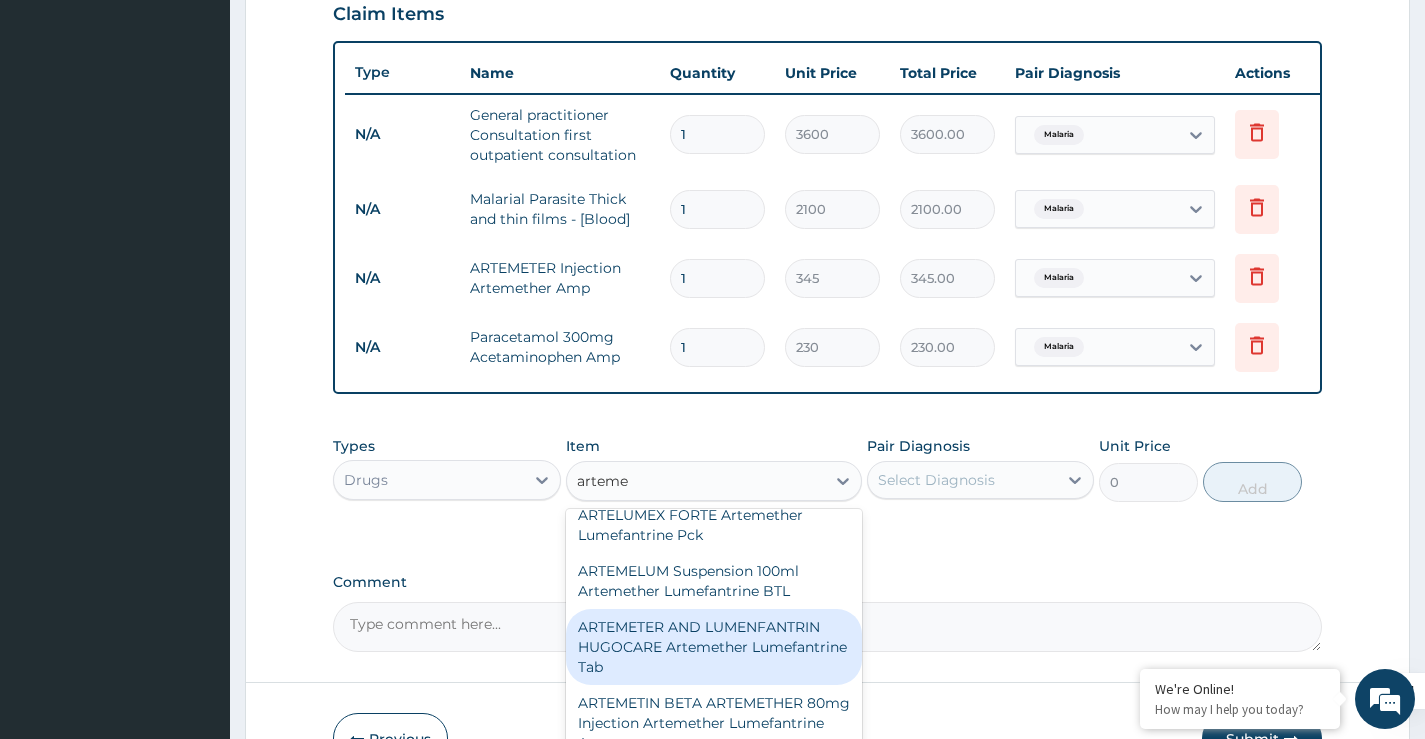 scroll, scrollTop: 900, scrollLeft: 0, axis: vertical 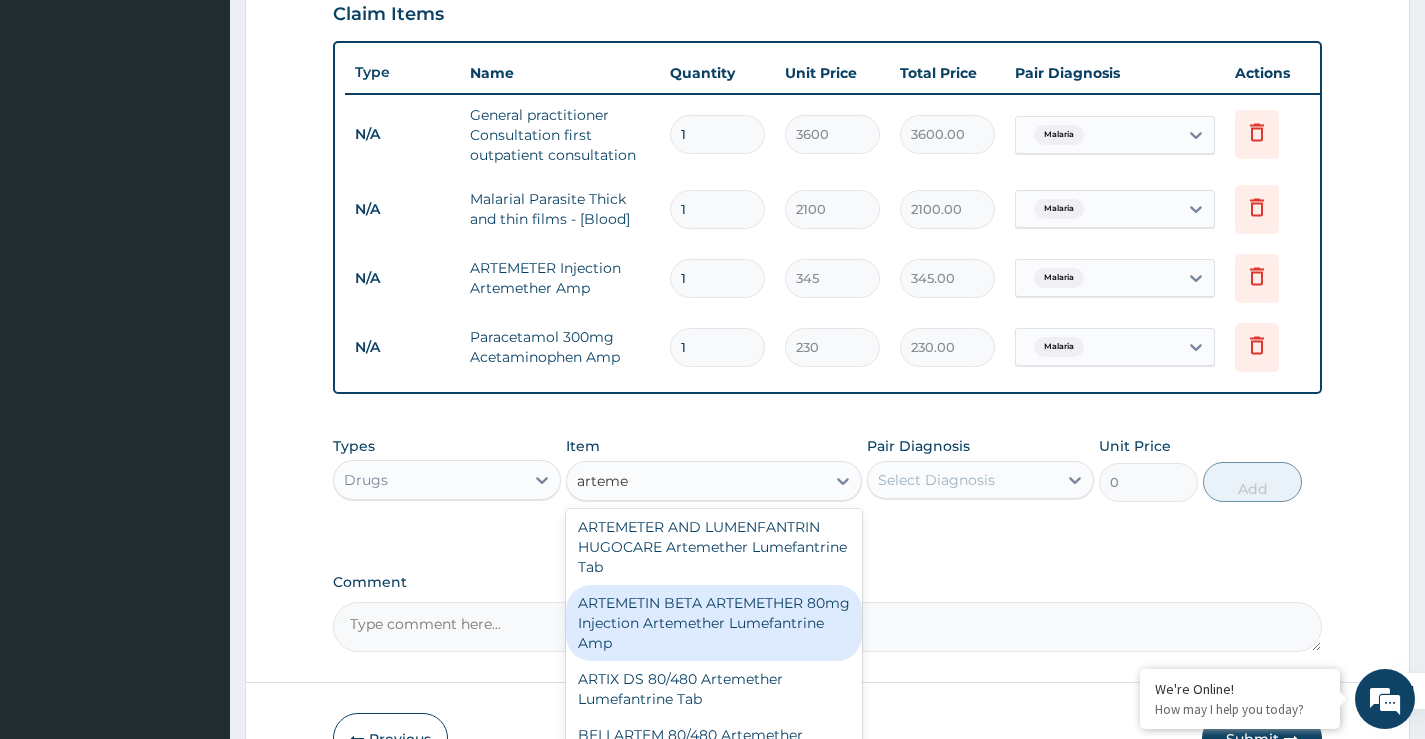 click on "ARTEMETIN BETA ARTEMETHER 80mg Injection Artemether Lumefantrine Amp" at bounding box center (714, 623) 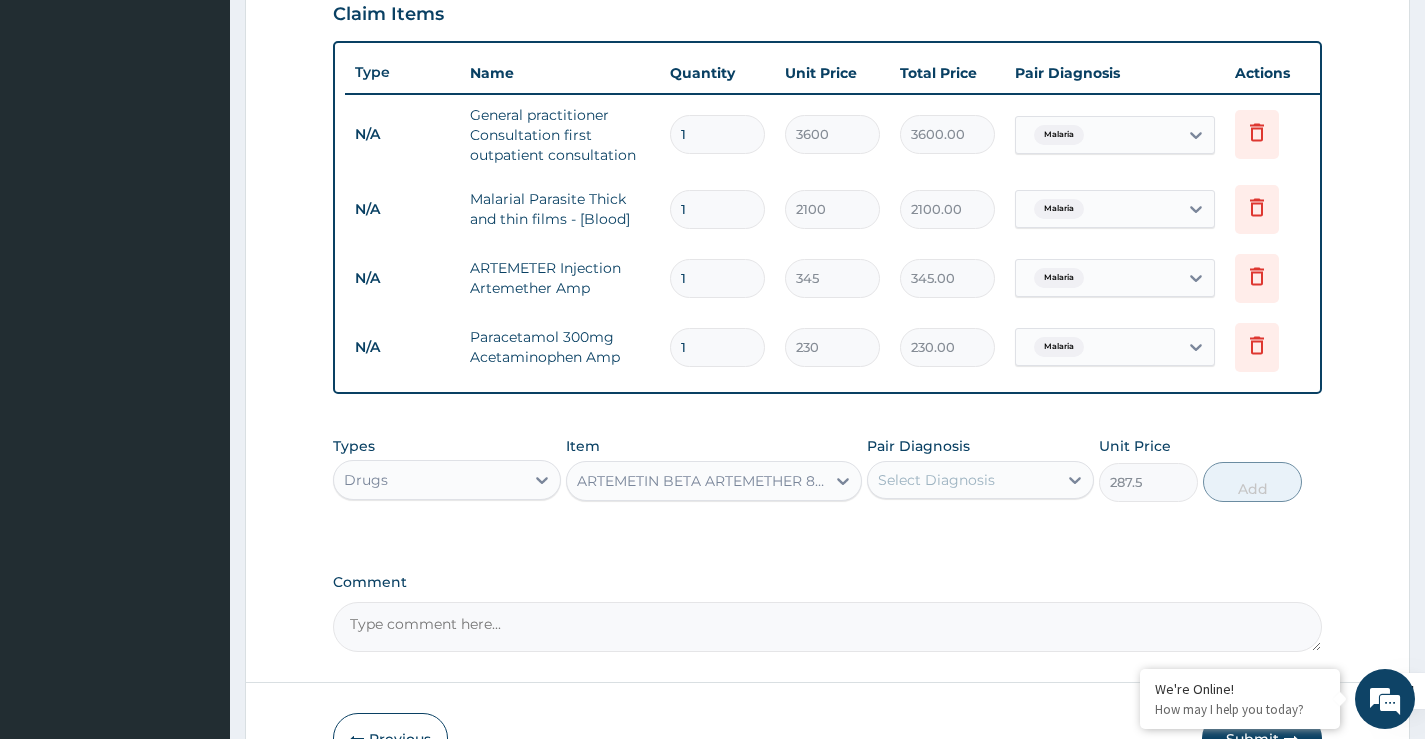 click on "ARTEMETIN BETA ARTEMETHER 80mg Injection Artemether Lumefantrine Amp" at bounding box center (702, 481) 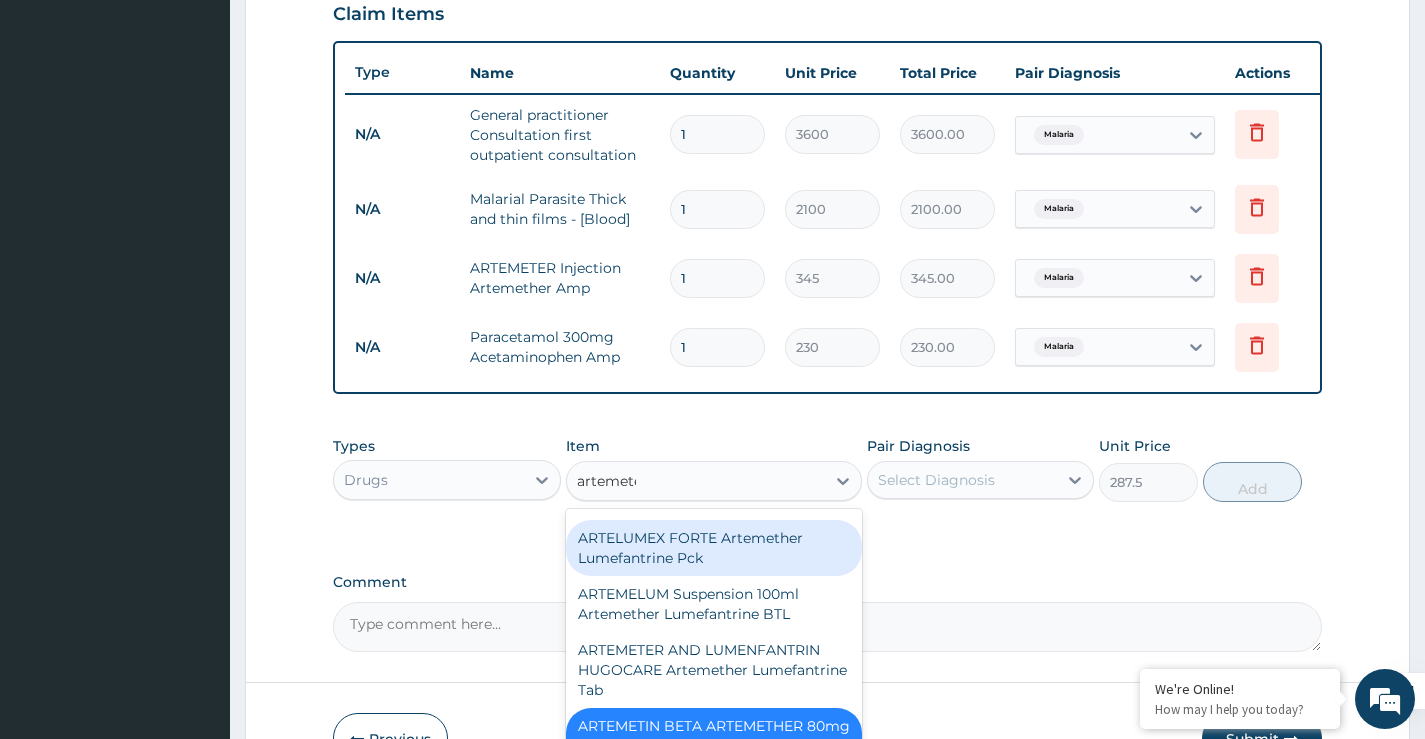 scroll, scrollTop: 0, scrollLeft: 0, axis: both 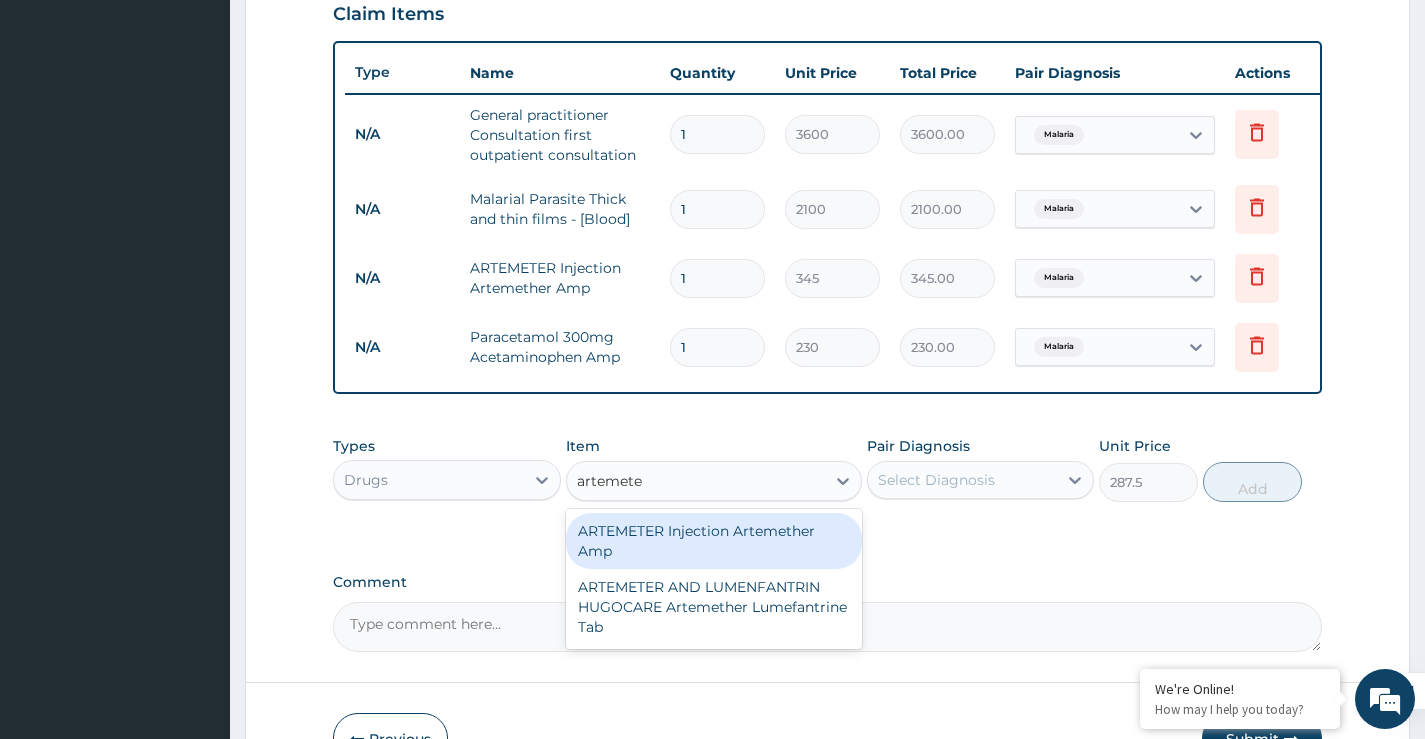 type on "artemet" 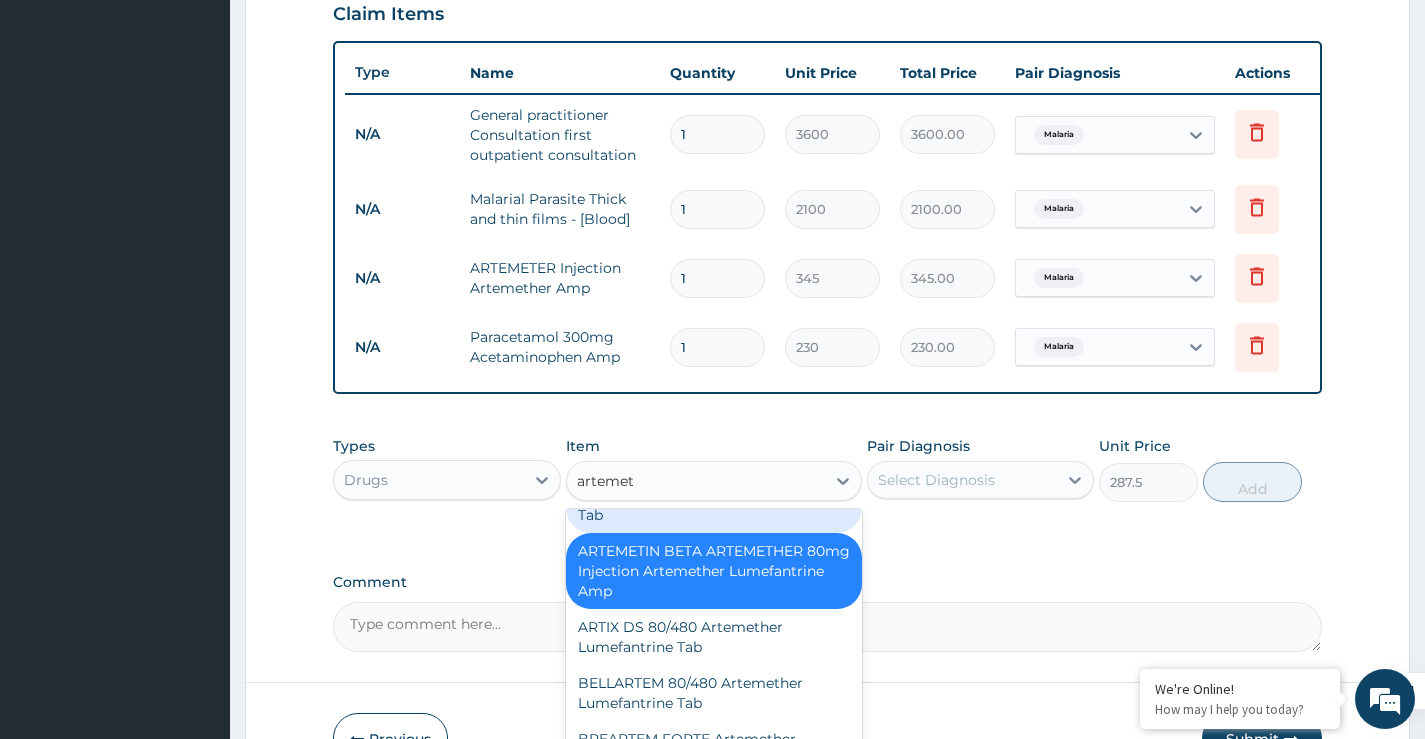 scroll, scrollTop: 1000, scrollLeft: 0, axis: vertical 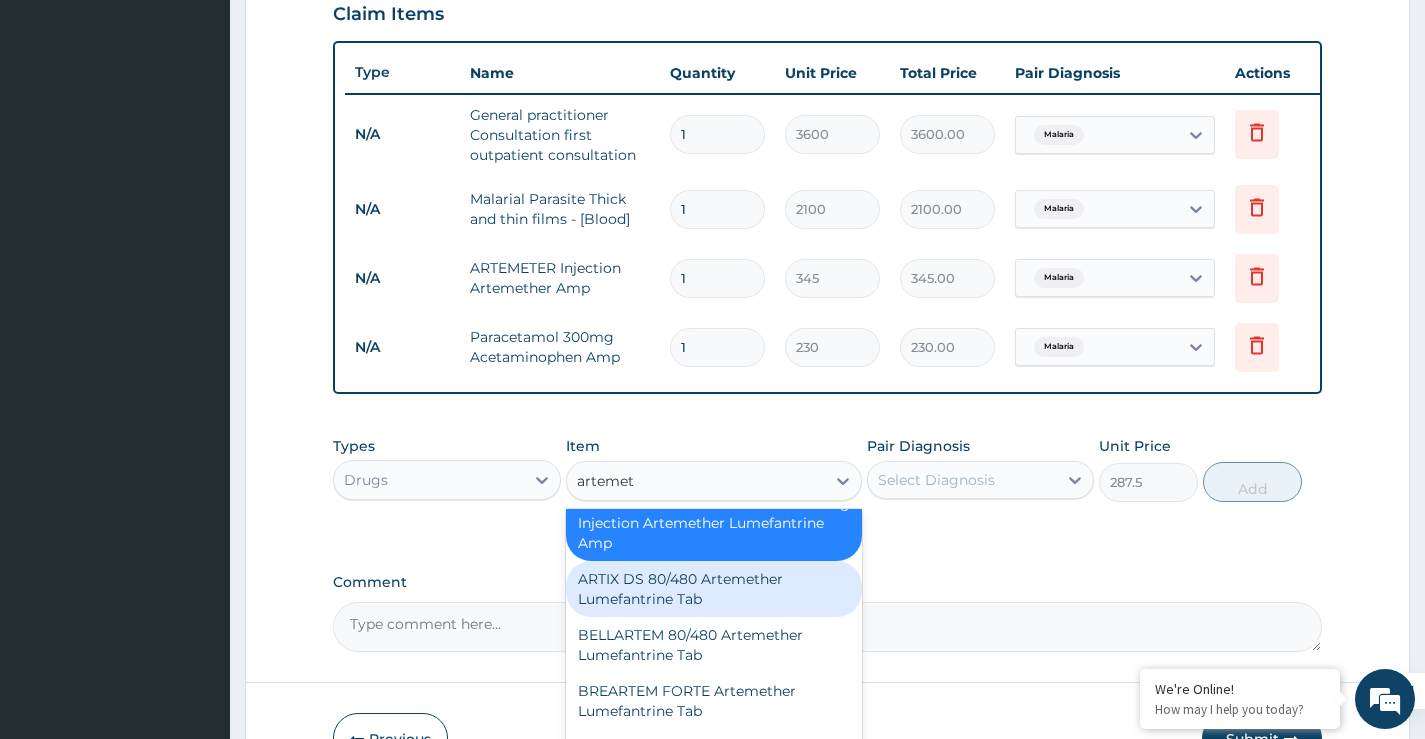 click on "ARTIX DS 80/480 Artemether Lumefantrine Tab" at bounding box center (714, 589) 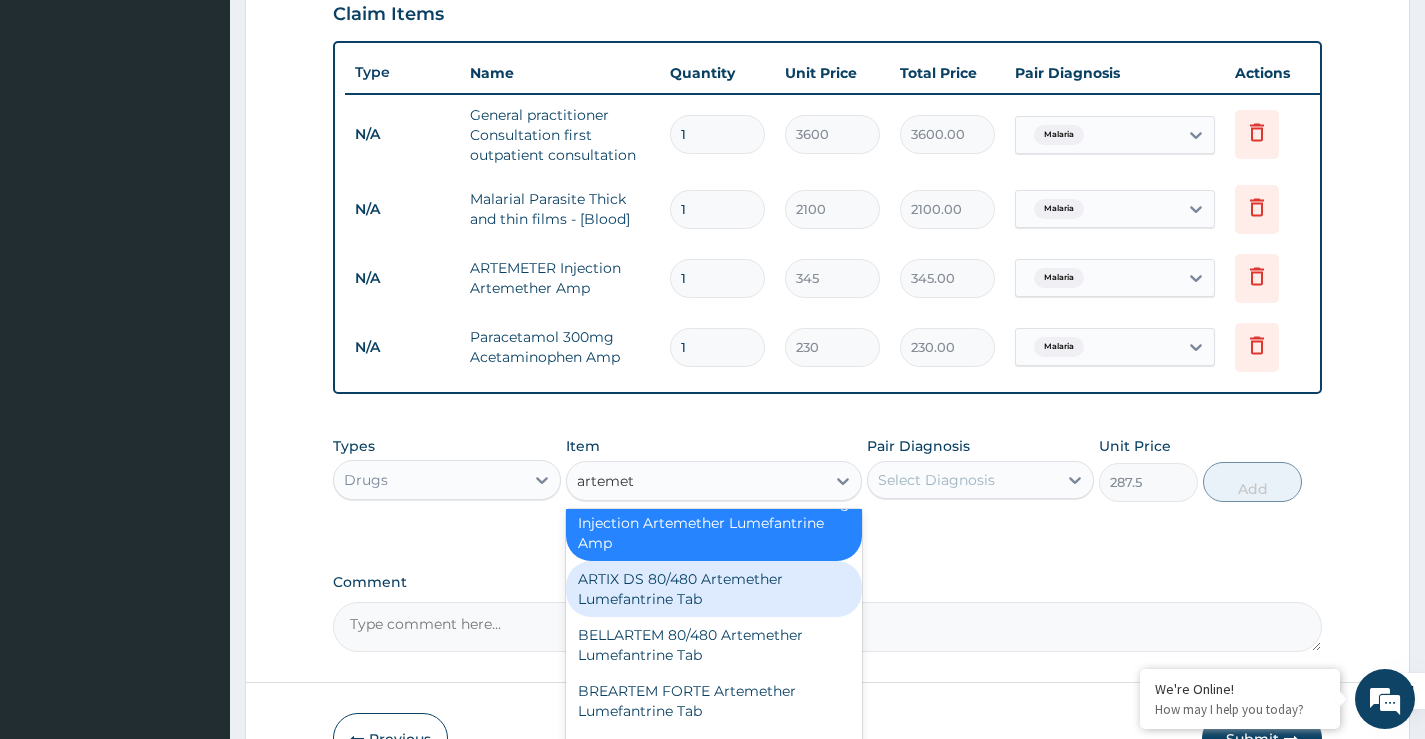 type 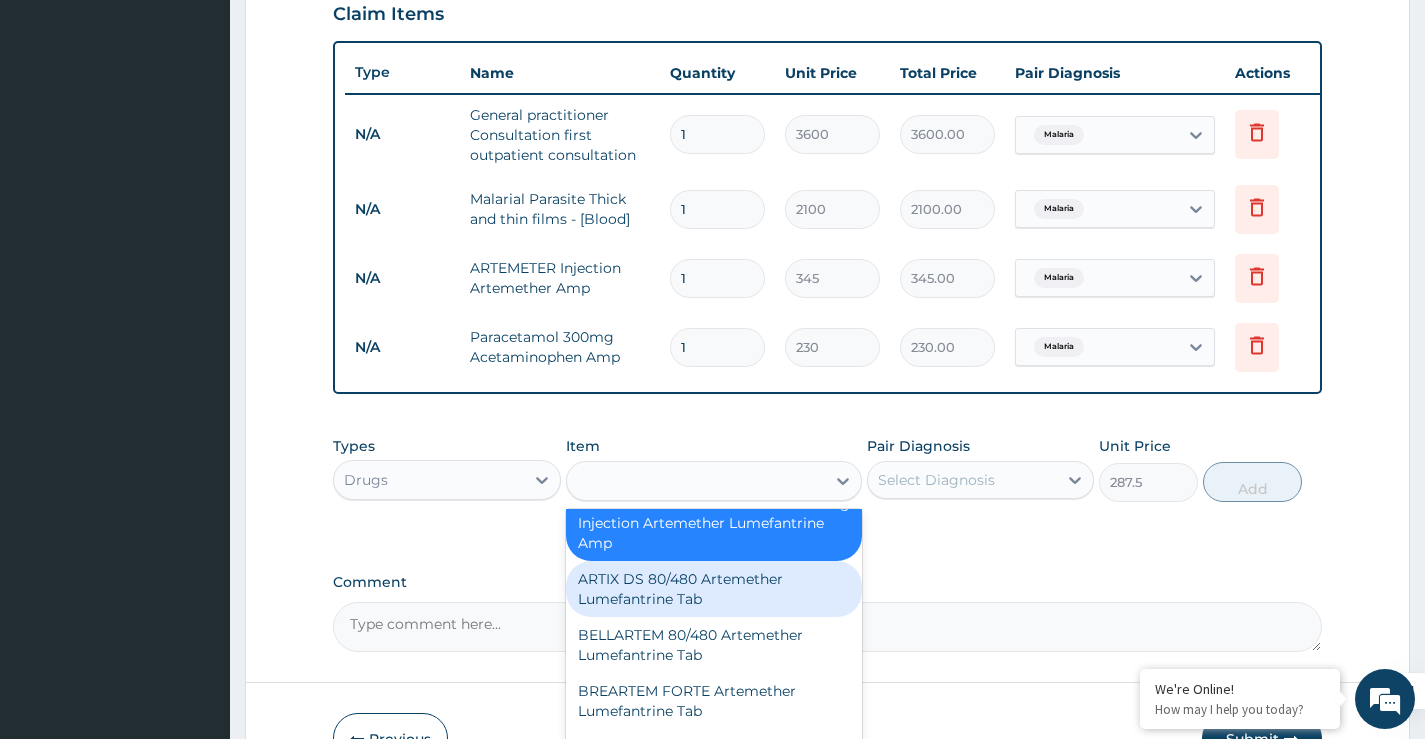 type on "402.5" 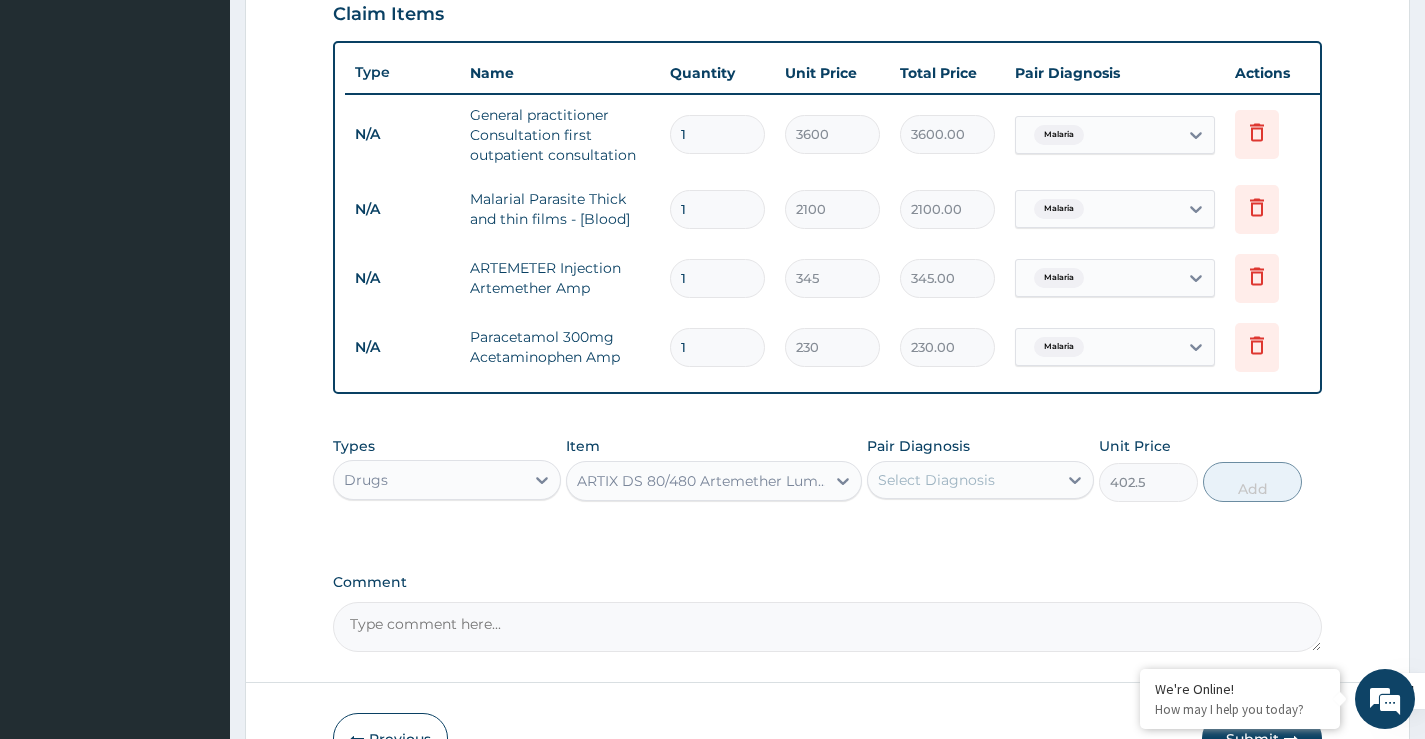 click on "Select Diagnosis" at bounding box center (936, 480) 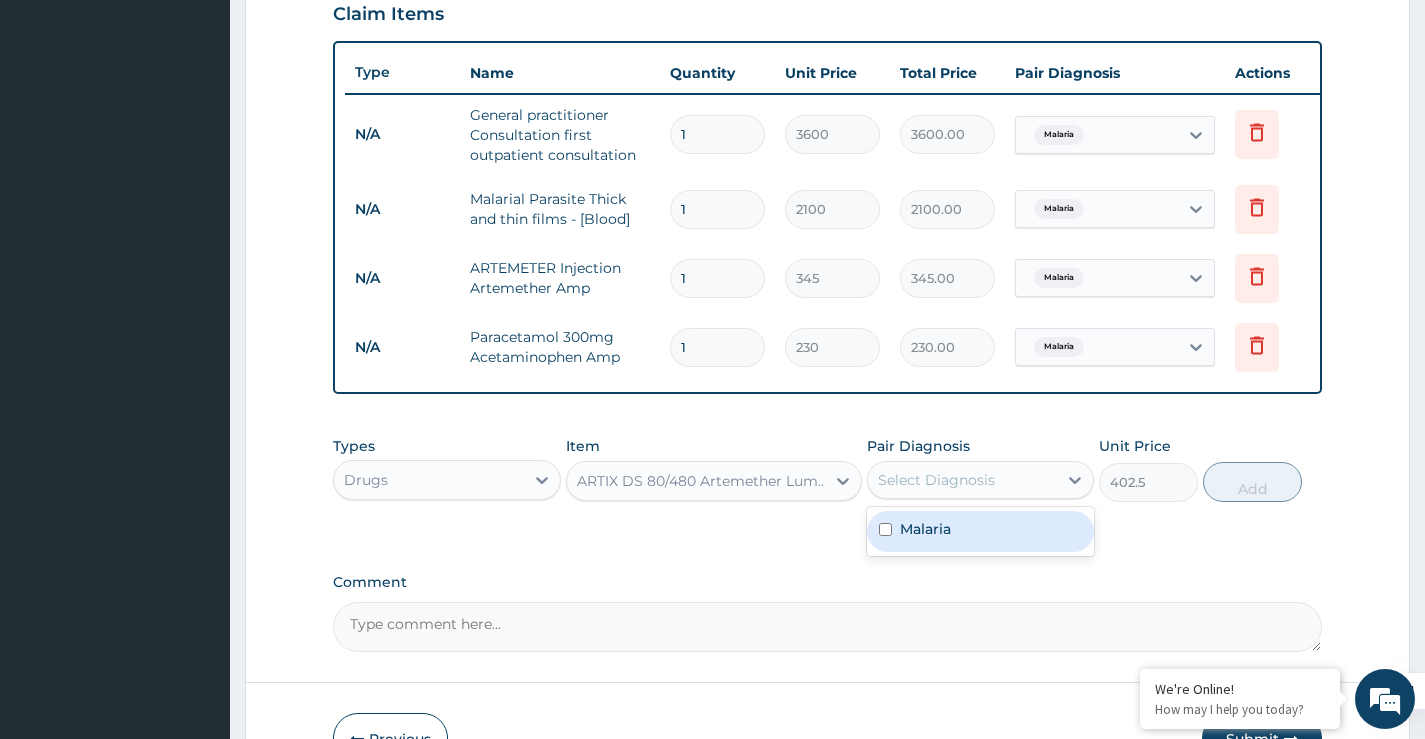 click on "Malaria" at bounding box center [980, 531] 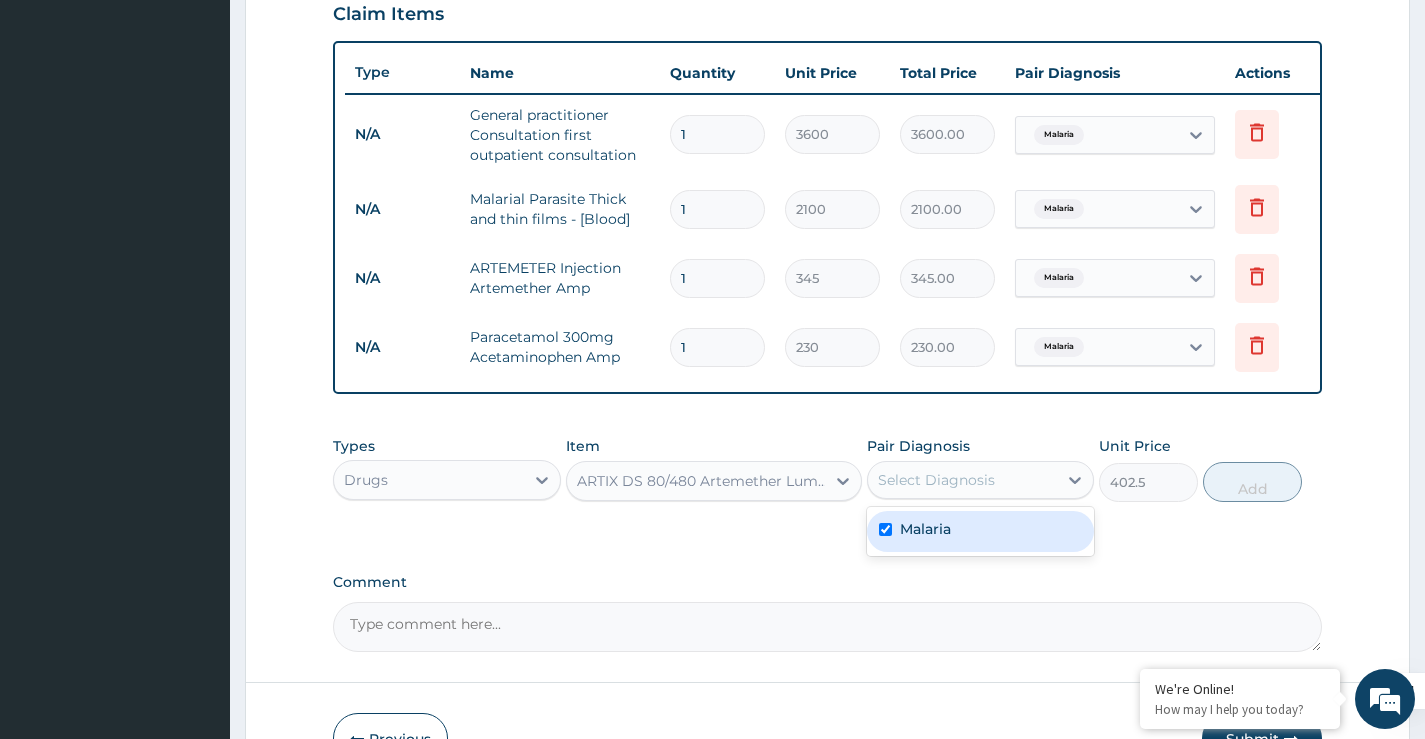 checkbox on "true" 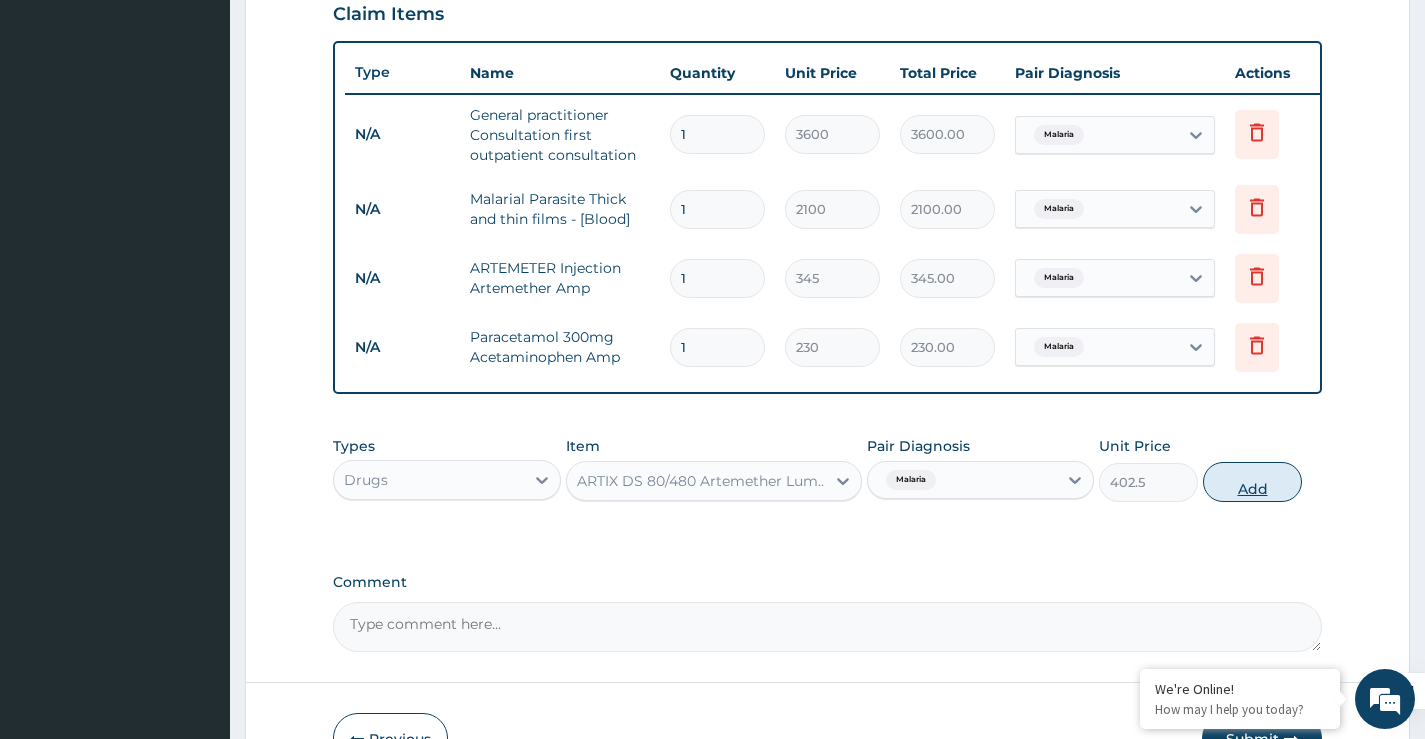 click on "Add" at bounding box center (1252, 482) 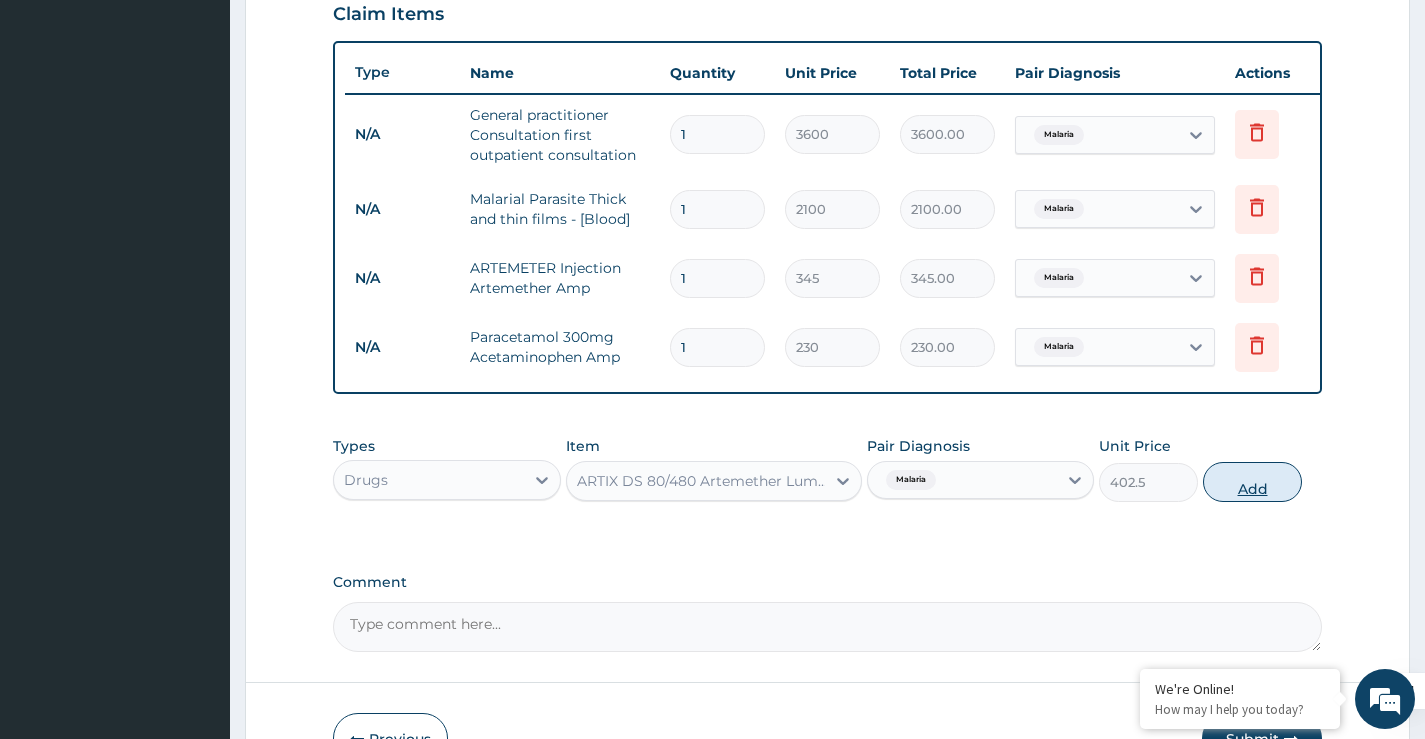 type on "0" 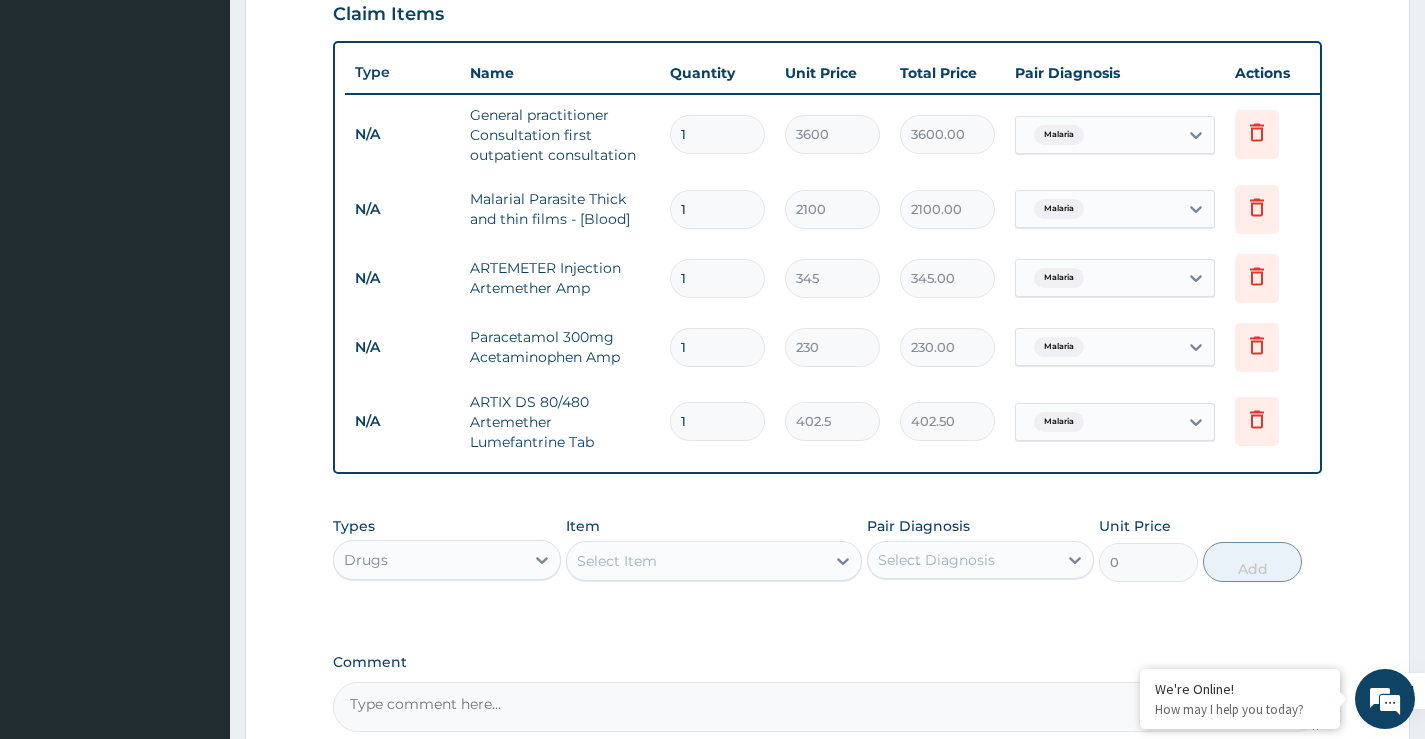 click on "Select Item" at bounding box center (617, 561) 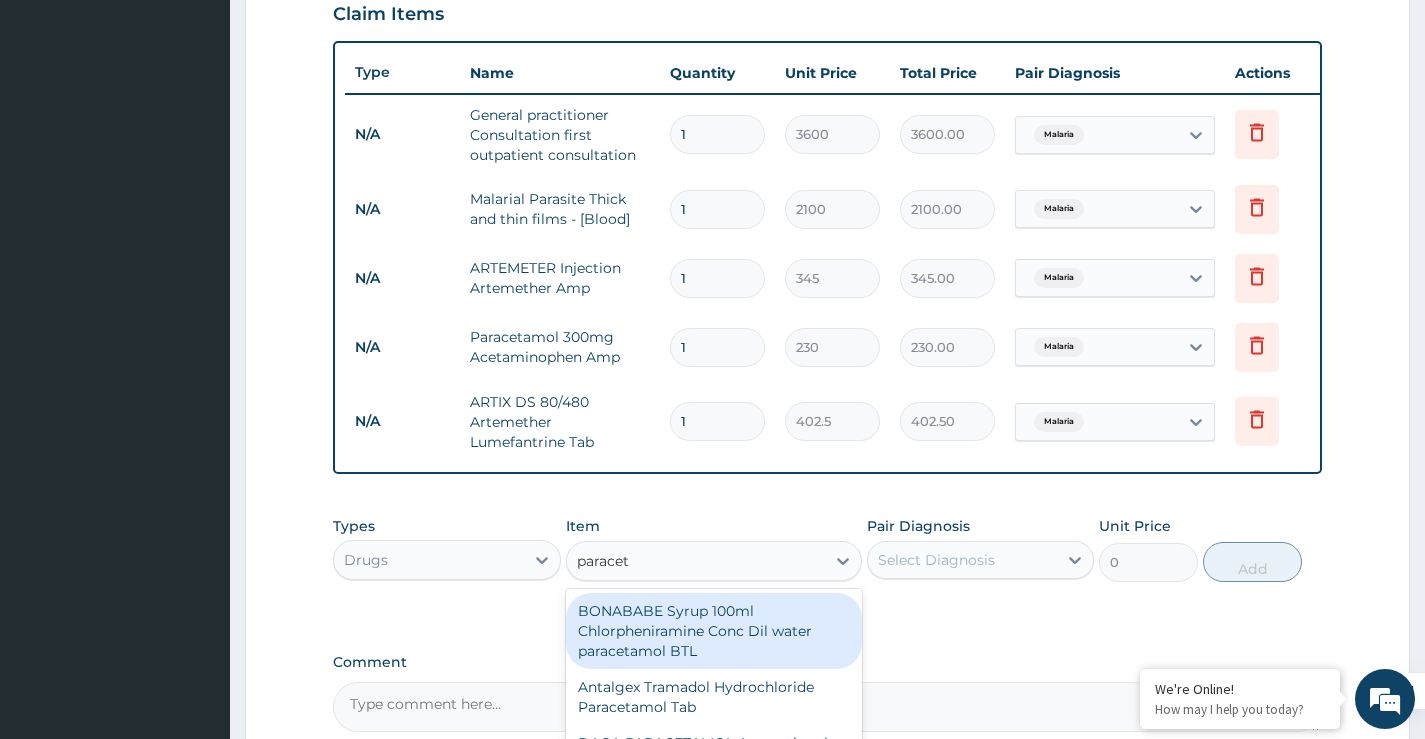 type on "paraceta" 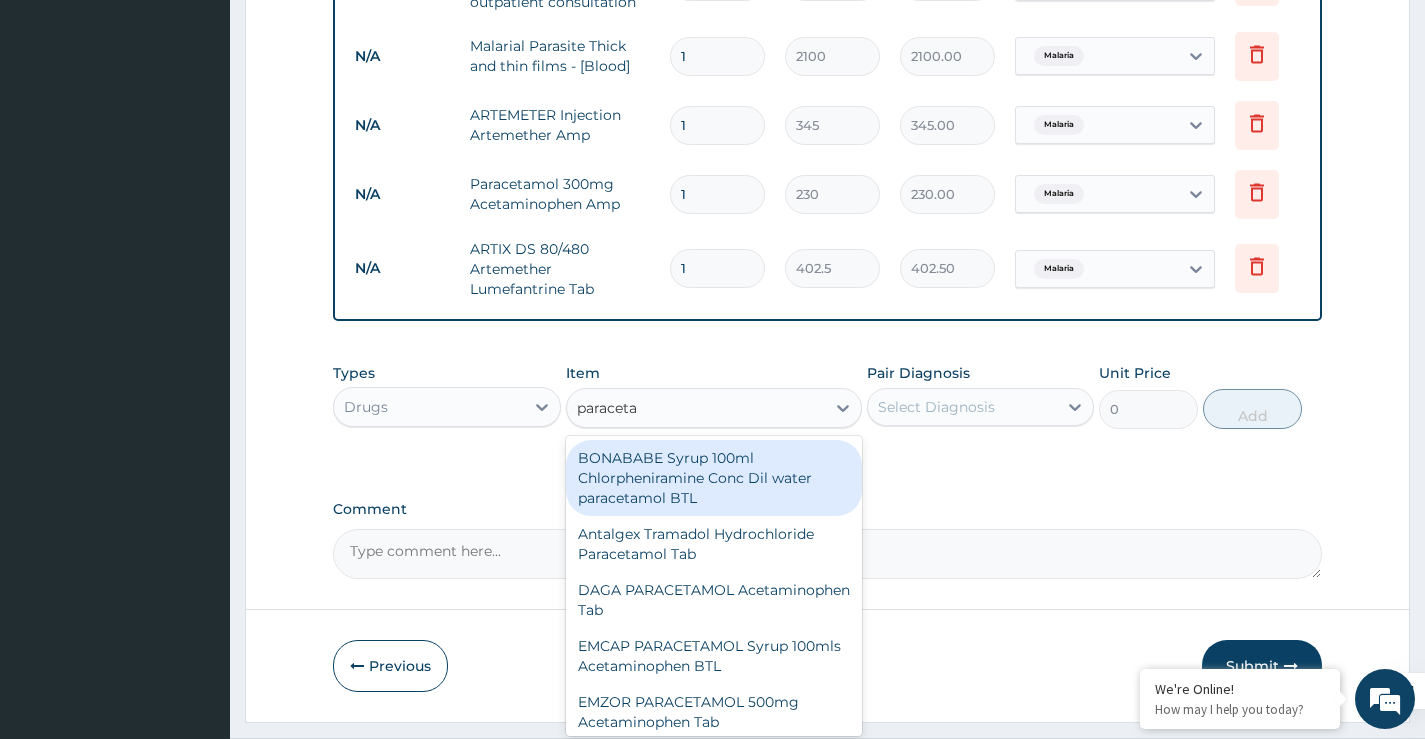 scroll, scrollTop: 903, scrollLeft: 0, axis: vertical 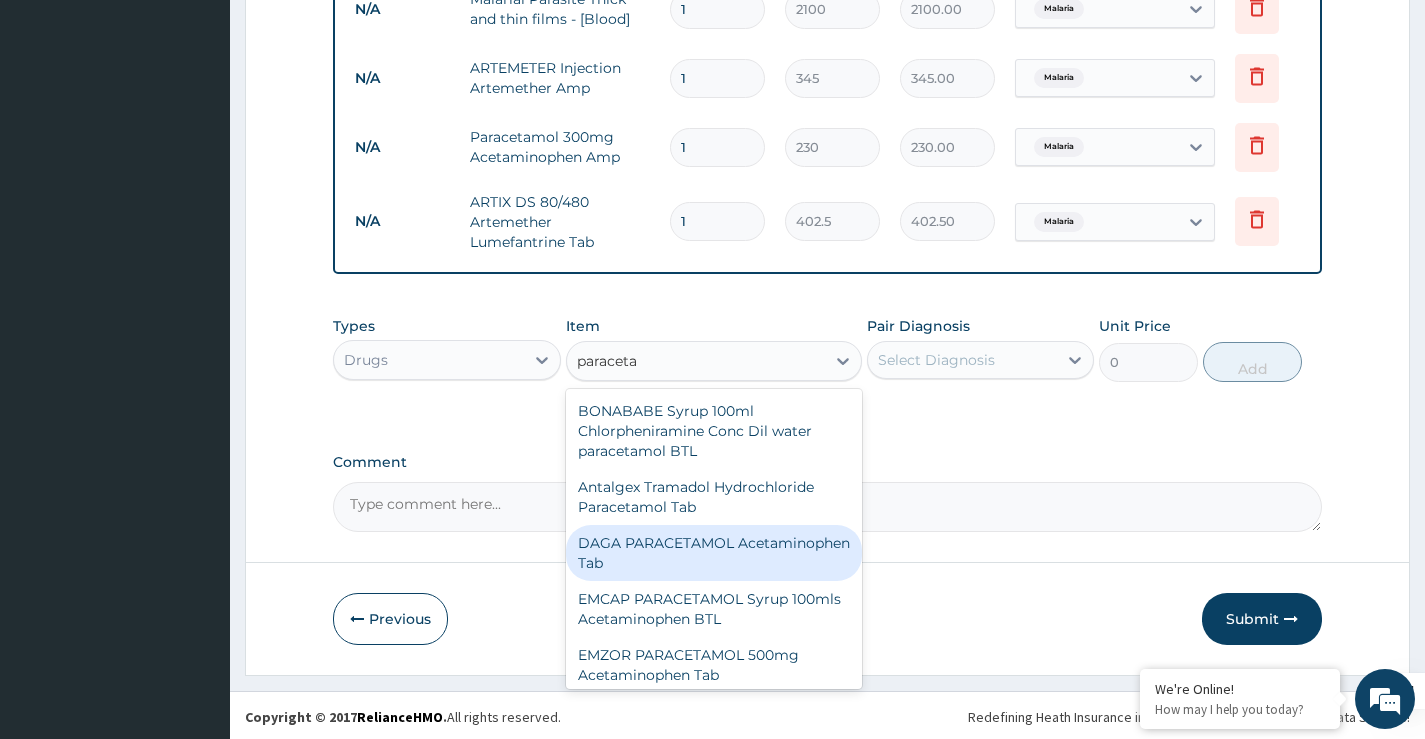 click on "DAGA PARACETAMOL Acetaminophen Tab" at bounding box center (714, 553) 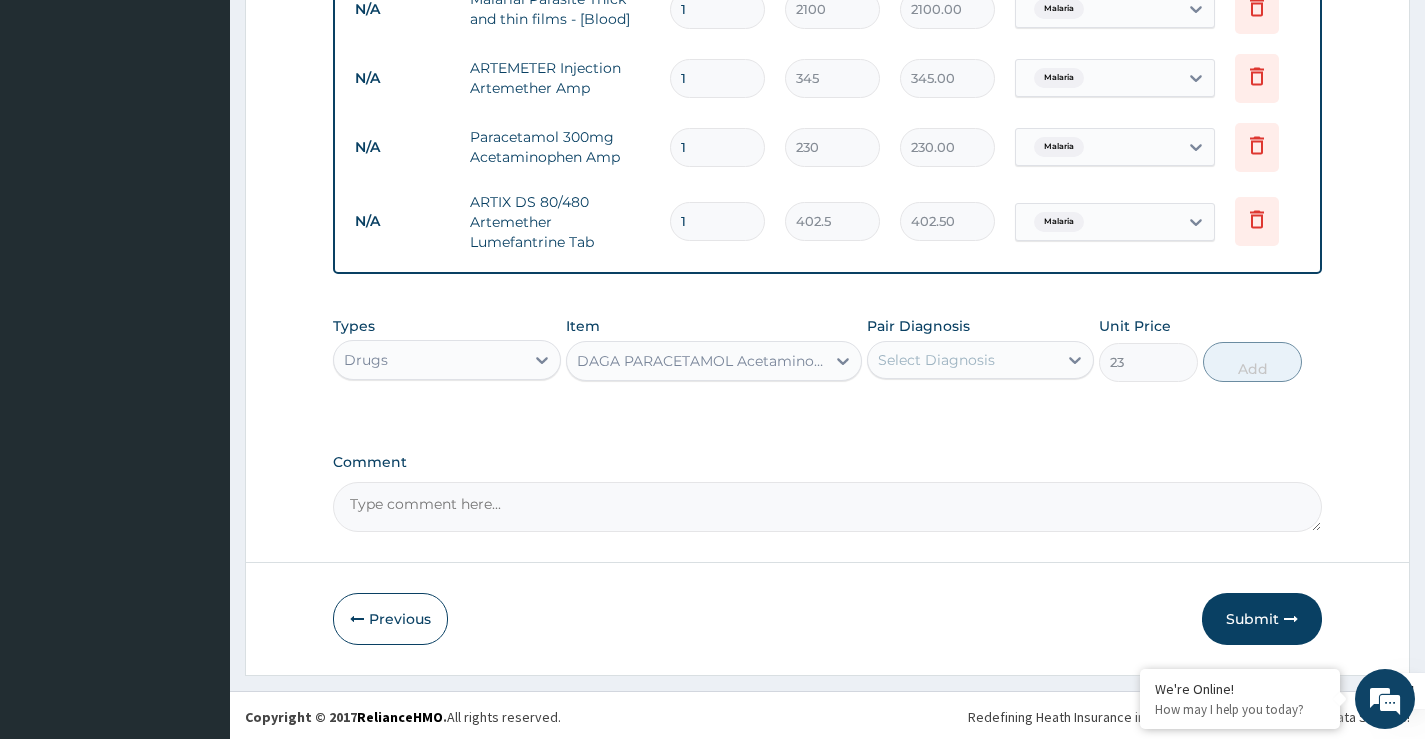 click on "Select Diagnosis" at bounding box center (936, 360) 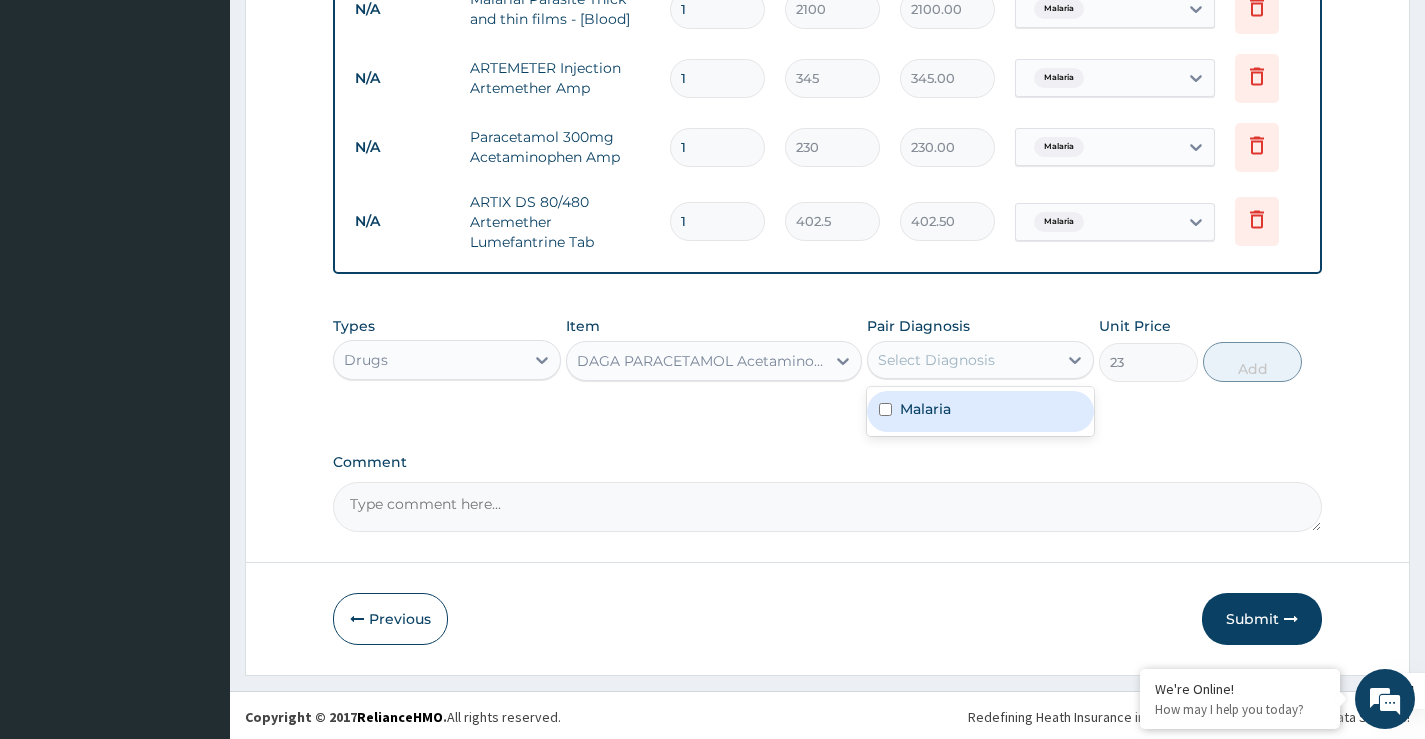 click on "Malaria" at bounding box center [980, 411] 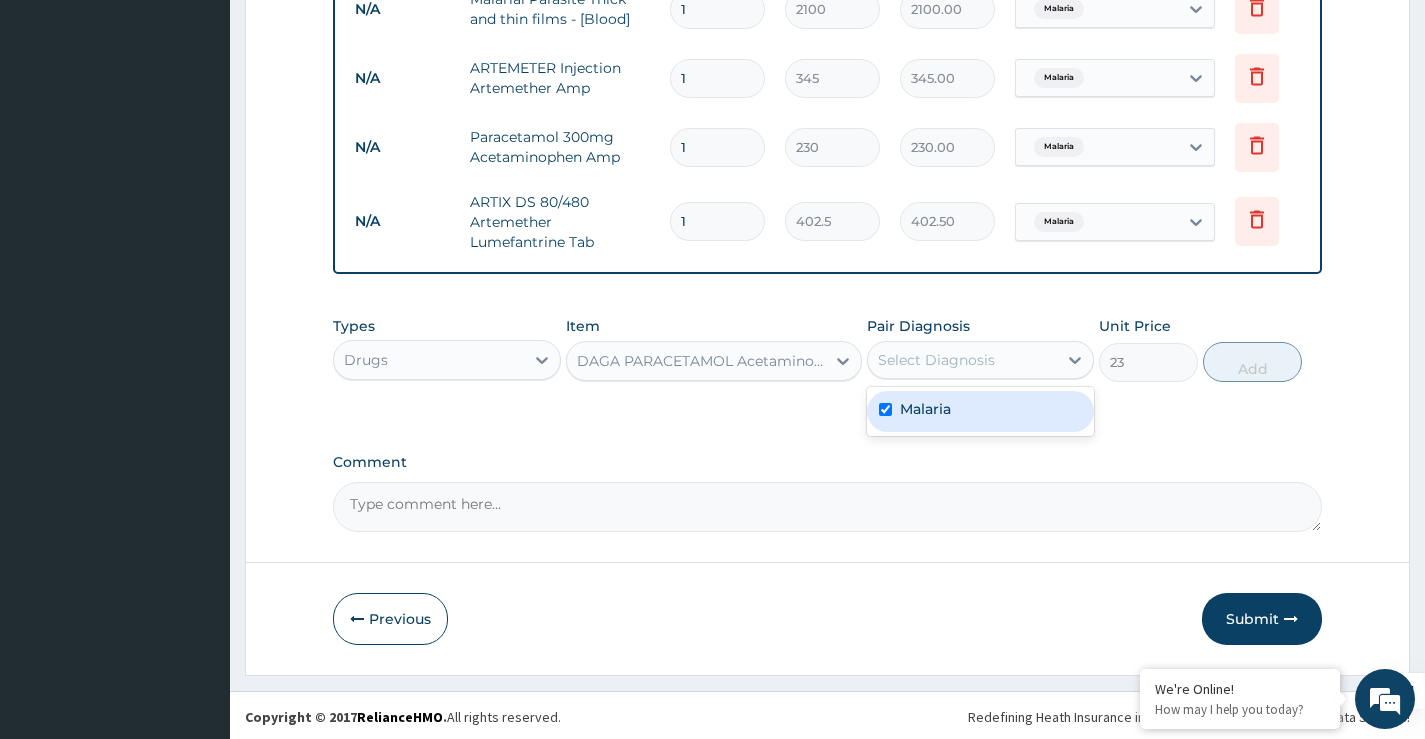 checkbox on "true" 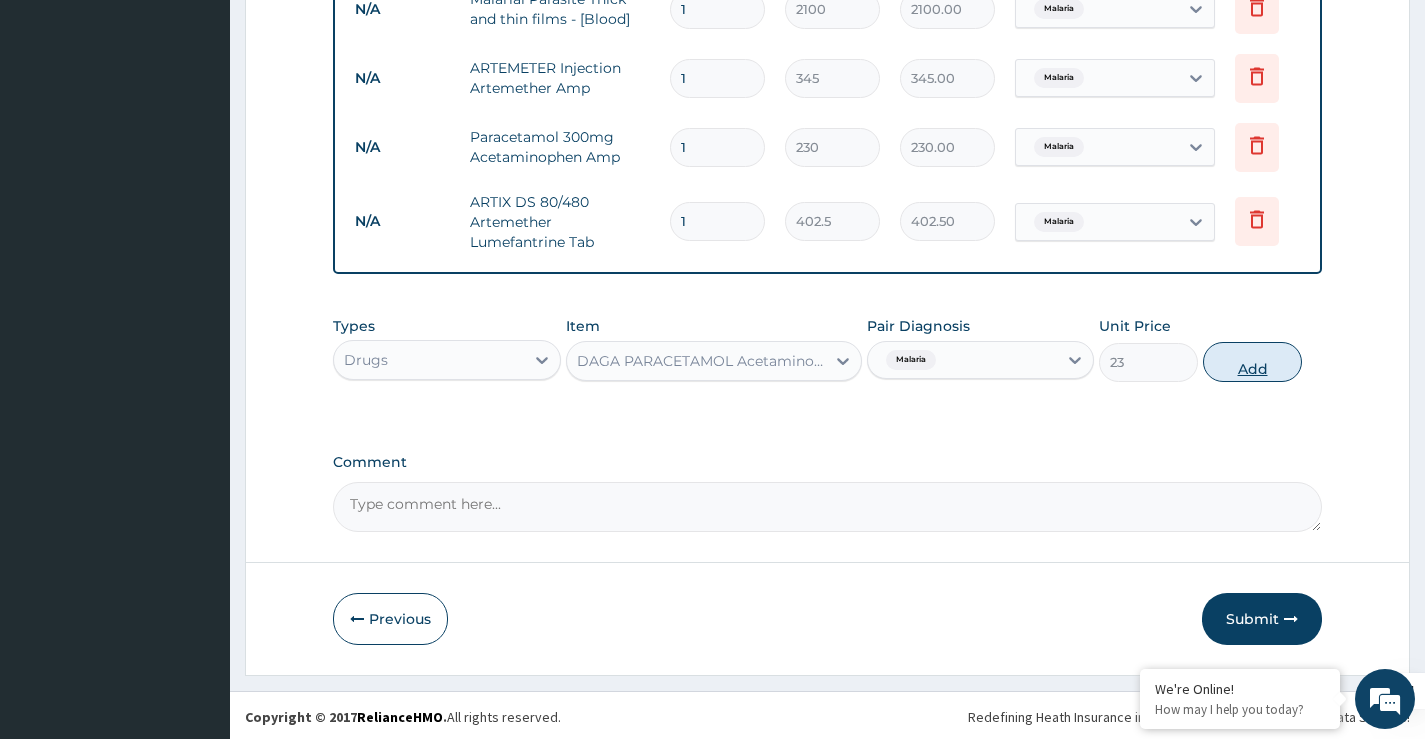 click on "Add" at bounding box center [1252, 362] 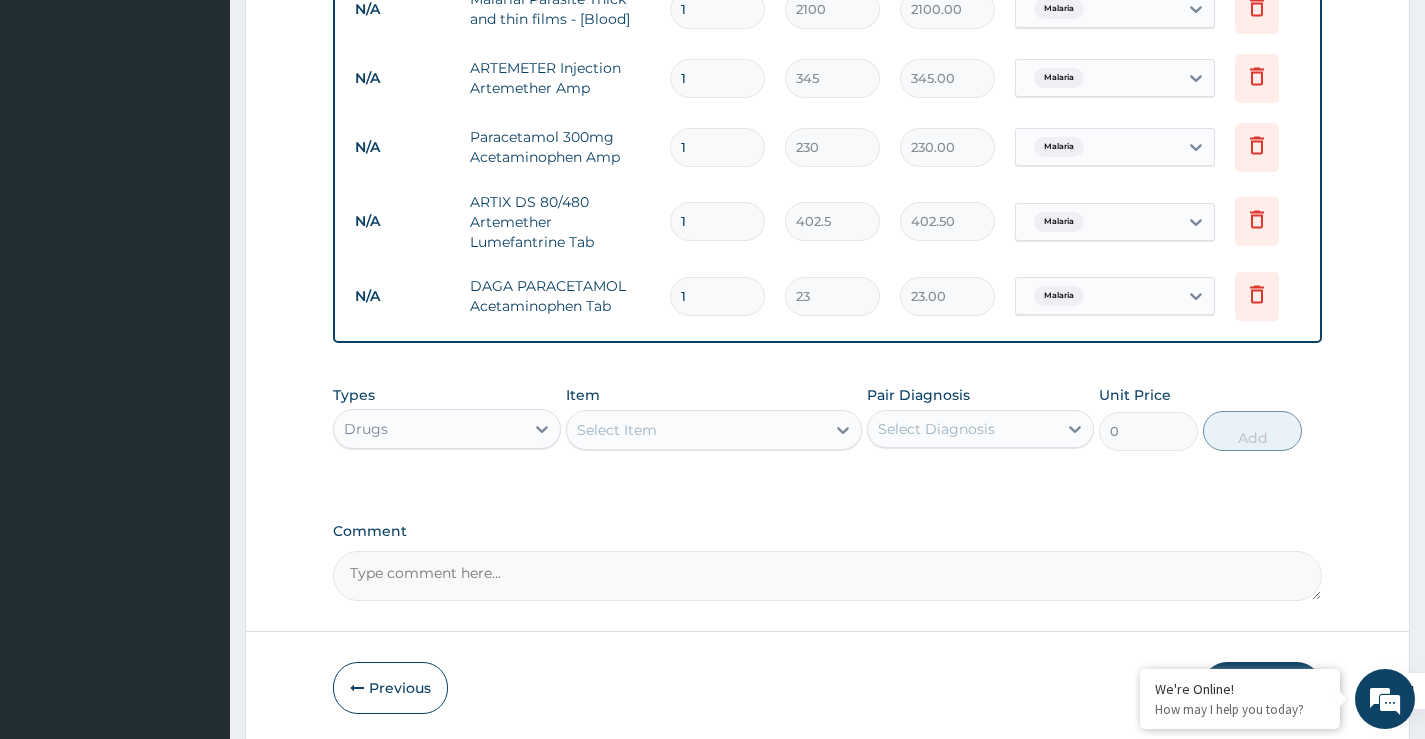 type 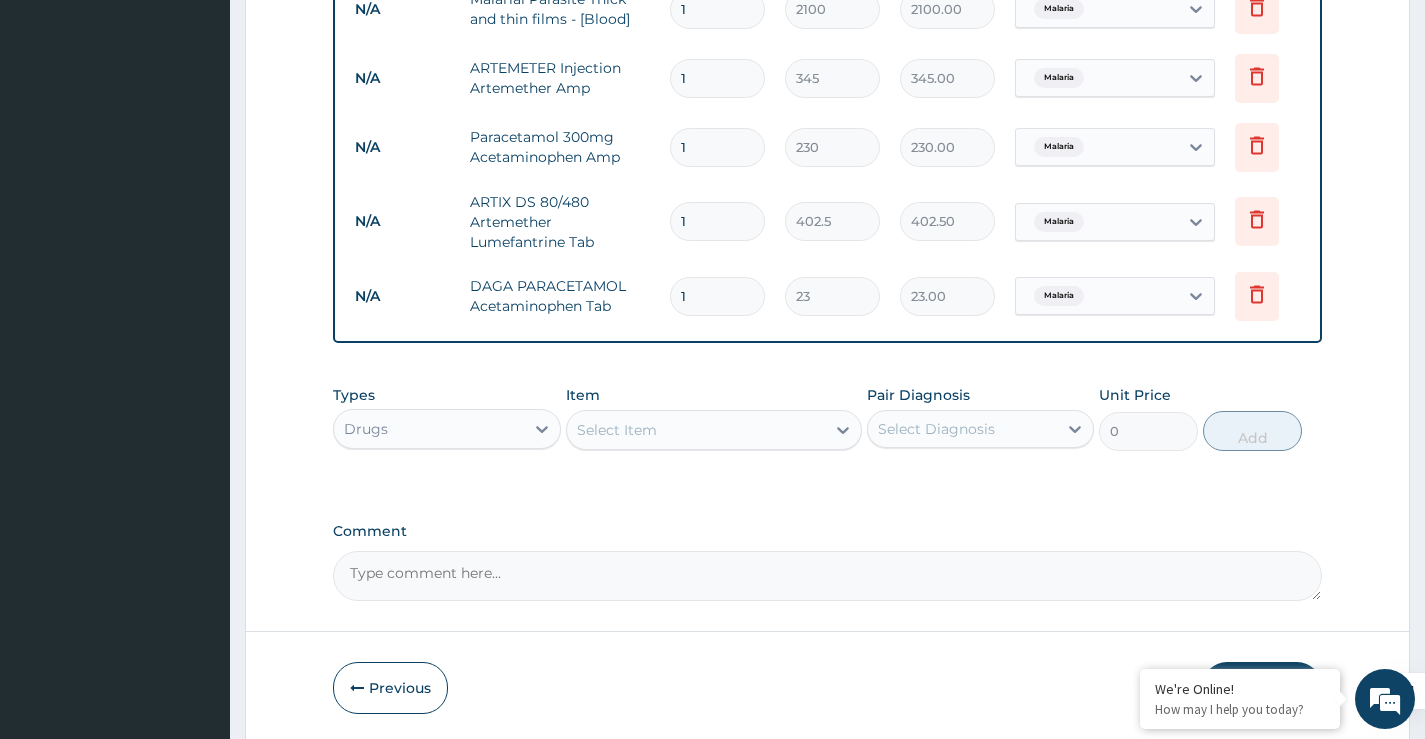 type on "0.00" 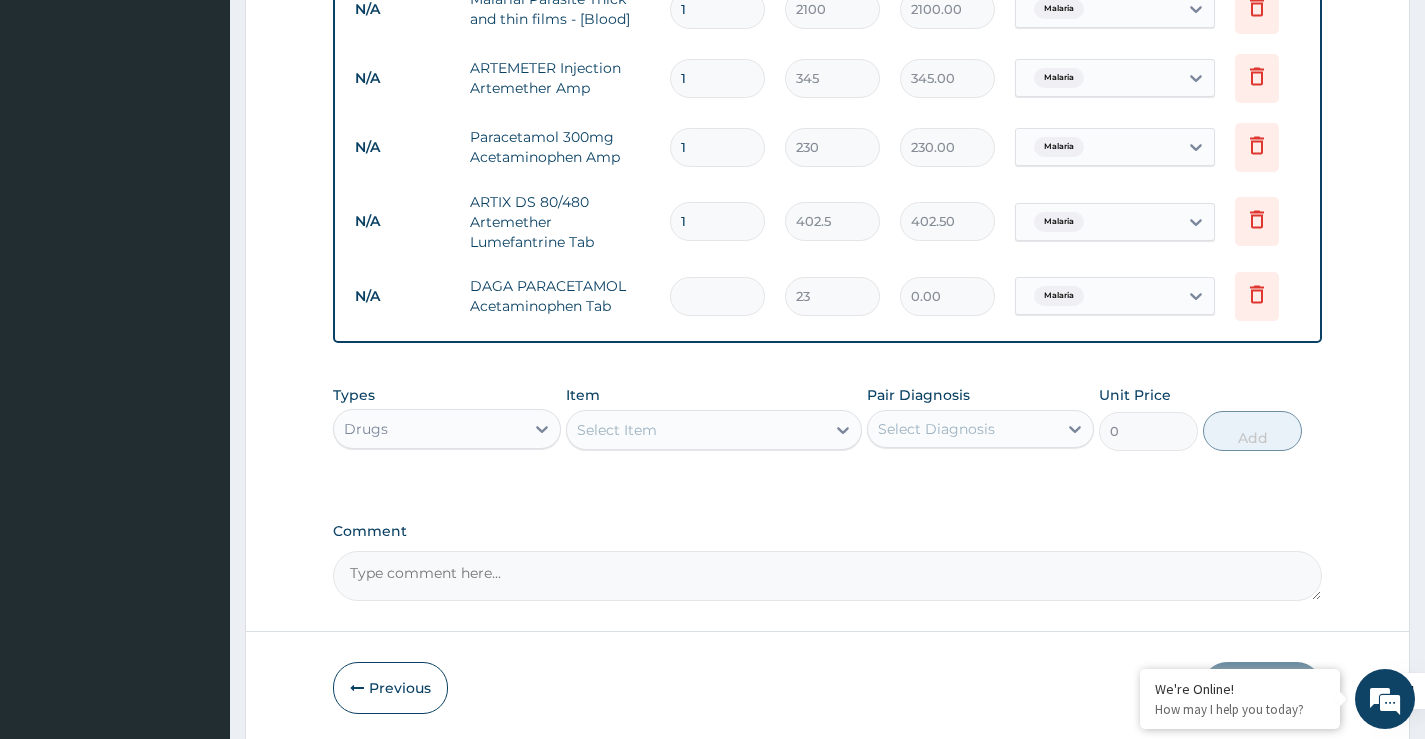 type on "4" 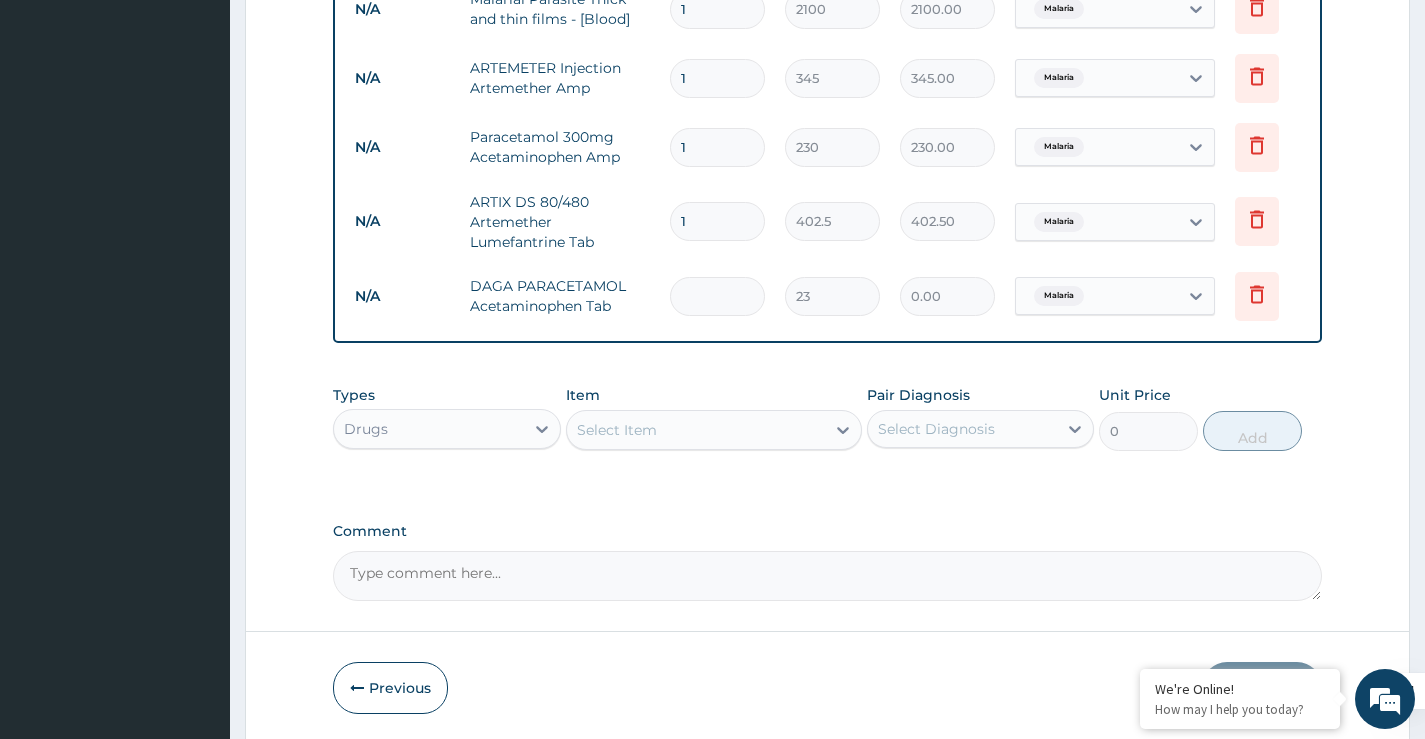 type on "92.00" 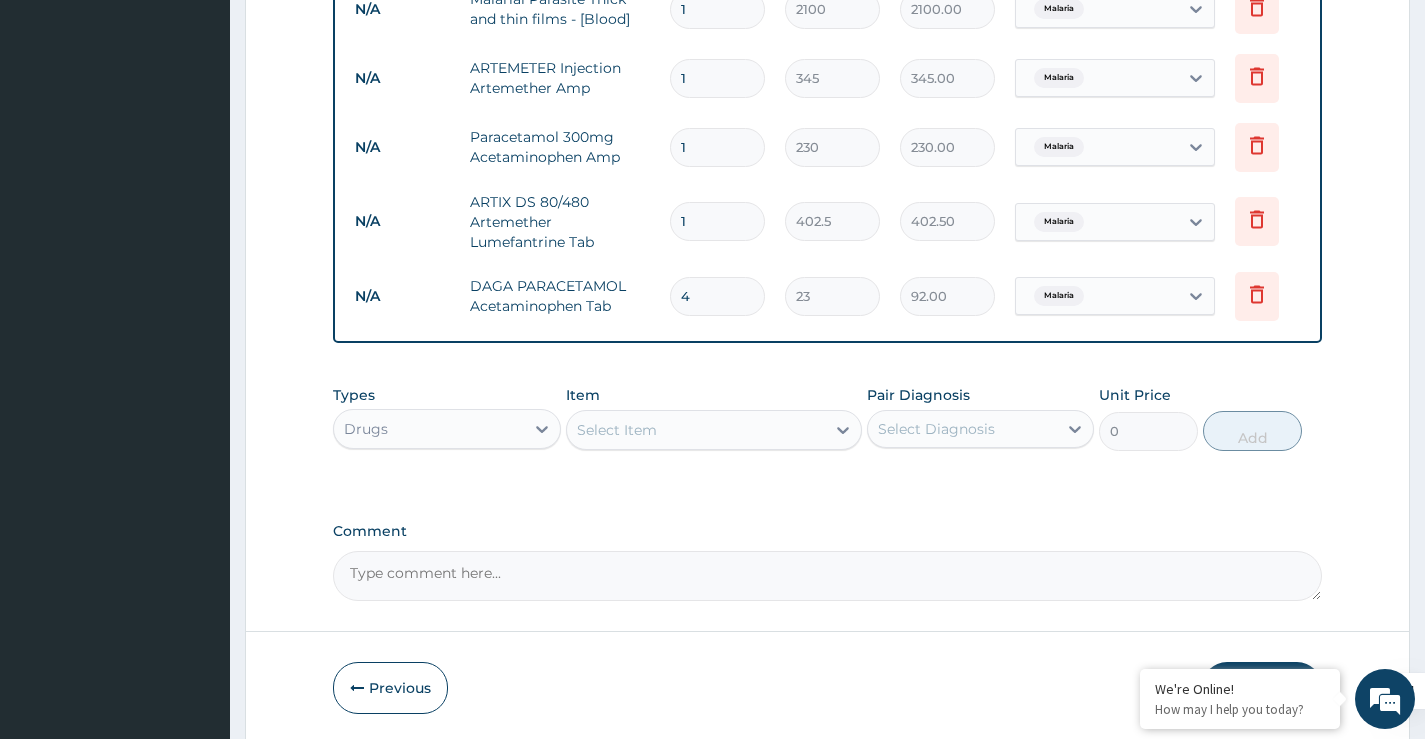 type on "42" 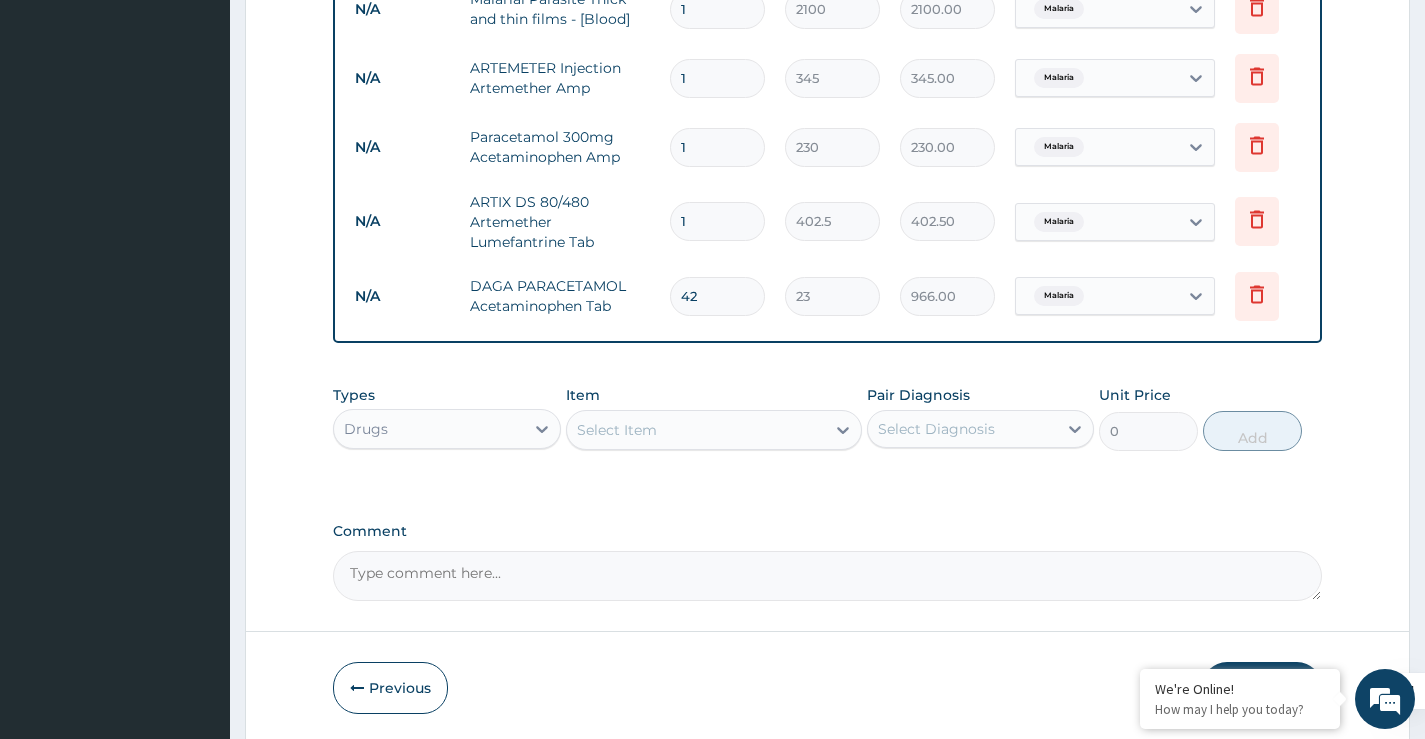 type on "42" 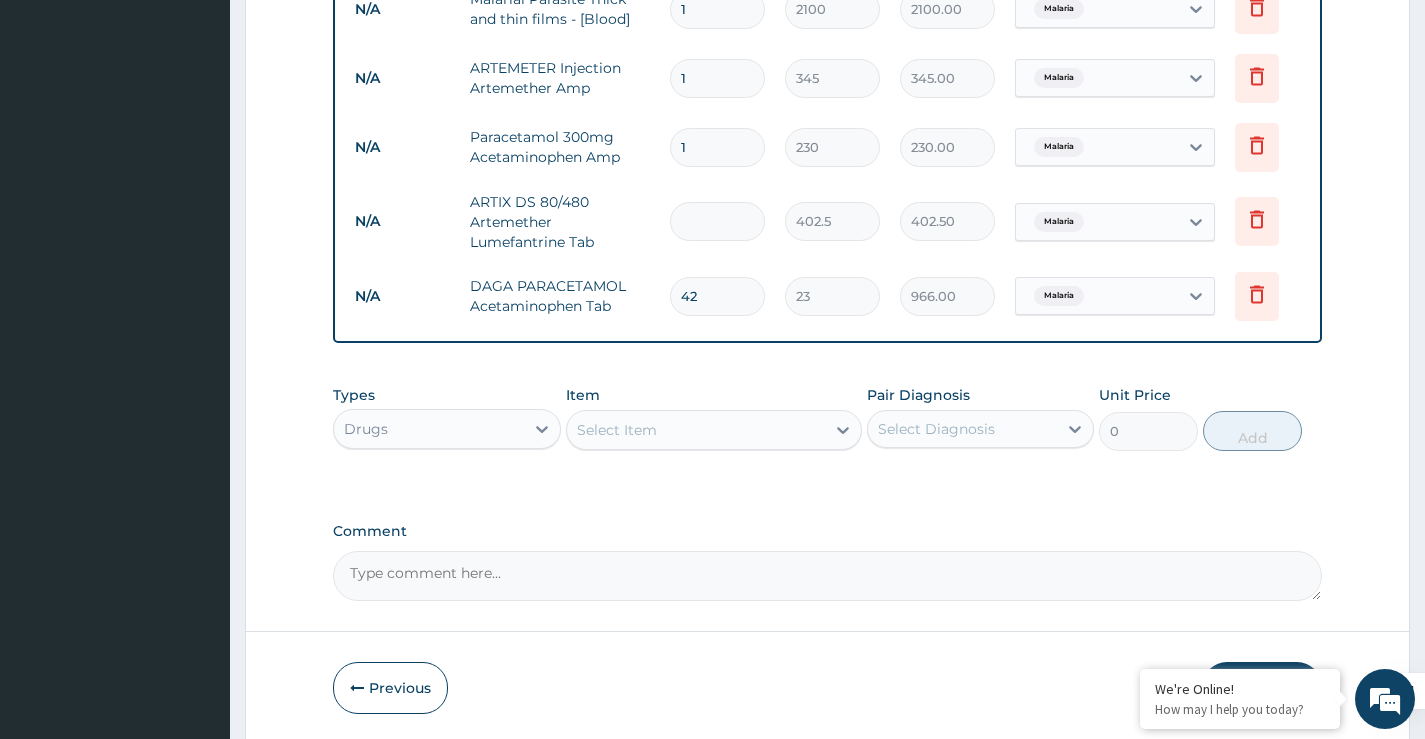 type on "0.00" 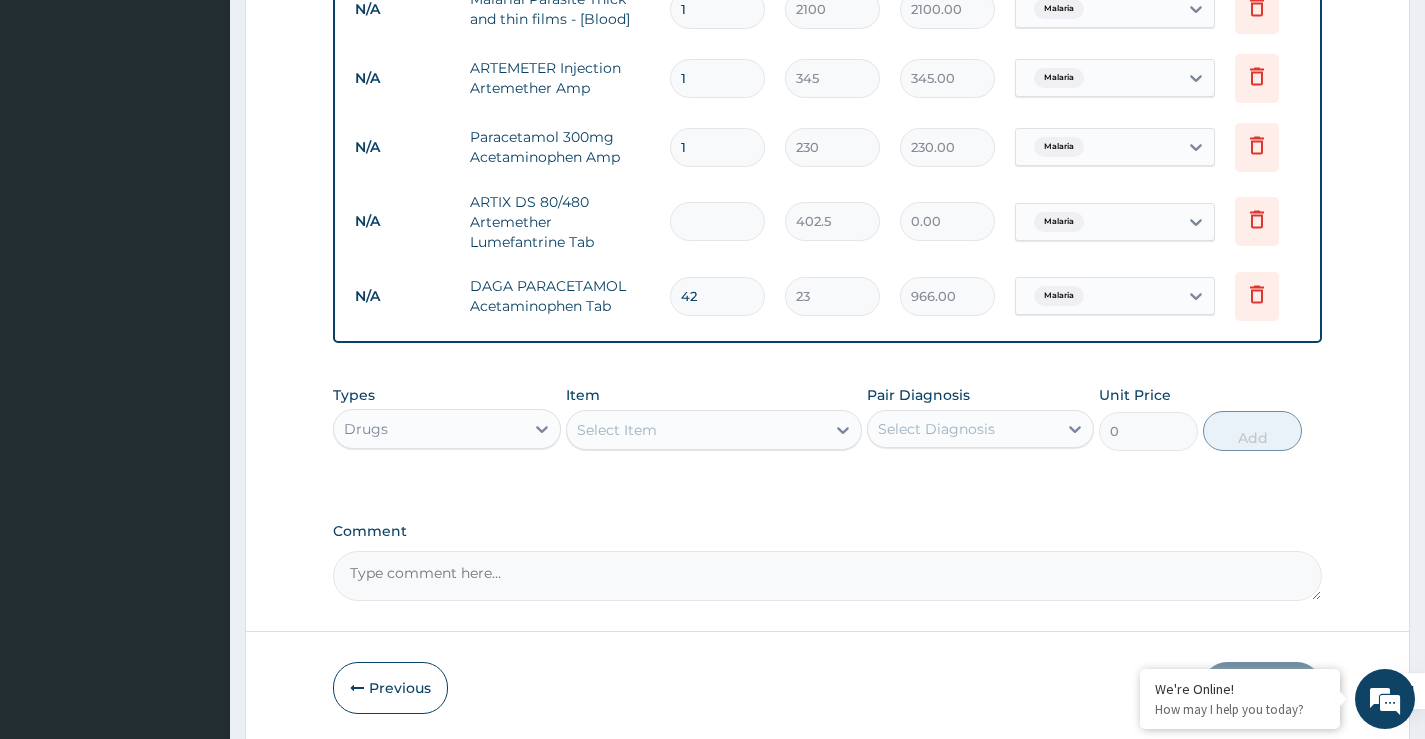 type on "6" 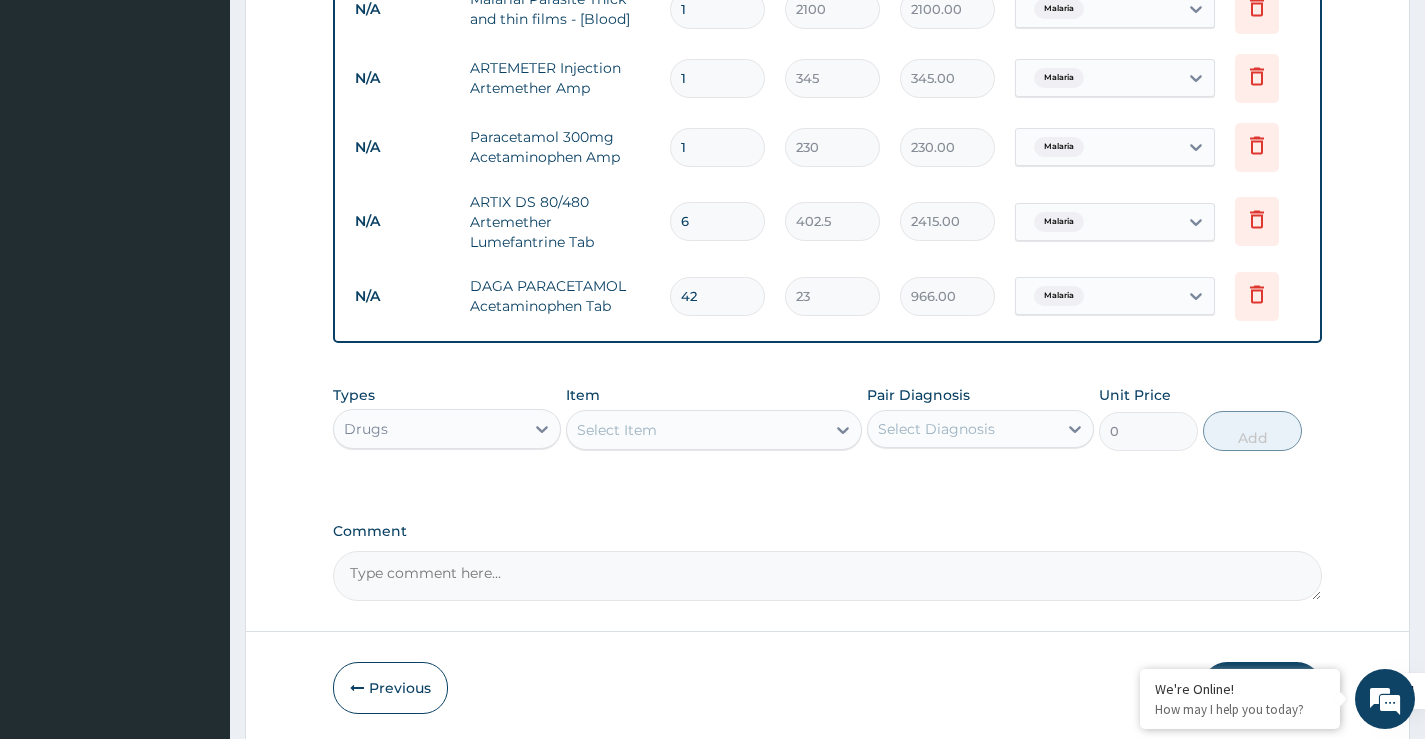 type on "6" 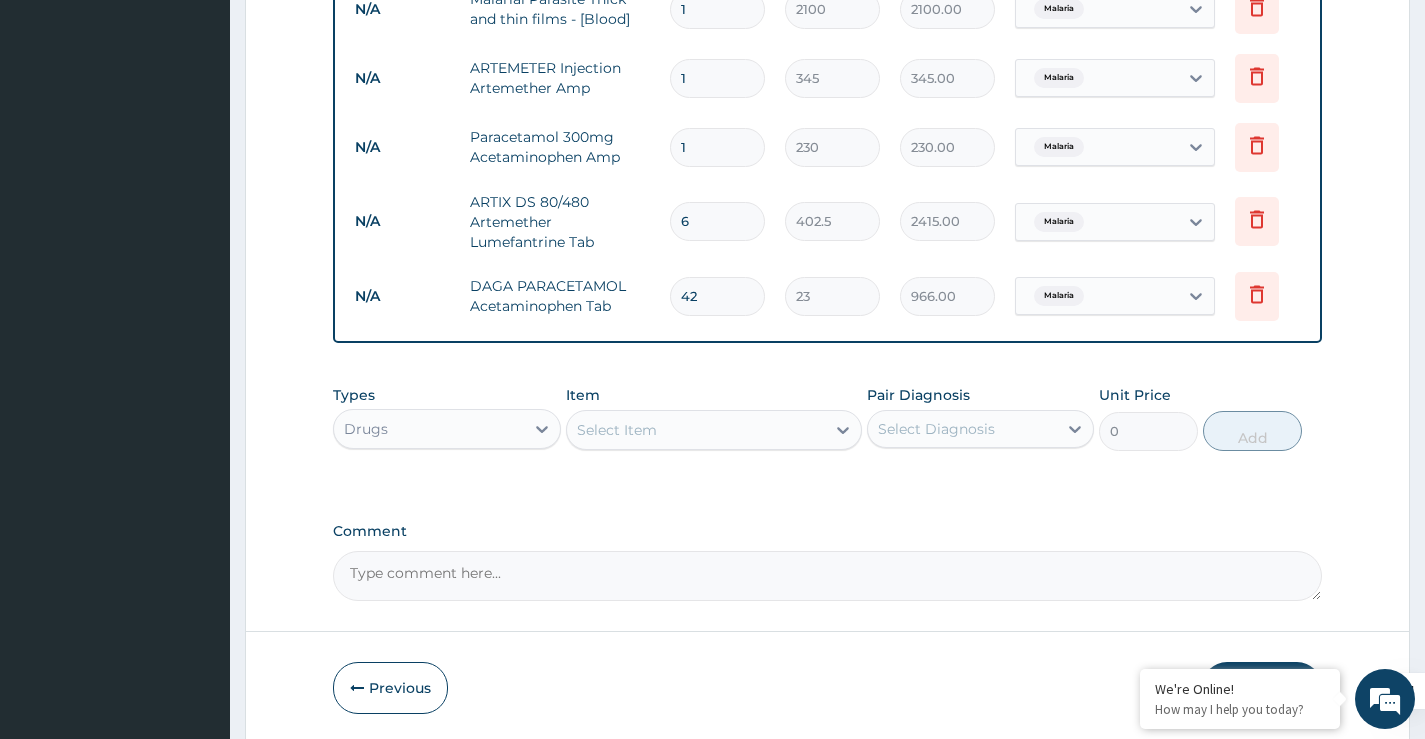 type on "0.00" 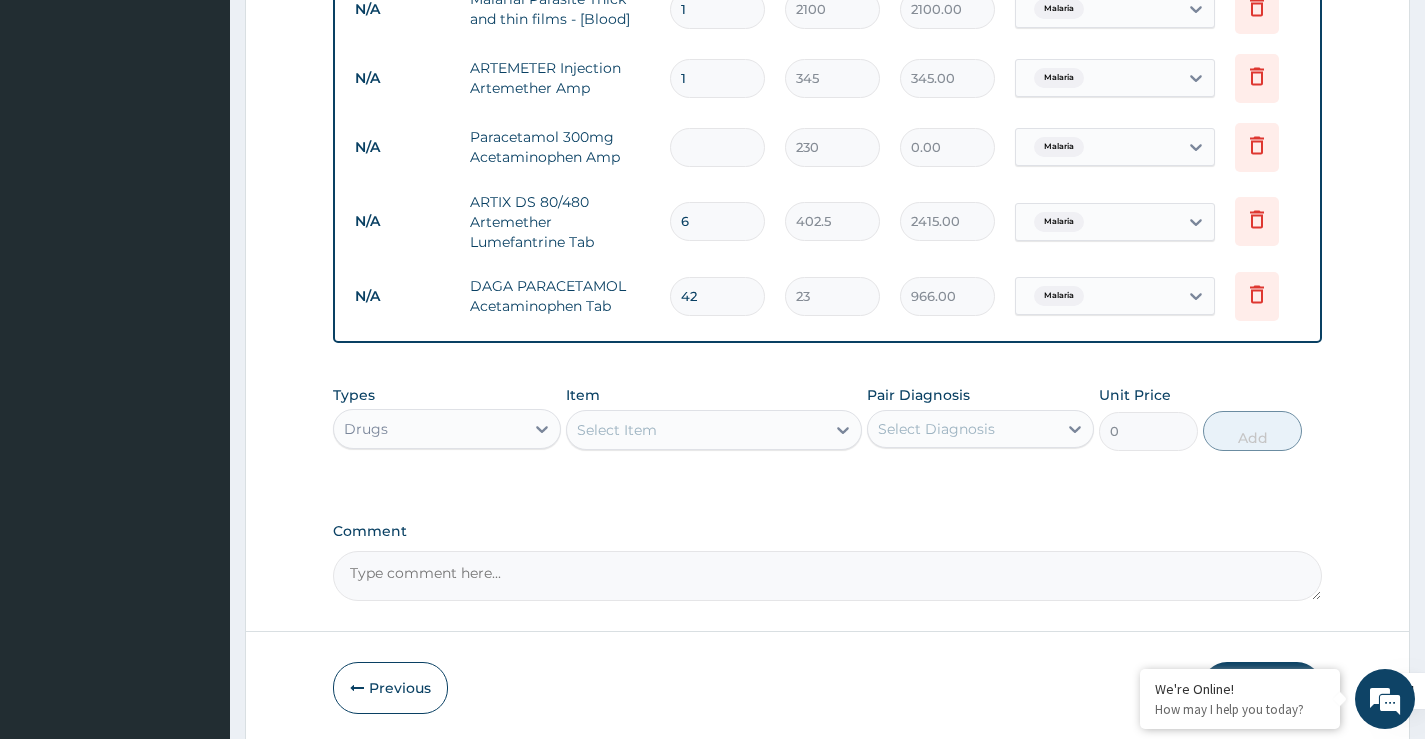 type on "6" 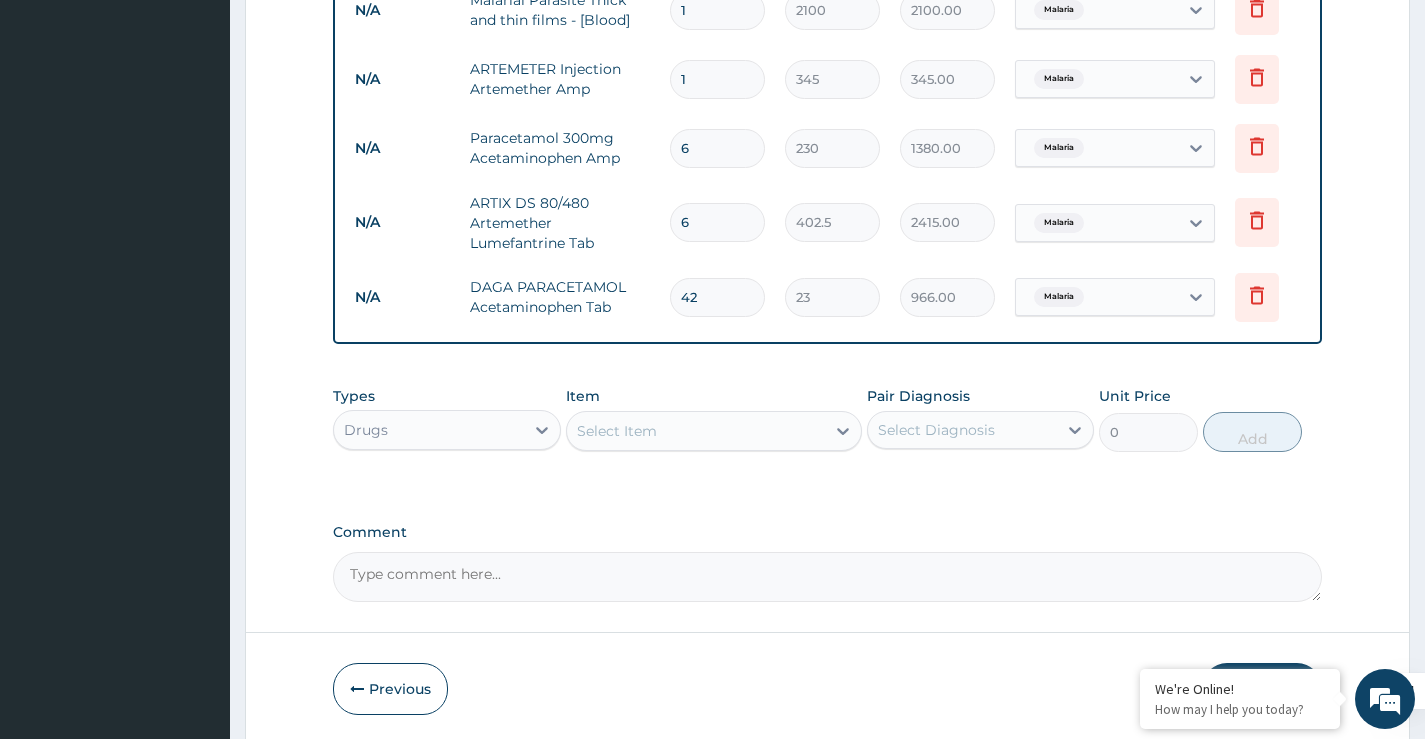 scroll, scrollTop: 703, scrollLeft: 0, axis: vertical 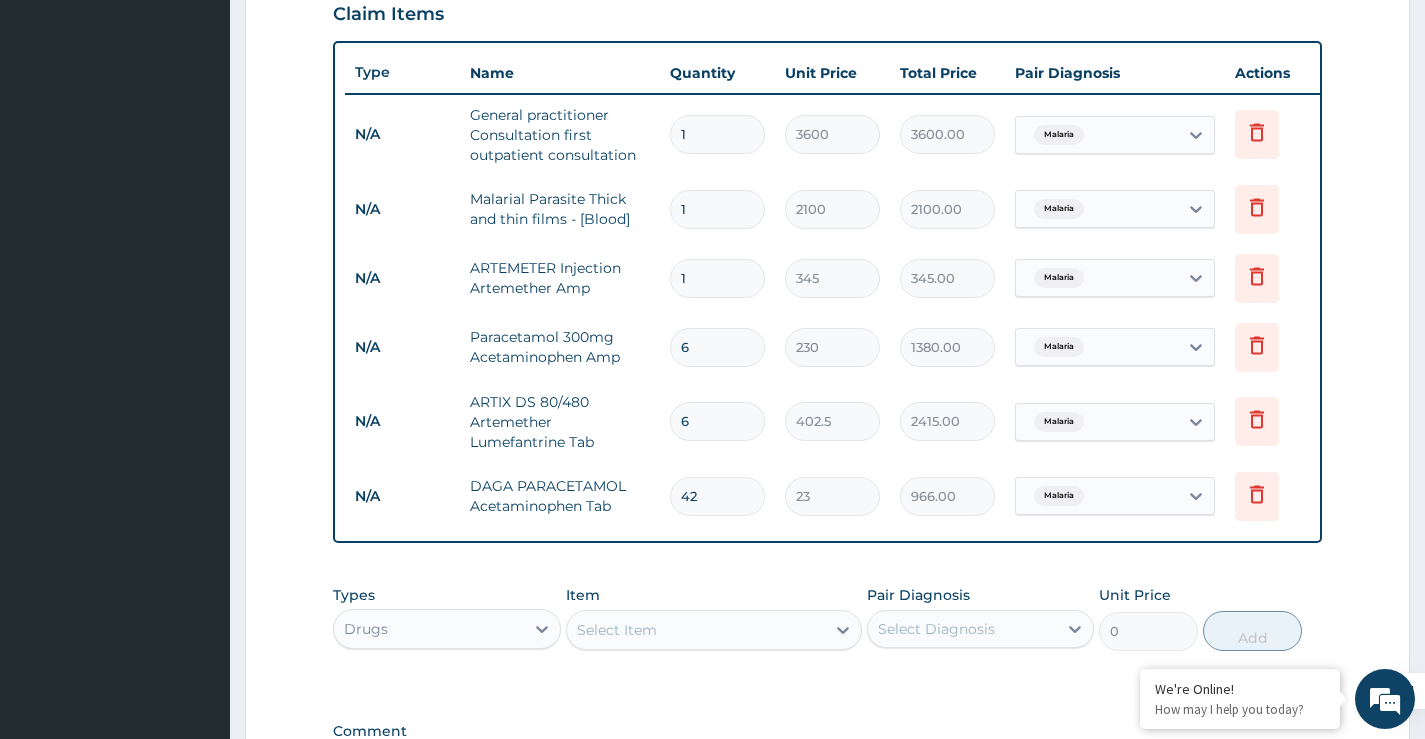 type on "6" 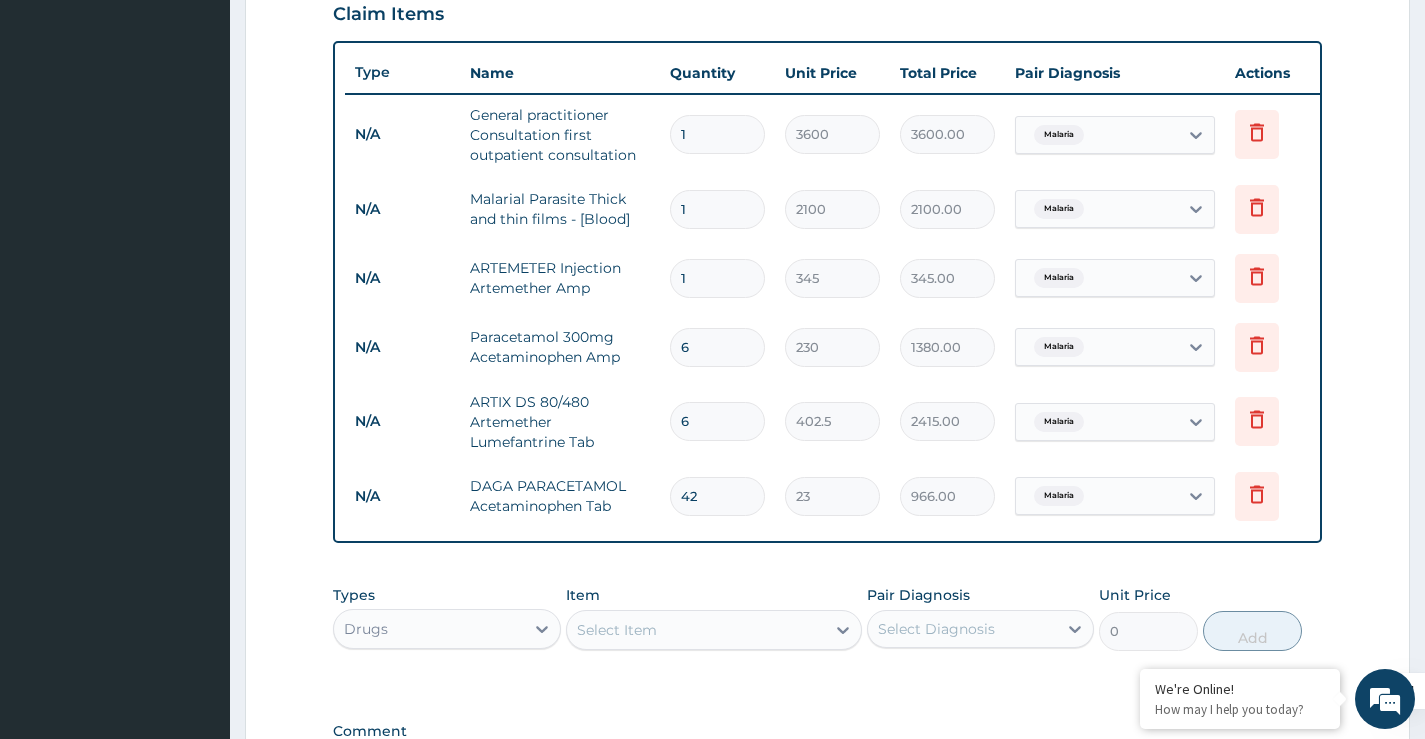 type 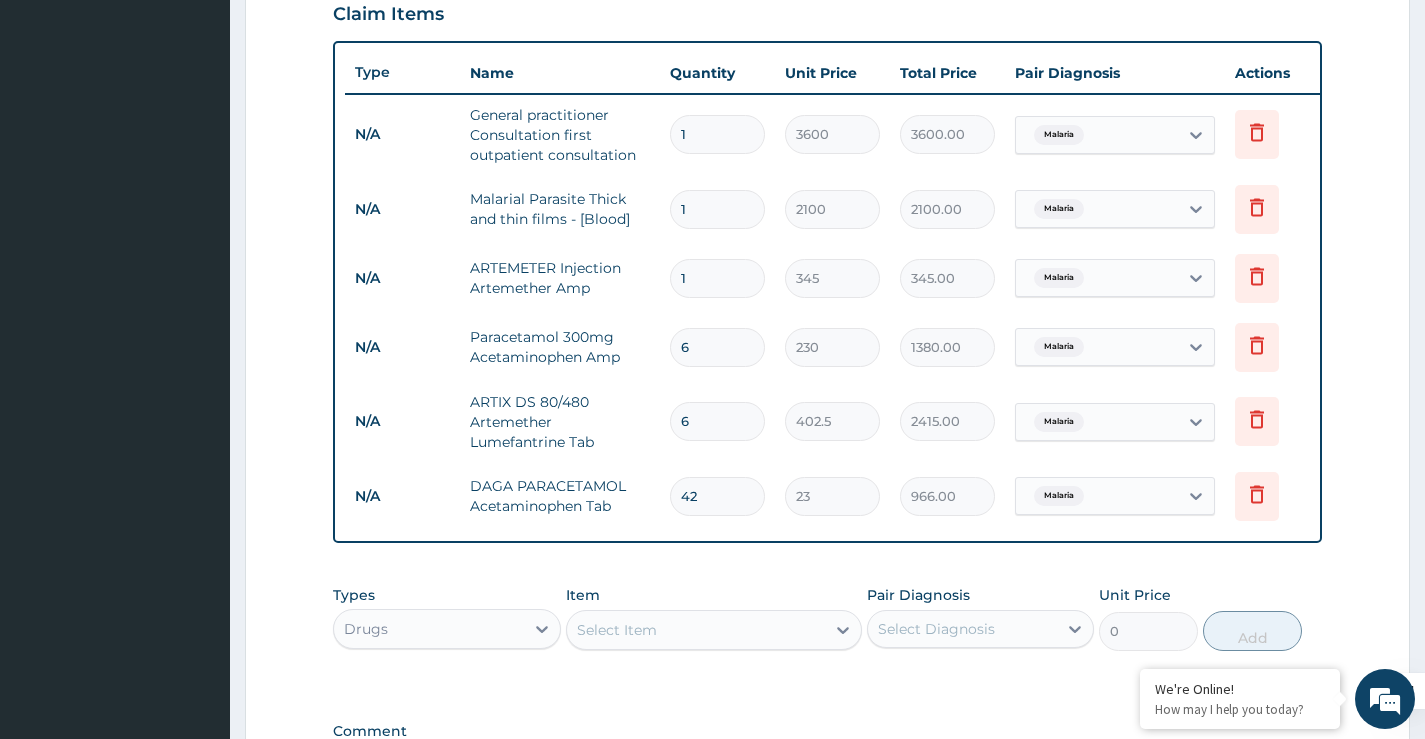 type on "0.00" 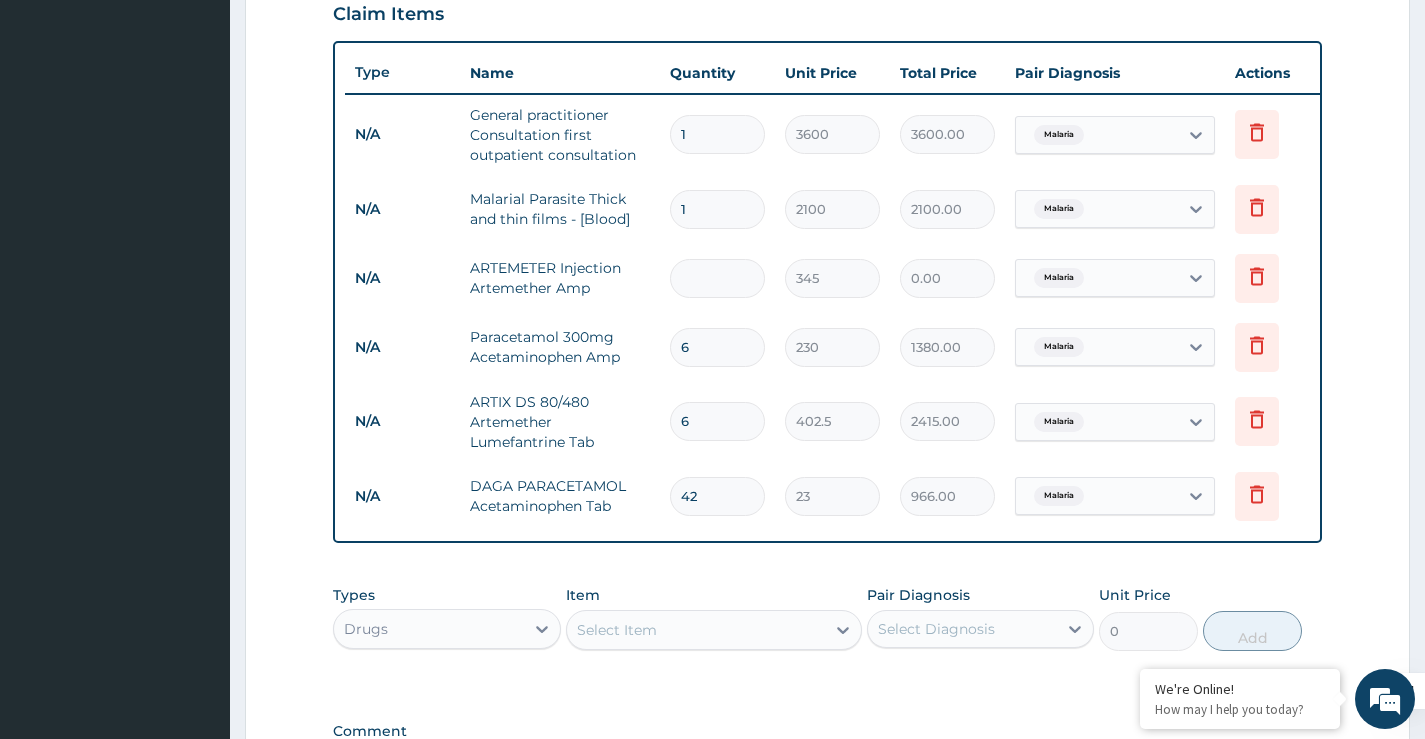type on "6" 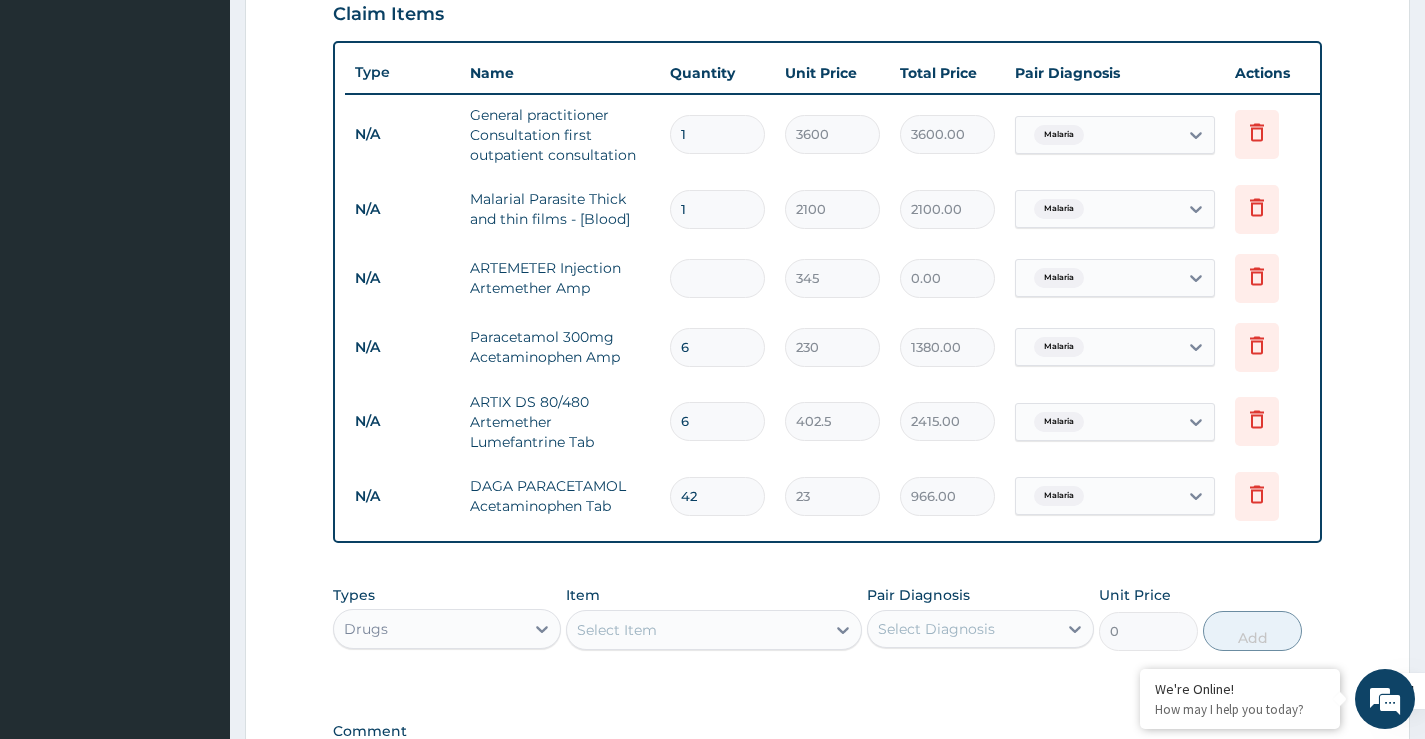 type on "2070.00" 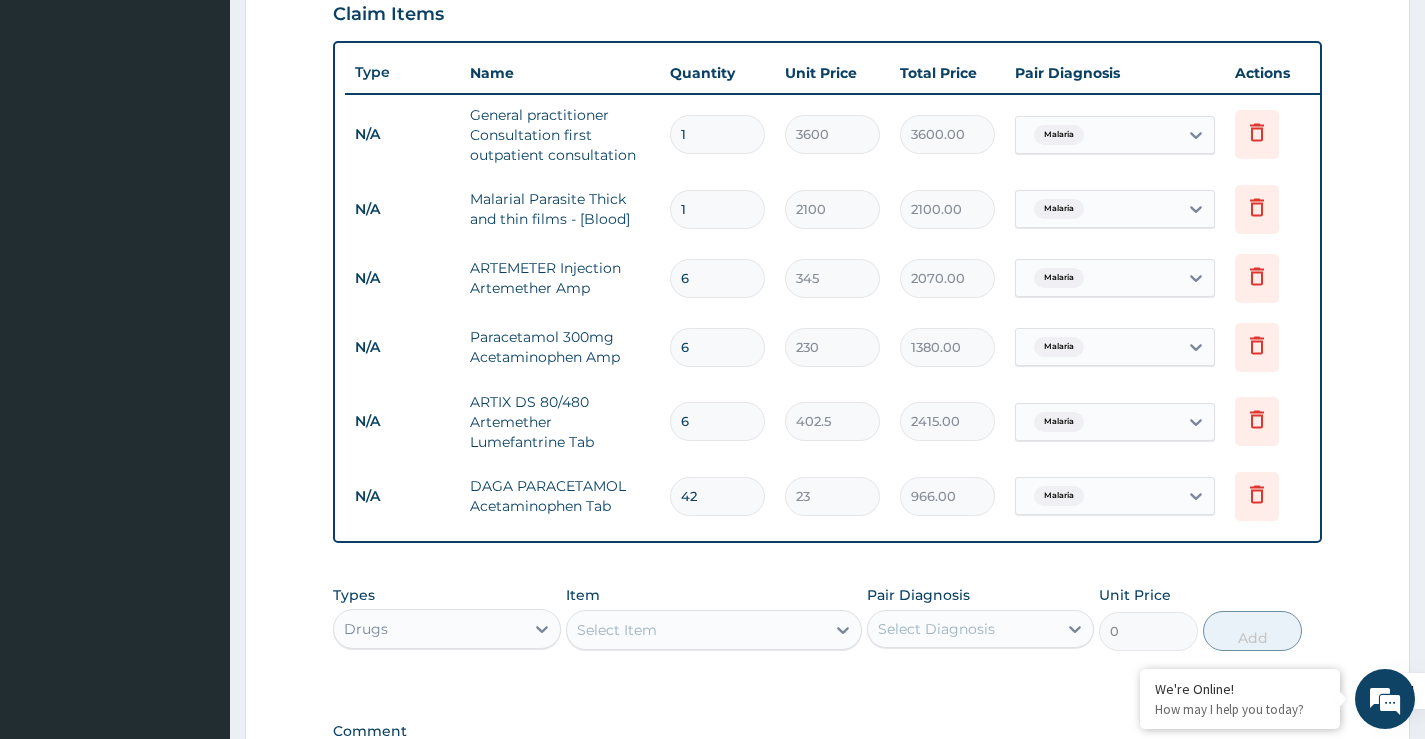 type on "6" 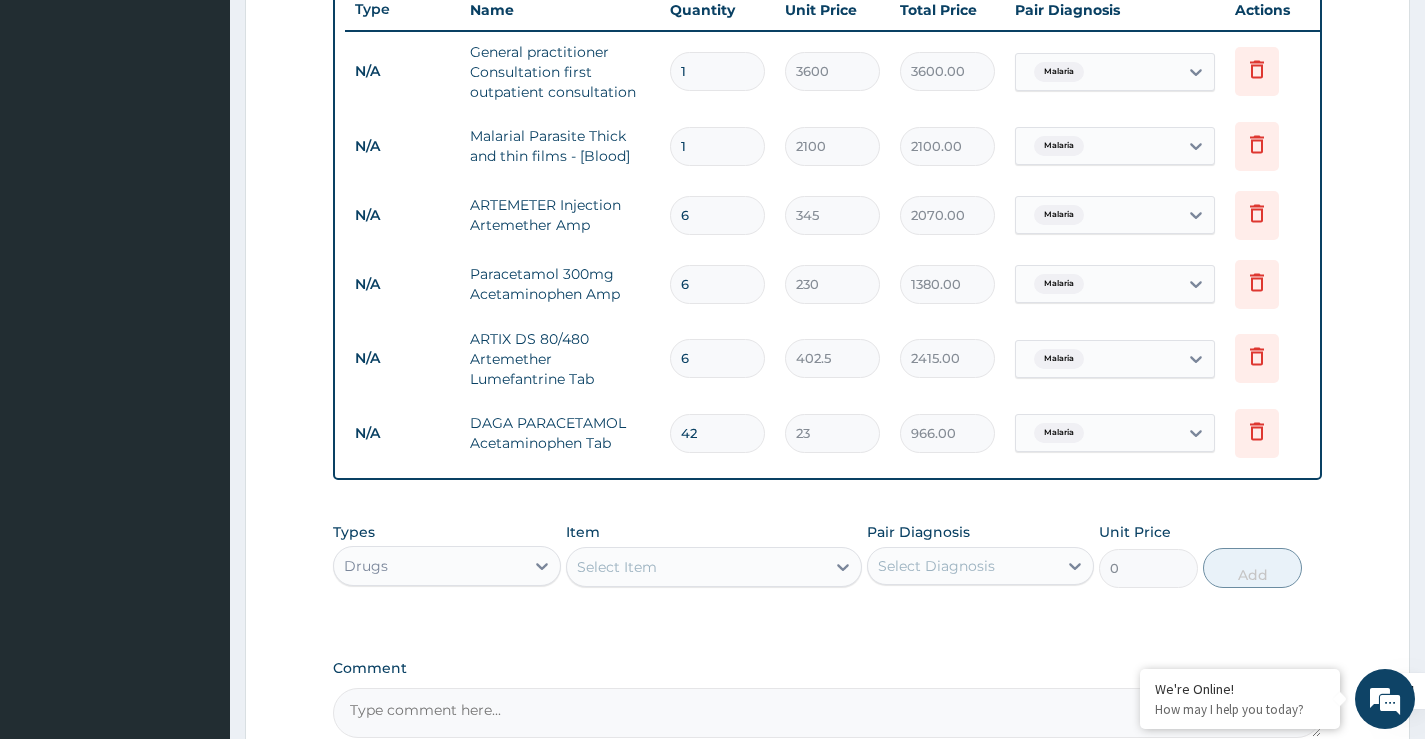 scroll, scrollTop: 990, scrollLeft: 0, axis: vertical 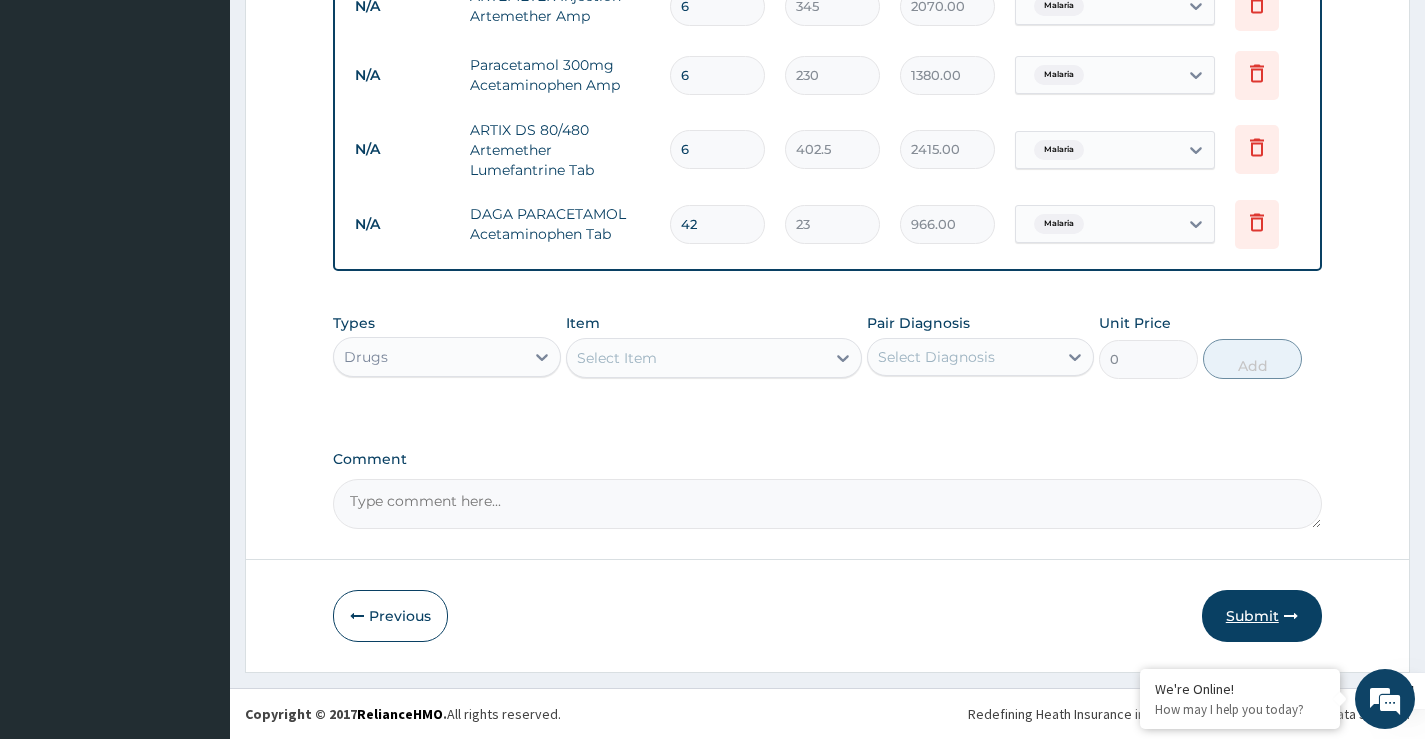 click on "Submit" at bounding box center (1262, 616) 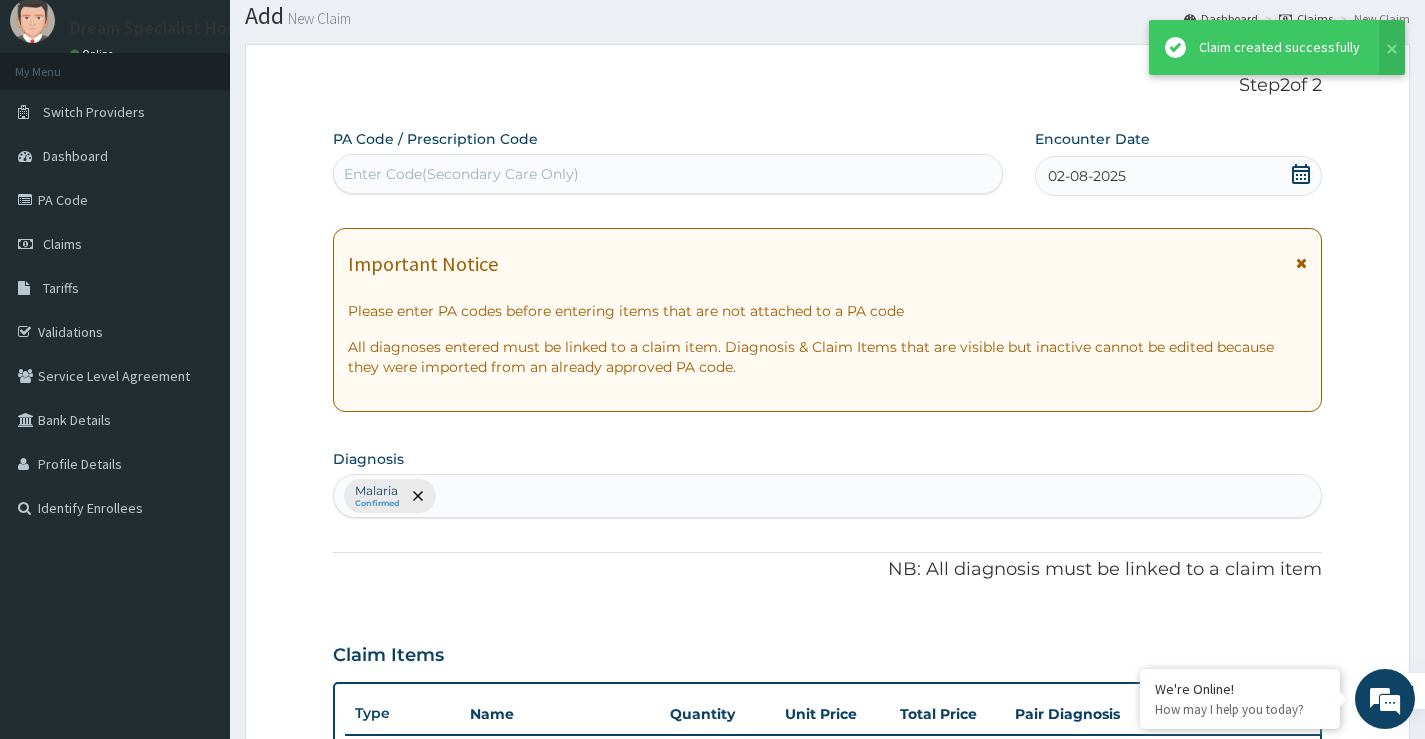 scroll, scrollTop: 990, scrollLeft: 0, axis: vertical 